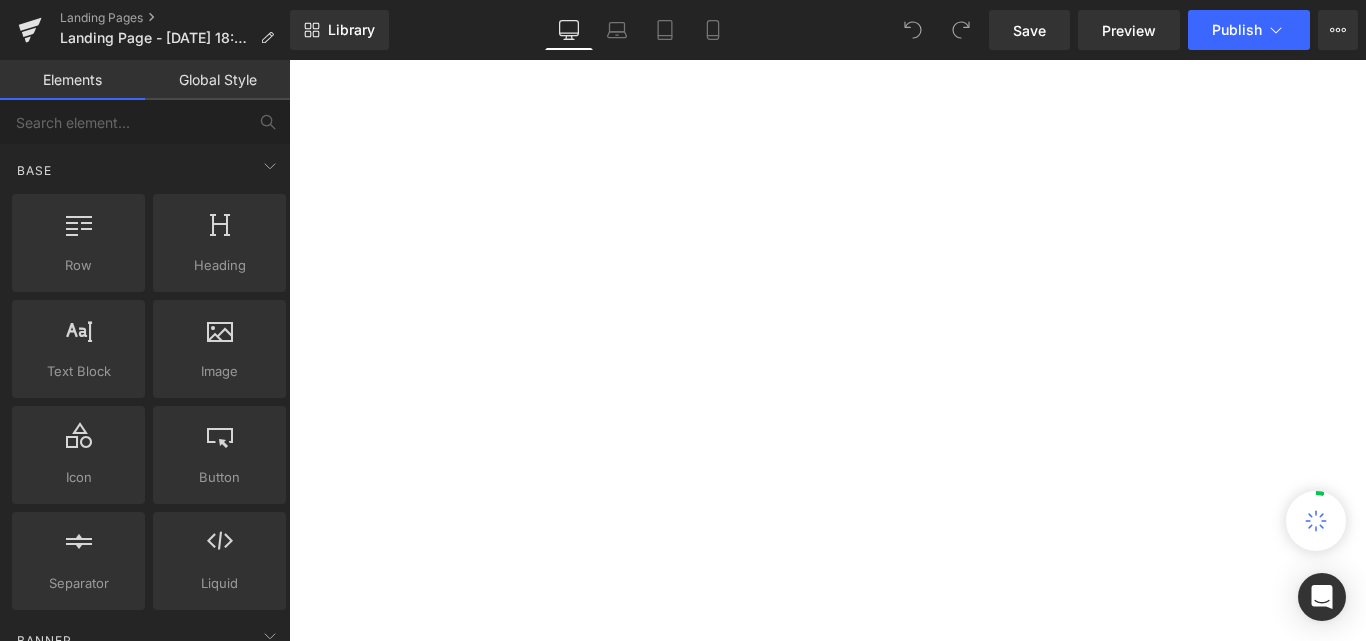 scroll, scrollTop: 0, scrollLeft: 0, axis: both 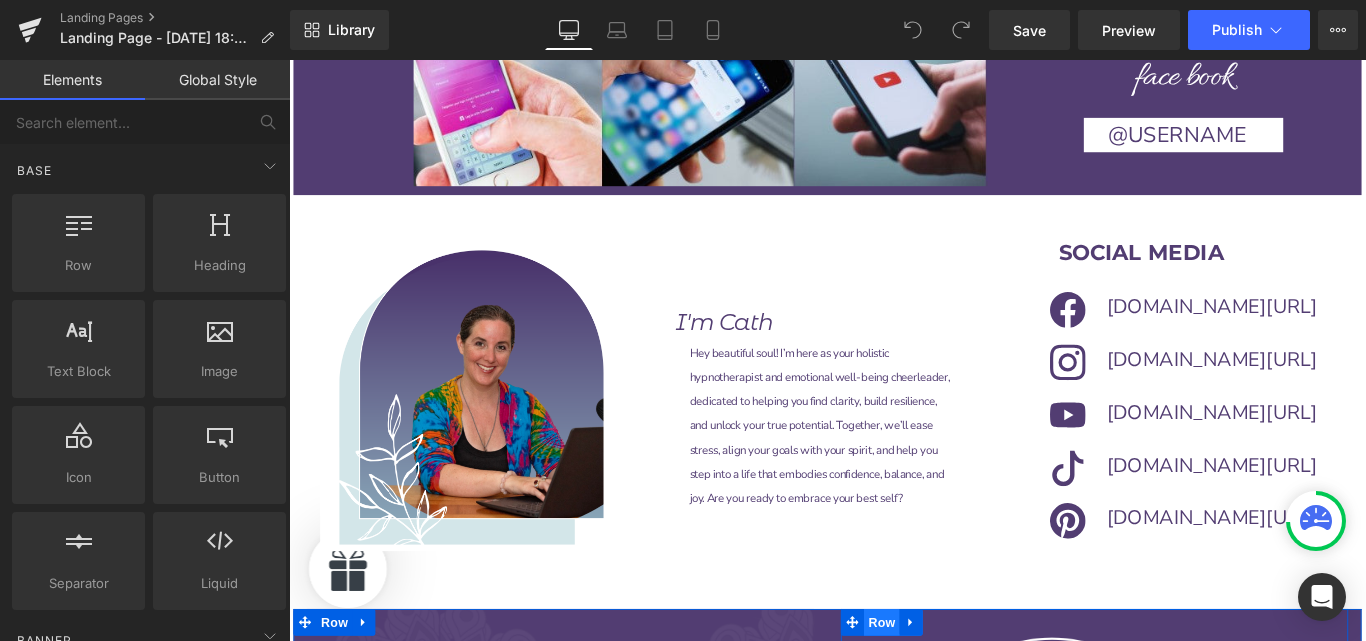 click on "Row" at bounding box center [955, 692] 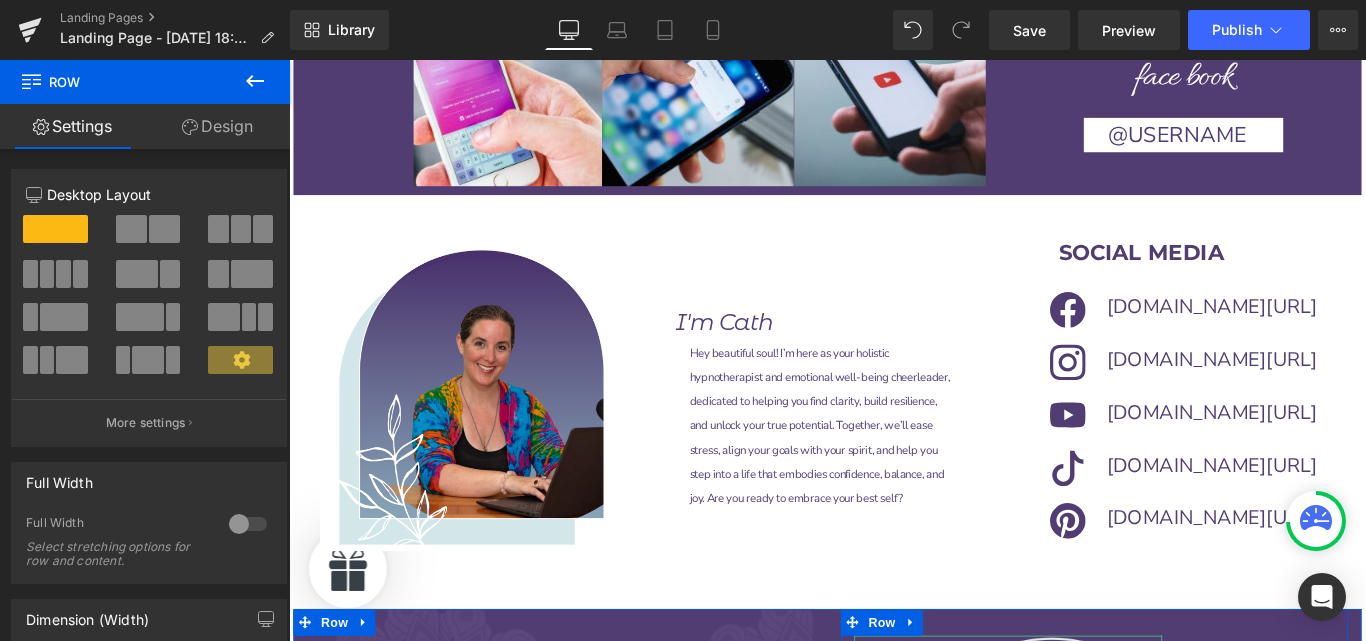 click on "Image" at bounding box center [1147, 807] 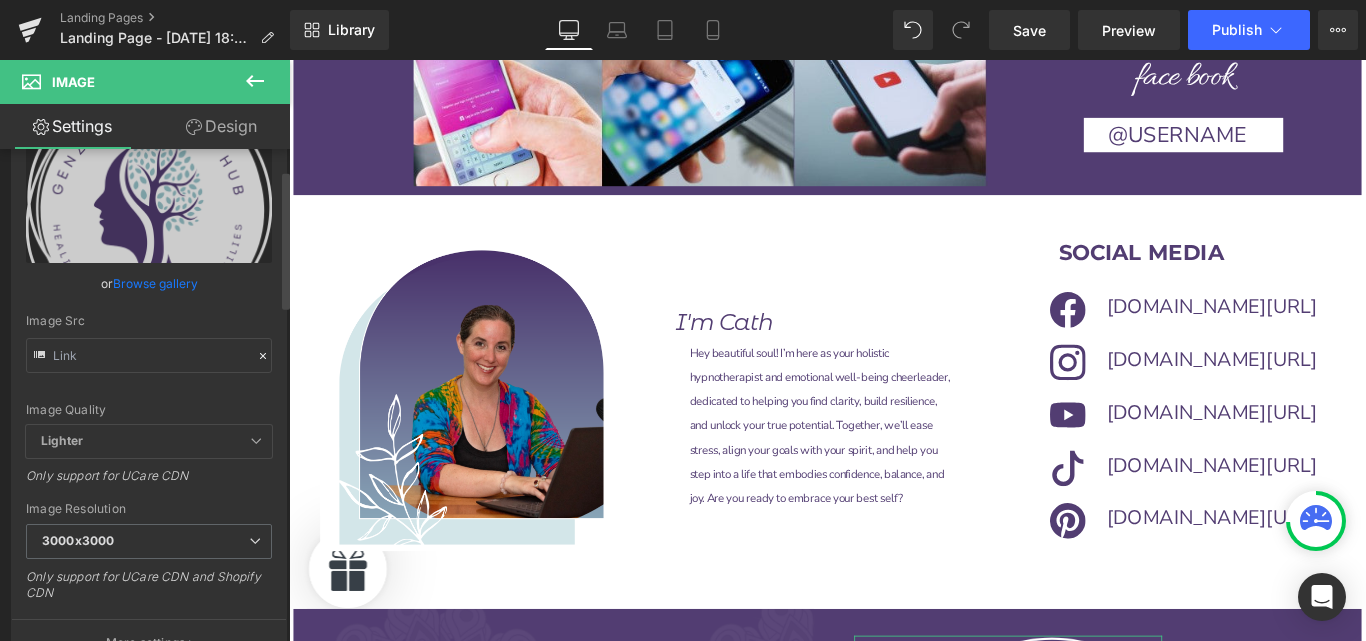 scroll, scrollTop: 73, scrollLeft: 0, axis: vertical 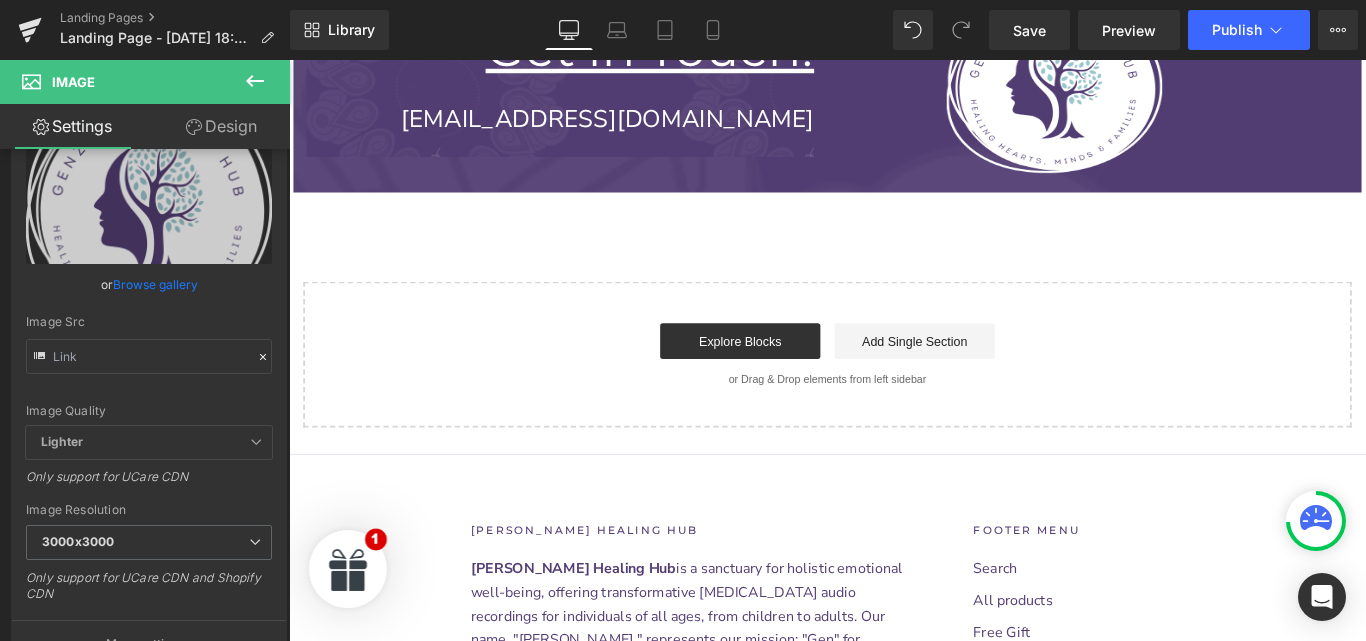 click on "GenZen Healing Hub
GenZen Healing Hub  is a sanctuary for holistic emotional well-being, offering transformative hypnotherapy audio recordings for individuals of all ages, from children to adults. Our name, "GenZen," represents our mission: "Gen" for Generational healing, addressing the influence of family lineage, and "Zen" for a state of calm, intuitive enlightenment. Our vision is to empower individuals to heal, grow, and live with joy, balance, and peace. Through our holistic approach, we aim to help break limiting patterns, heal from the past, and embrace the future with confidence. We believe true healing transcends time, creating a ripple effect of transformation across generations, fostering deeper connections within families and communities. ©Genzen healing hub | All Rights Reserved" at bounding box center [735, 823] 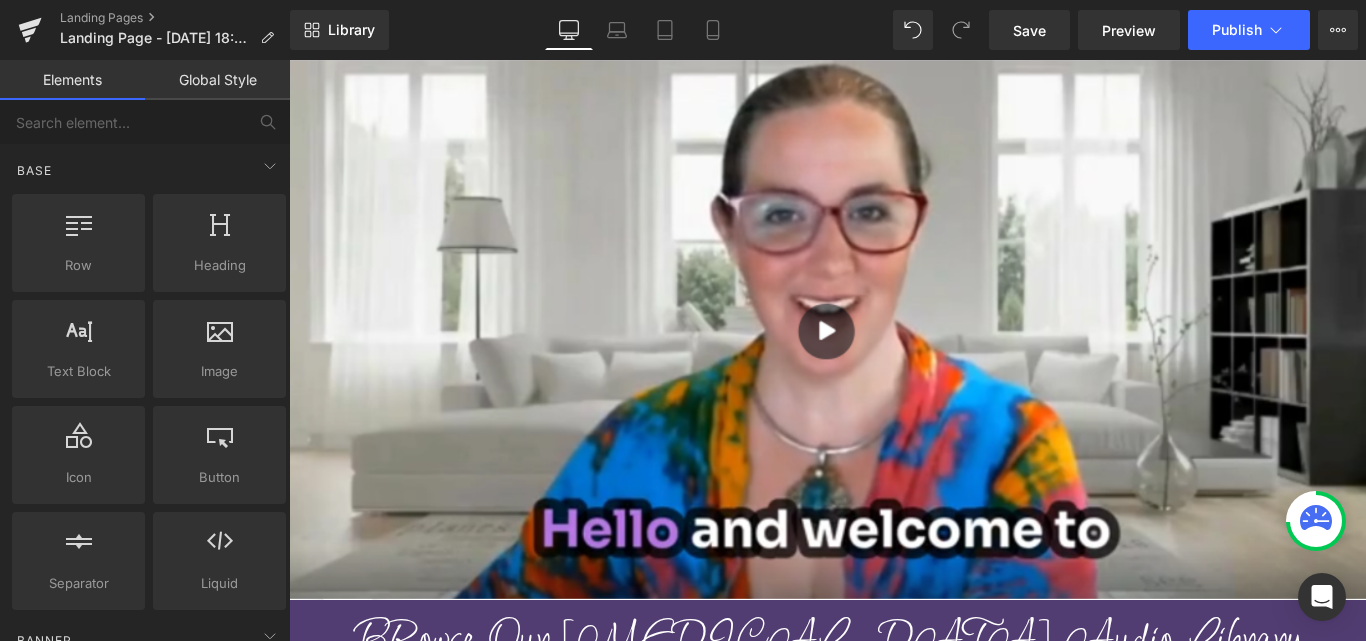 scroll, scrollTop: 1849, scrollLeft: 0, axis: vertical 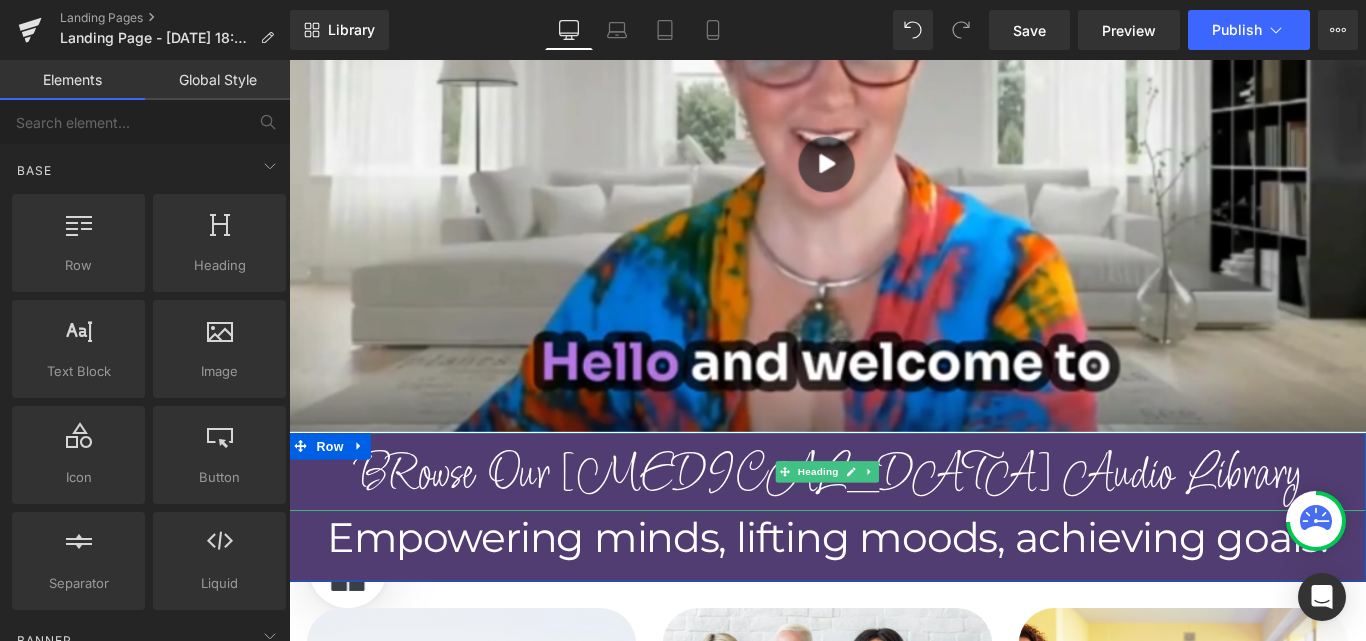 click on "BRowse Our [MEDICAL_DATA] Audio Library" at bounding box center (894, 528) 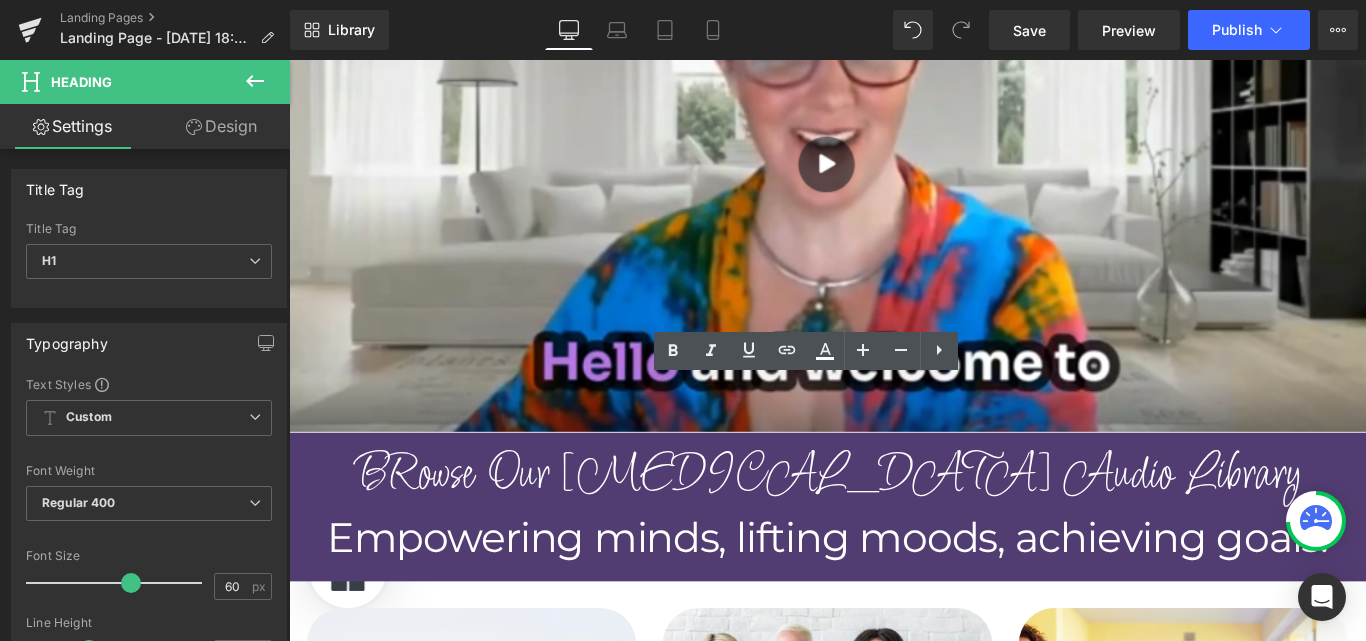 click on "BRowse Our [MEDICAL_DATA] Audio Library" at bounding box center [894, 528] 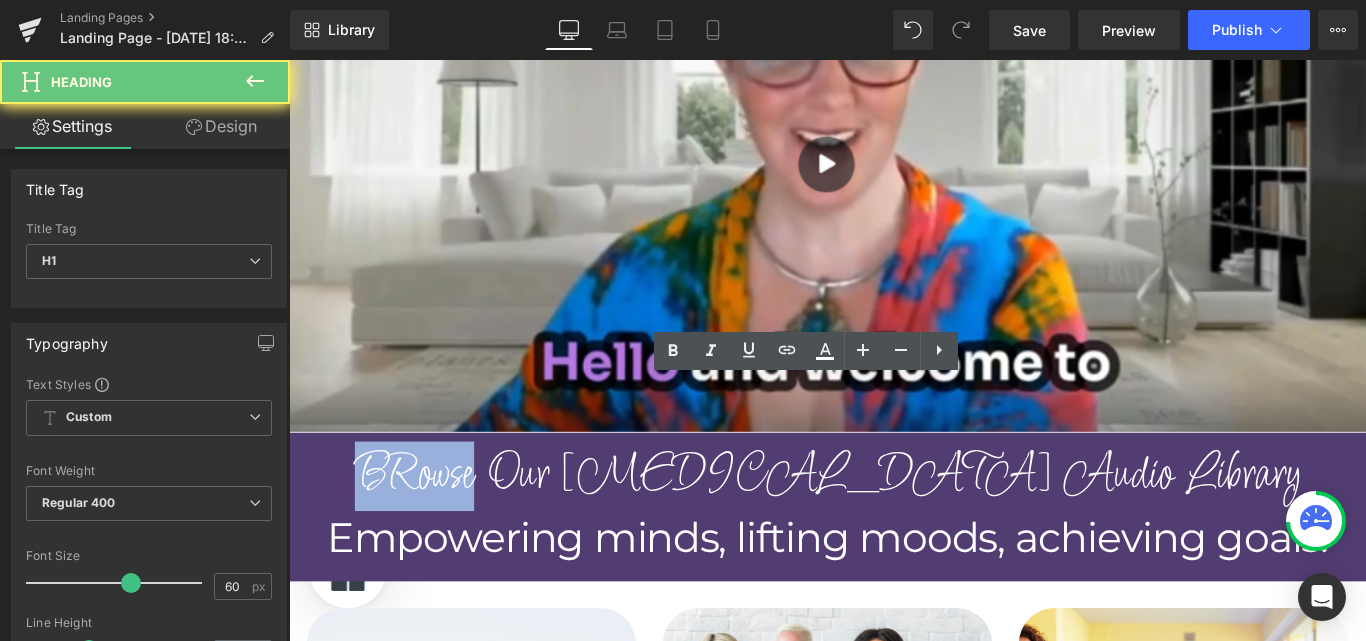 click on "BRowse Our [MEDICAL_DATA] Audio Library" at bounding box center (894, 528) 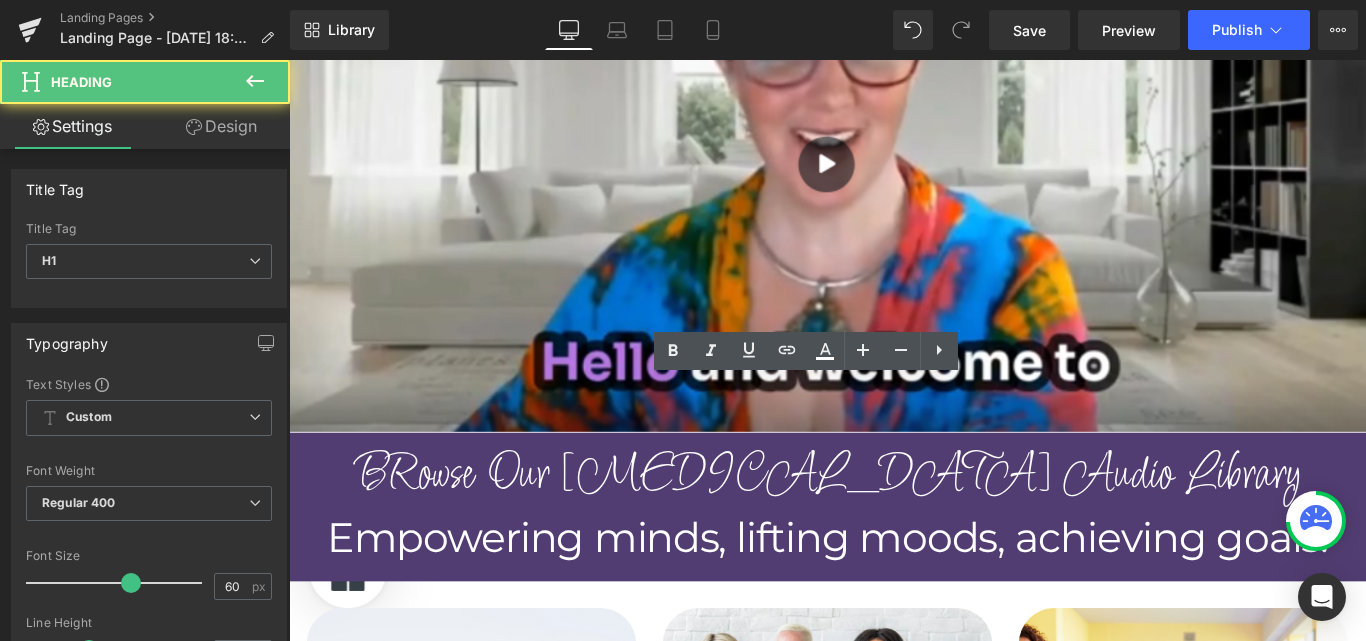click on "BRowse Our [MEDICAL_DATA] Audio Library" at bounding box center (894, 528) 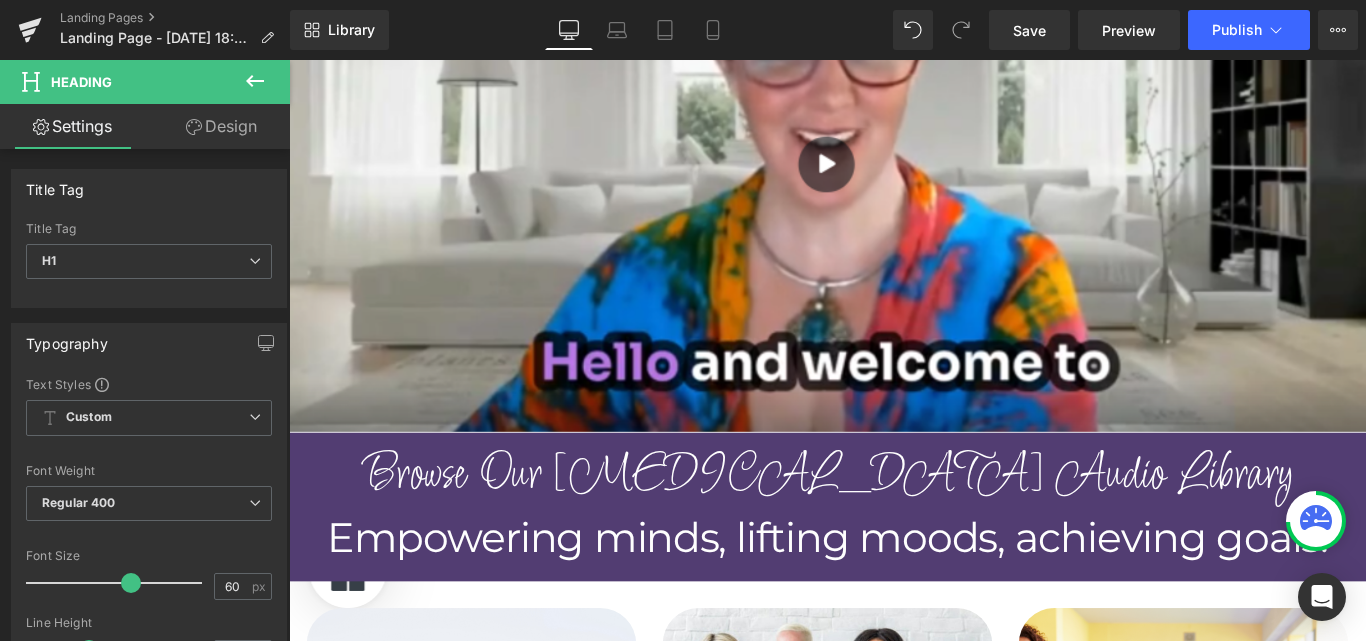 type 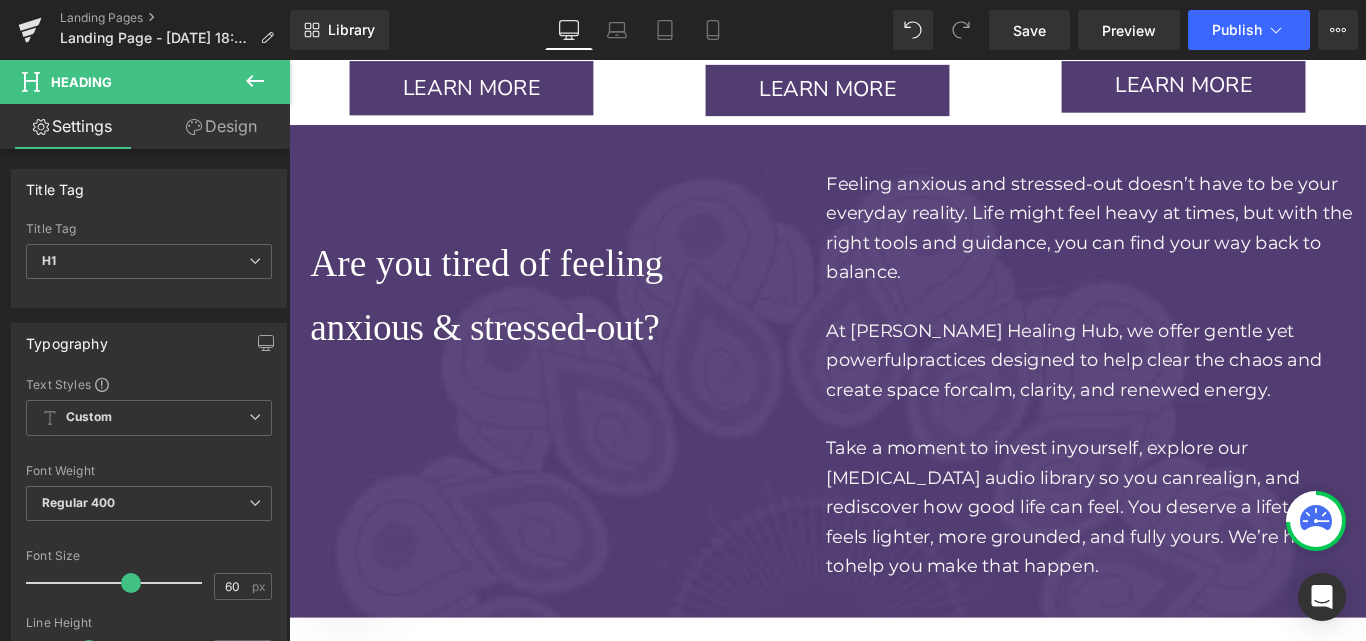 scroll, scrollTop: 4524, scrollLeft: 0, axis: vertical 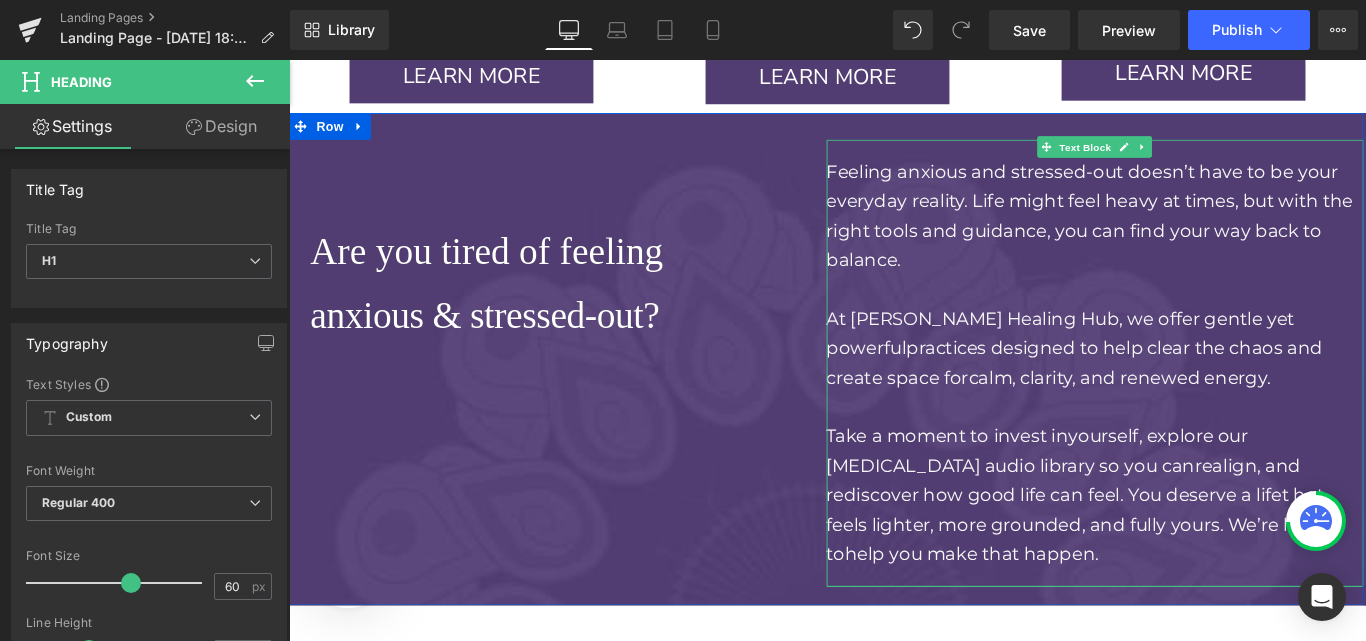 click on "practices designed to help clear the chaos and create space for" at bounding box center (1172, 400) 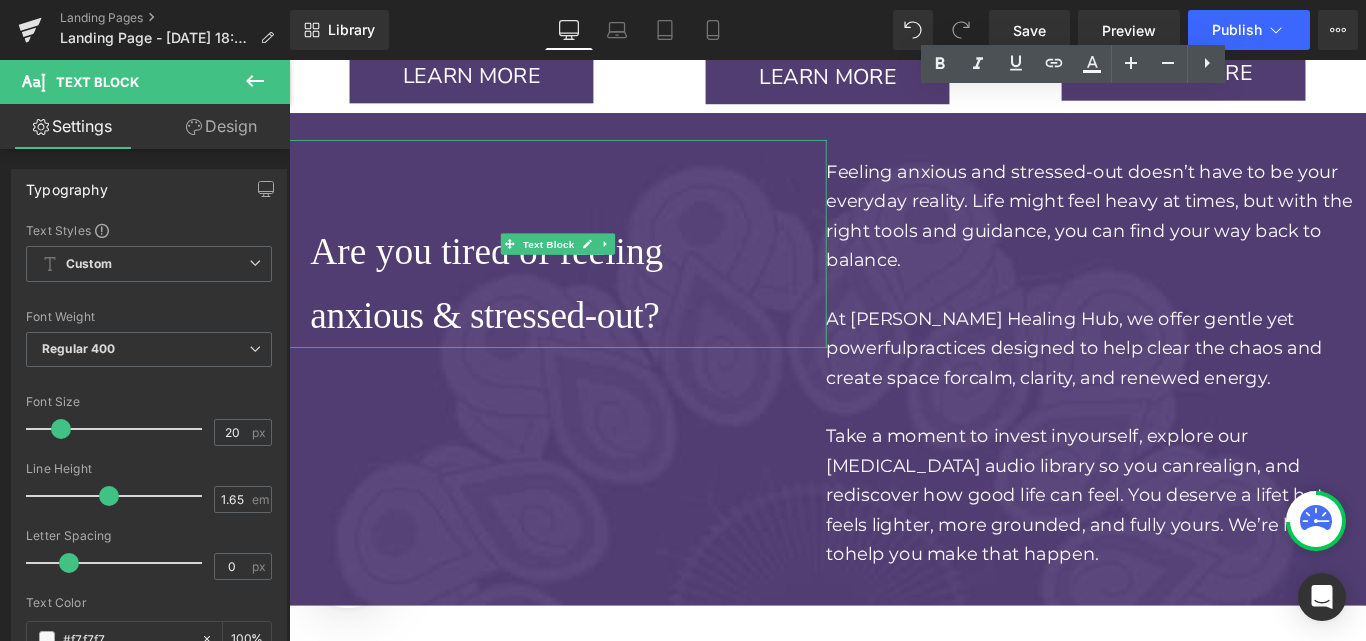 scroll, scrollTop: 4492, scrollLeft: 0, axis: vertical 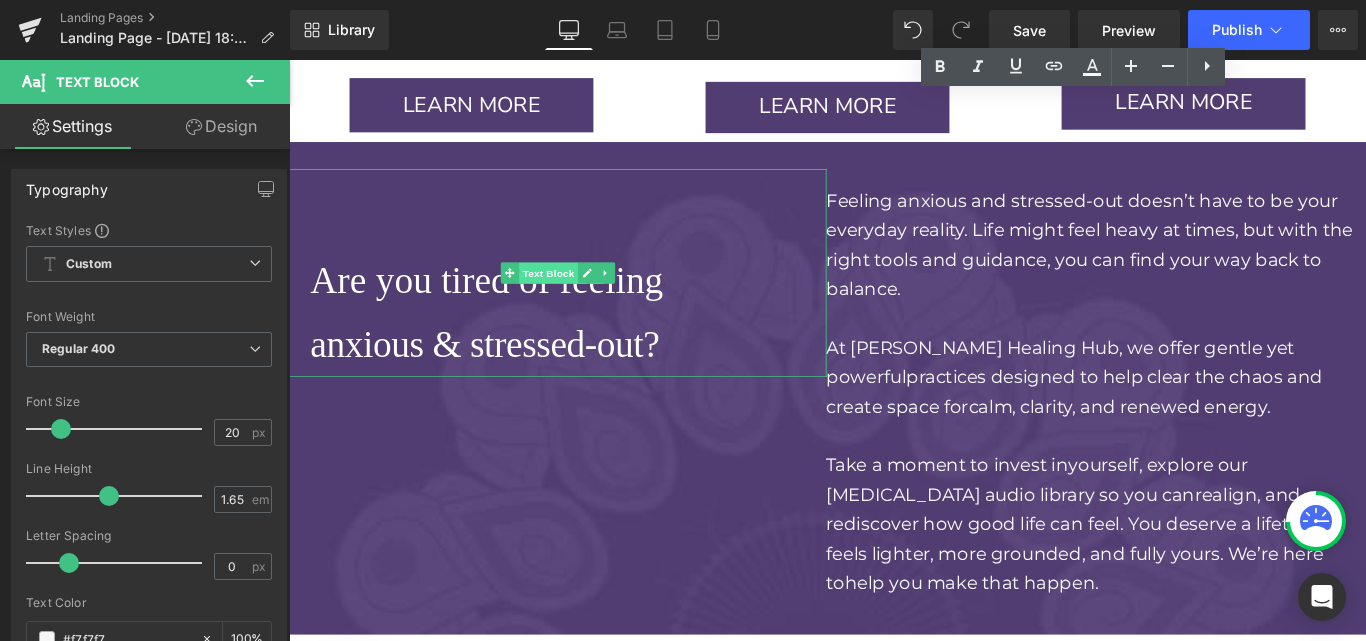click on "Text Block" at bounding box center (580, 299) 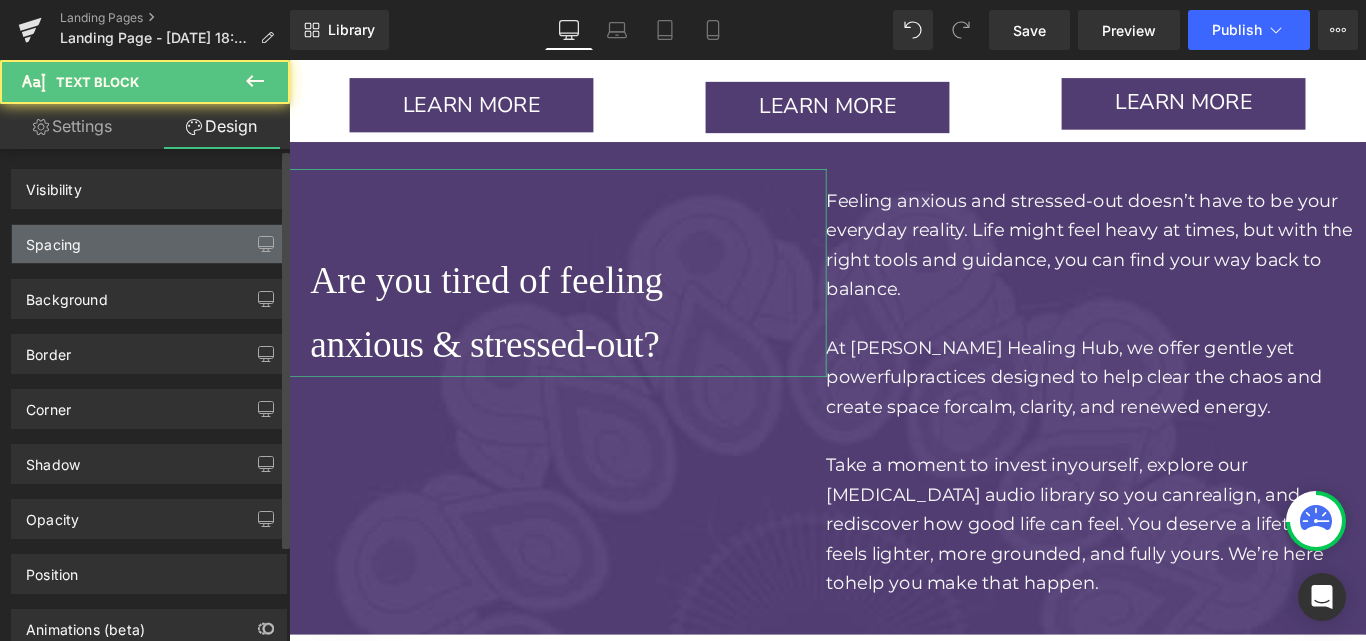 click on "Spacing" at bounding box center [149, 244] 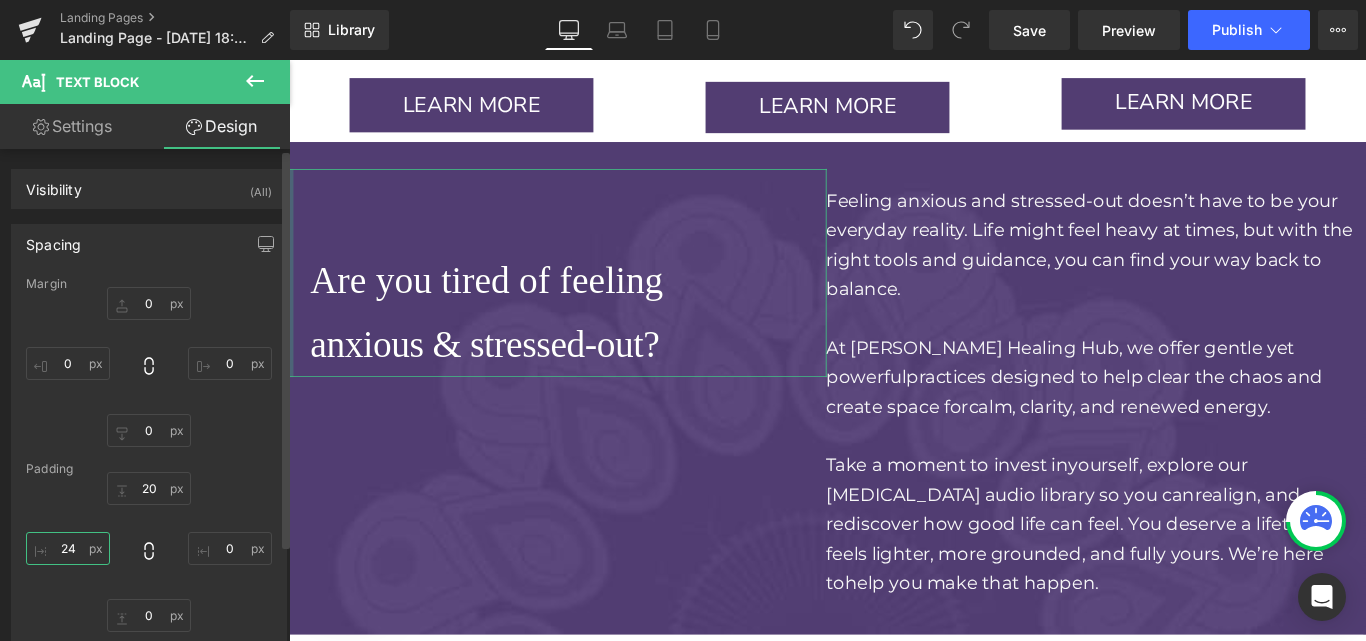 click at bounding box center [68, 548] 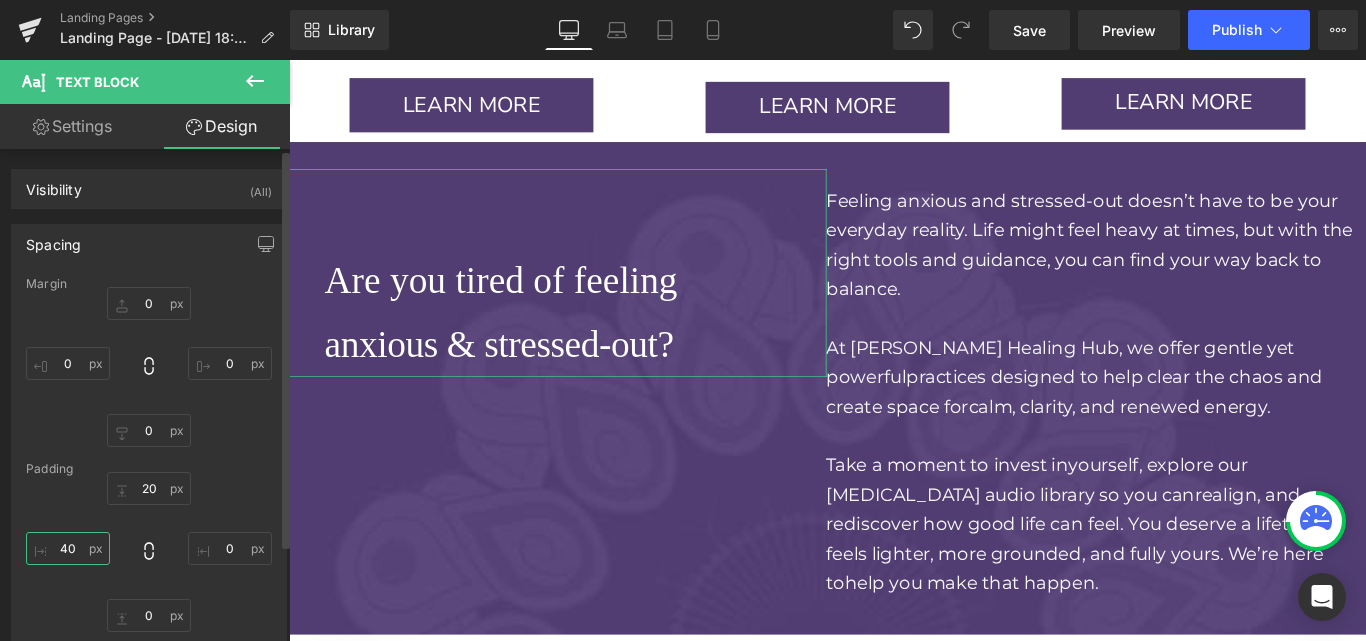 type on "4" 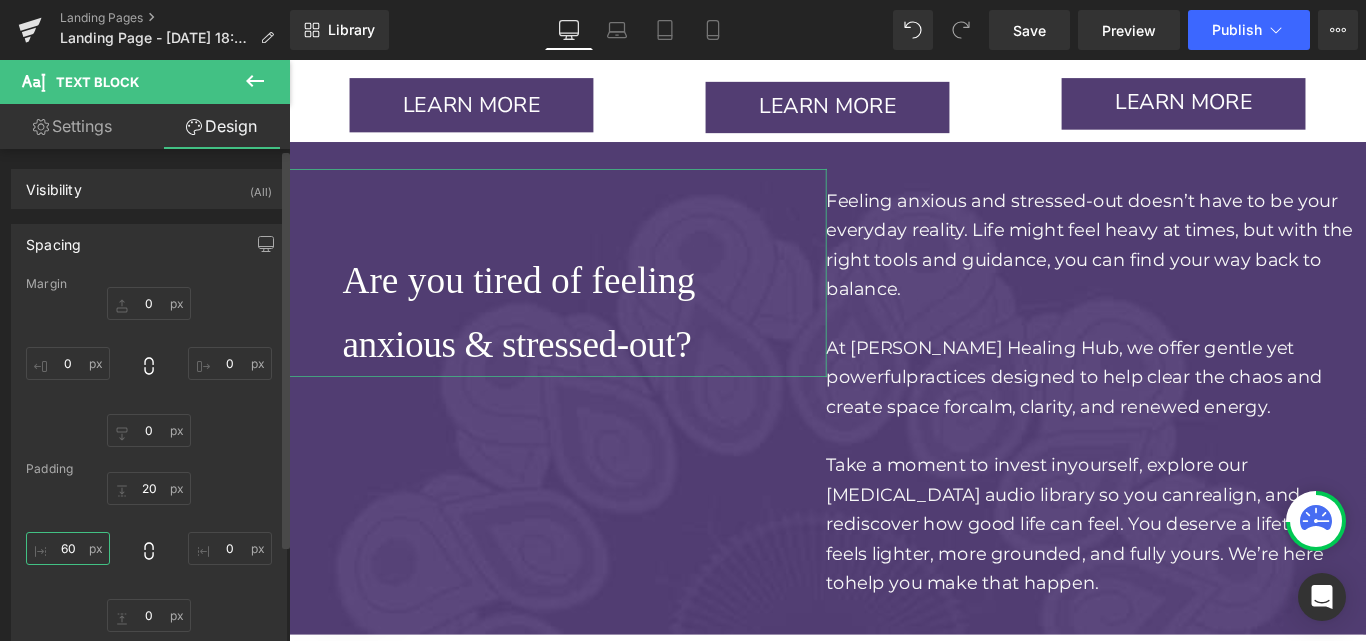 type on "6" 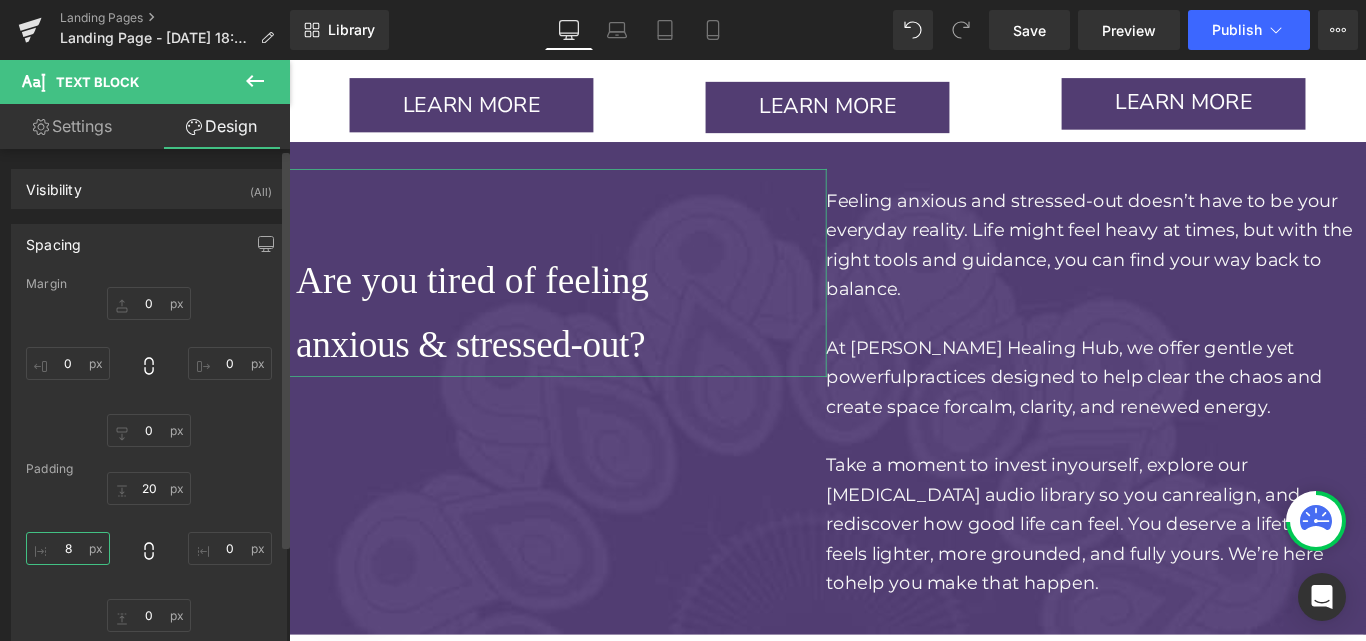 type on "80" 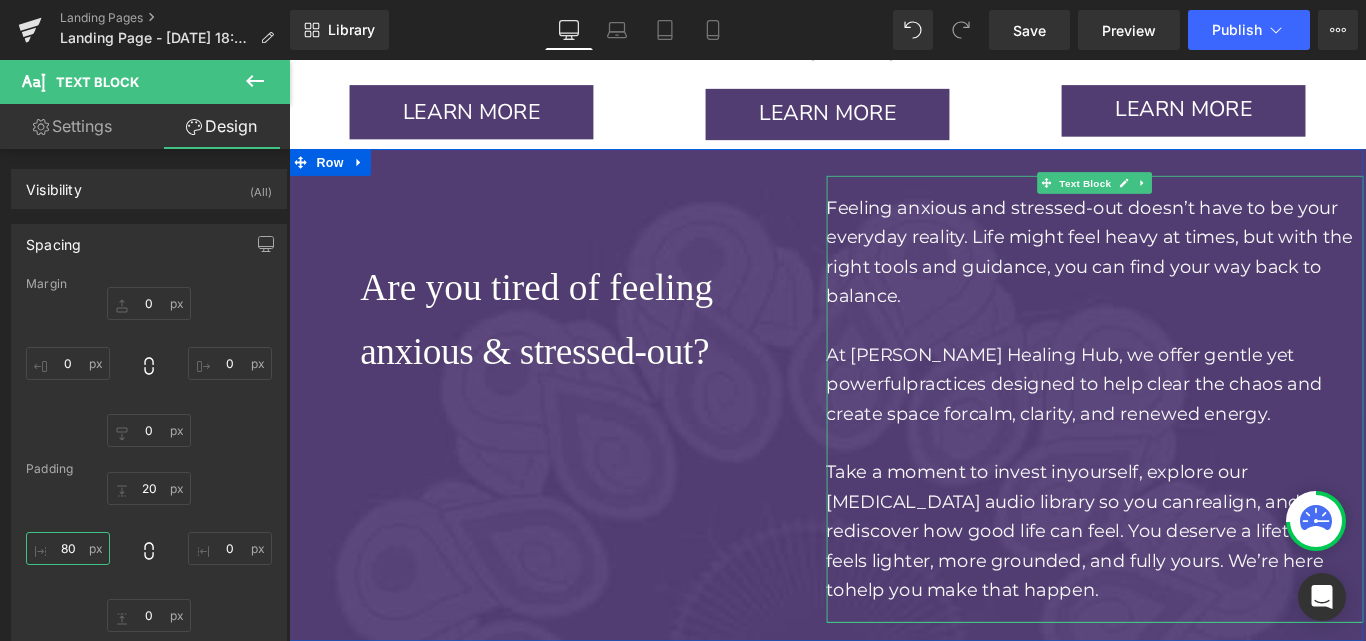 scroll, scrollTop: 4502, scrollLeft: 0, axis: vertical 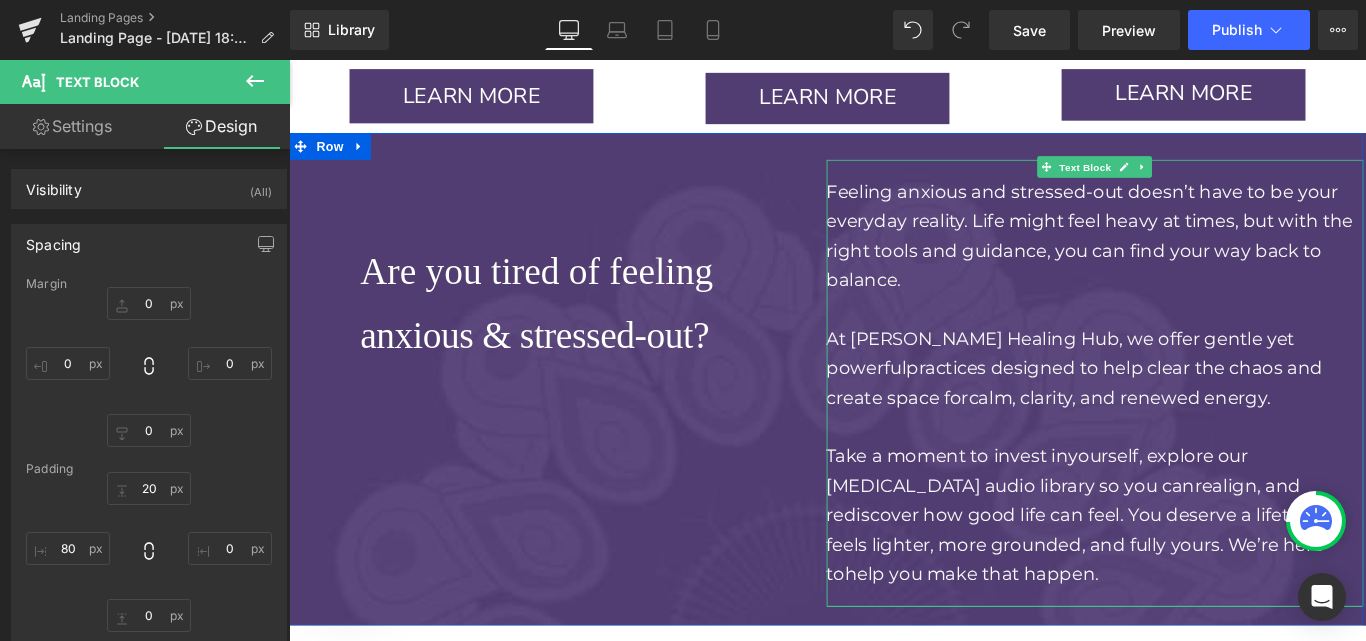 click on "Take a moment to invest in  yourself, explore our hypnotherapy audio library so you can  realign, and rediscover how good life can feel. You deserve a life t hat feels lighter, more grounded, and fully yours. We’re here to  help you make that happen." at bounding box center (1195, 571) 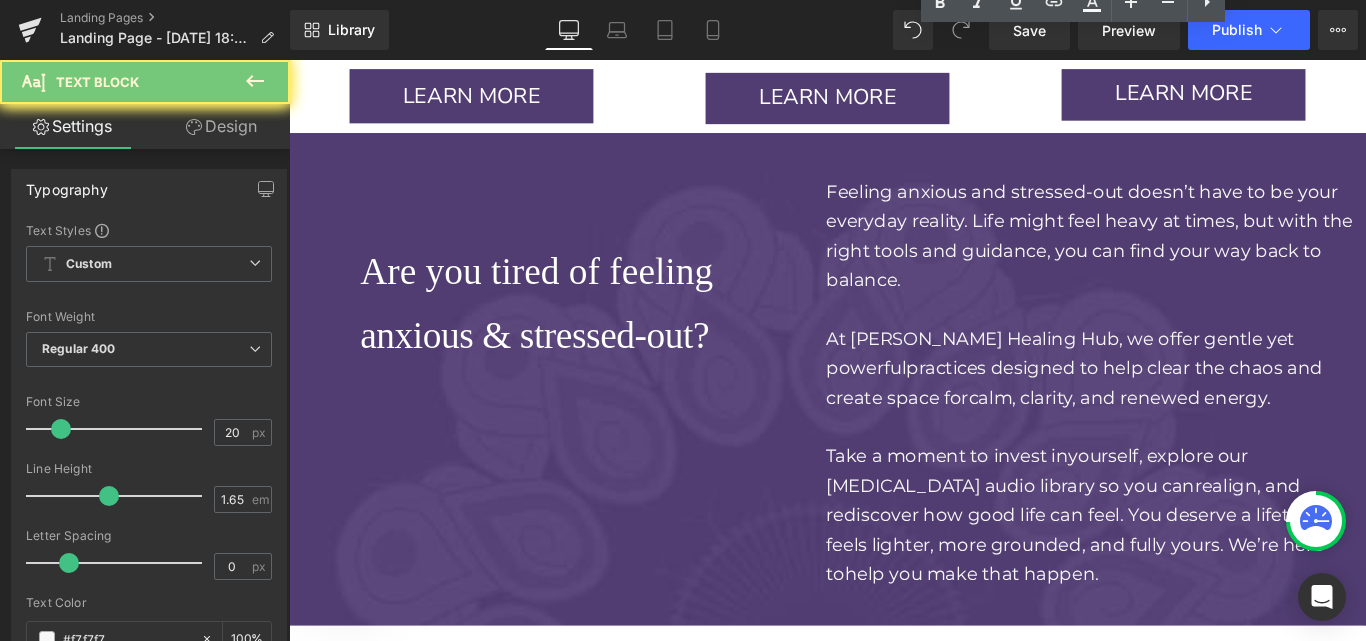 click on "realign, and rediscover how good life can feel. You deserve a life" at bounding box center (1159, 554) 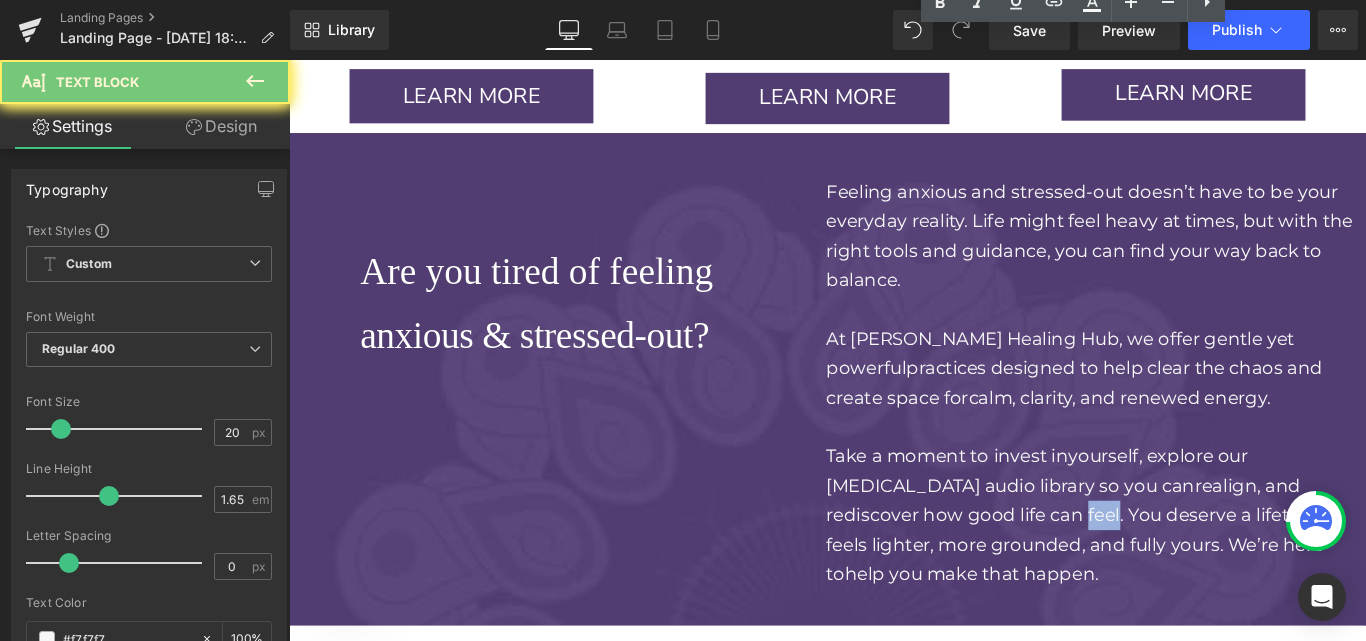 scroll, scrollTop: 4564, scrollLeft: 0, axis: vertical 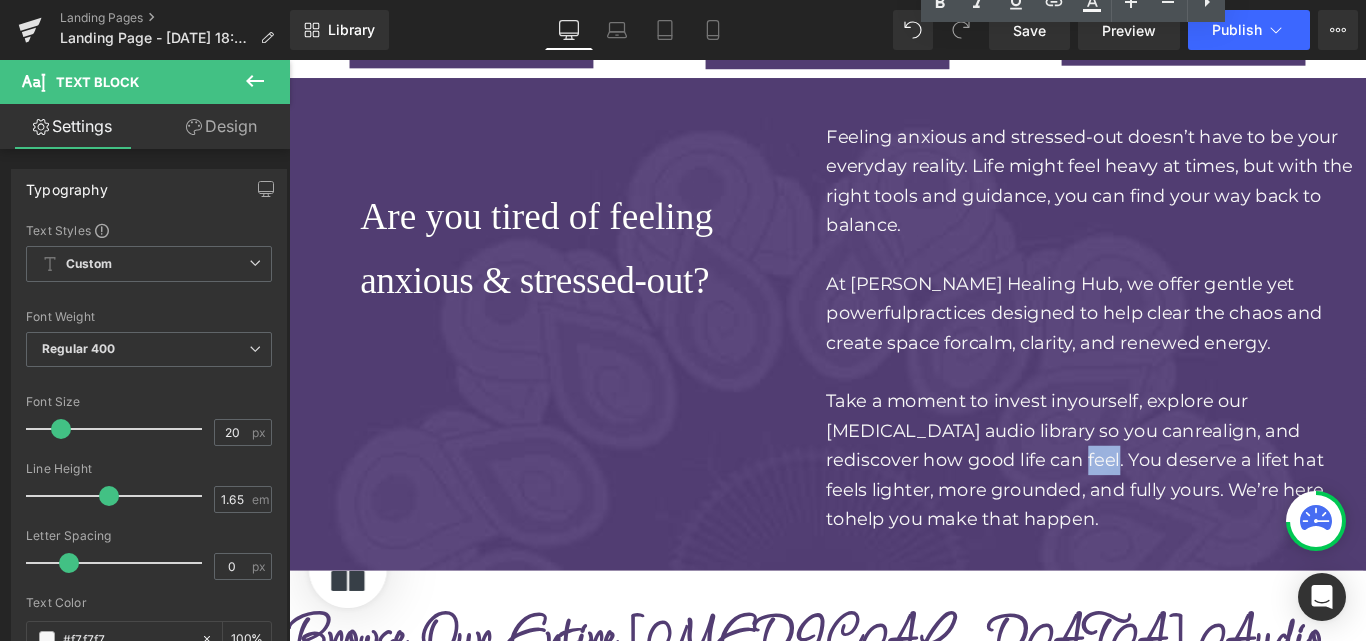 click on "realign, and rediscover how good life can feel. You deserve a life" at bounding box center [1159, 492] 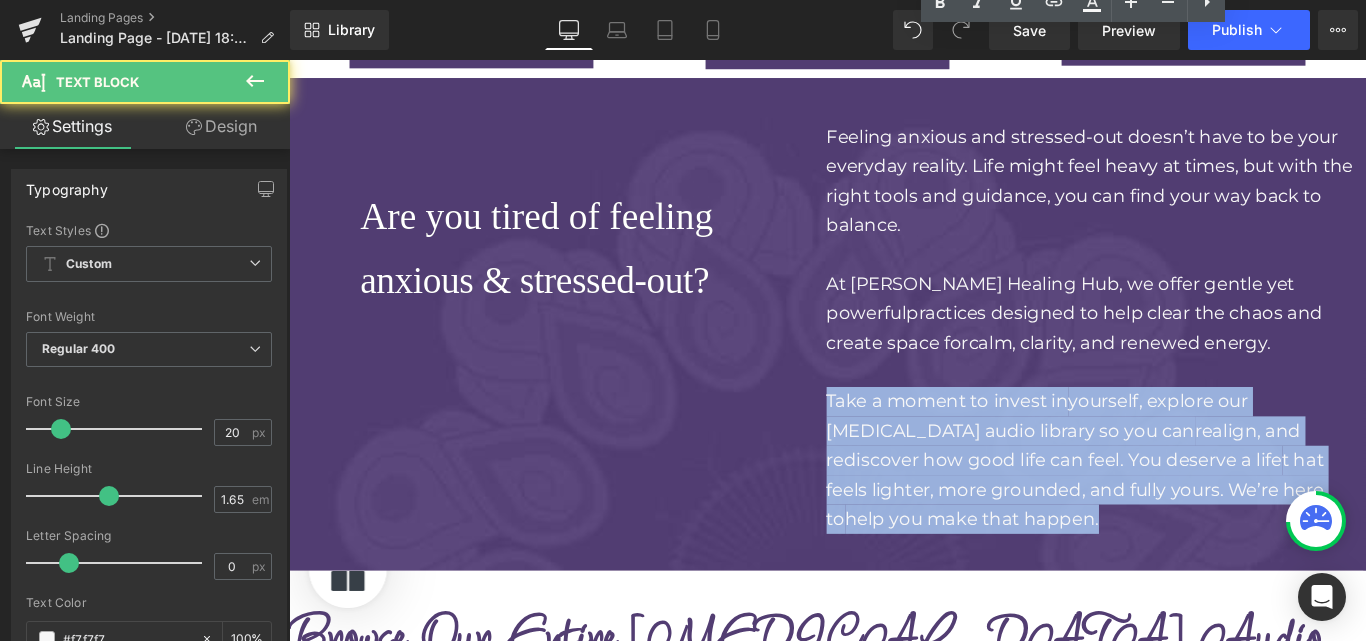 click on "realign, and rediscover how good life can feel. You deserve a life" at bounding box center [1159, 492] 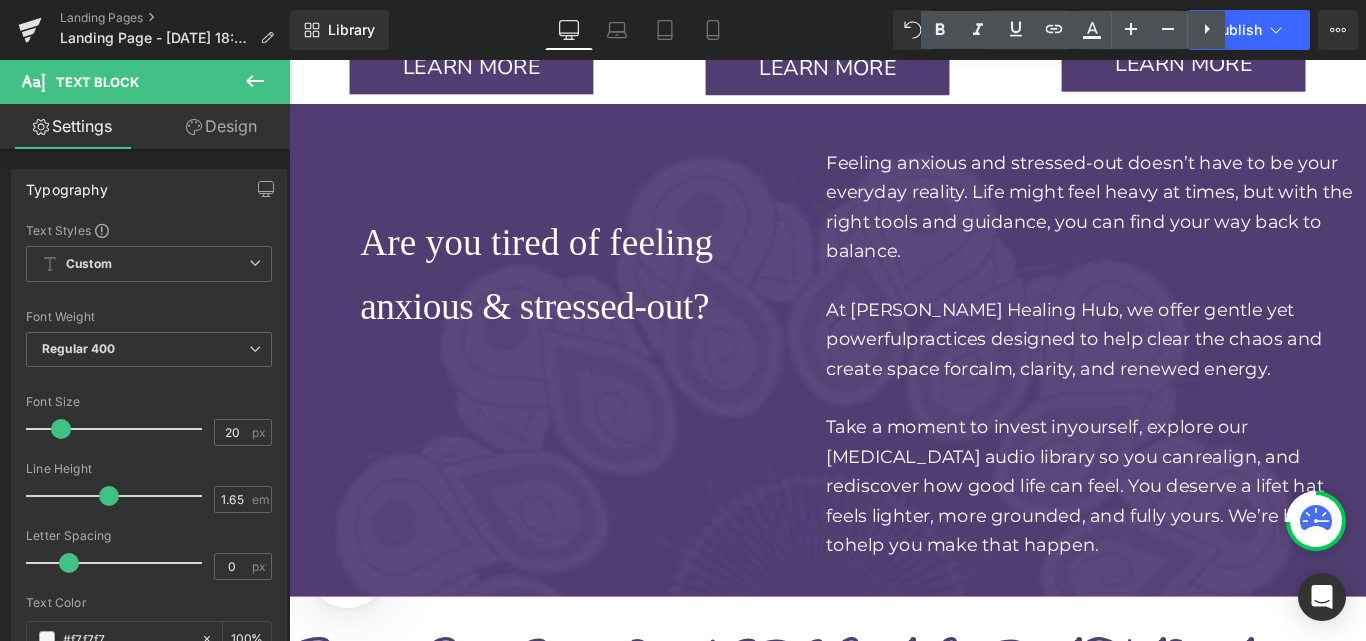 scroll, scrollTop: 4533, scrollLeft: 0, axis: vertical 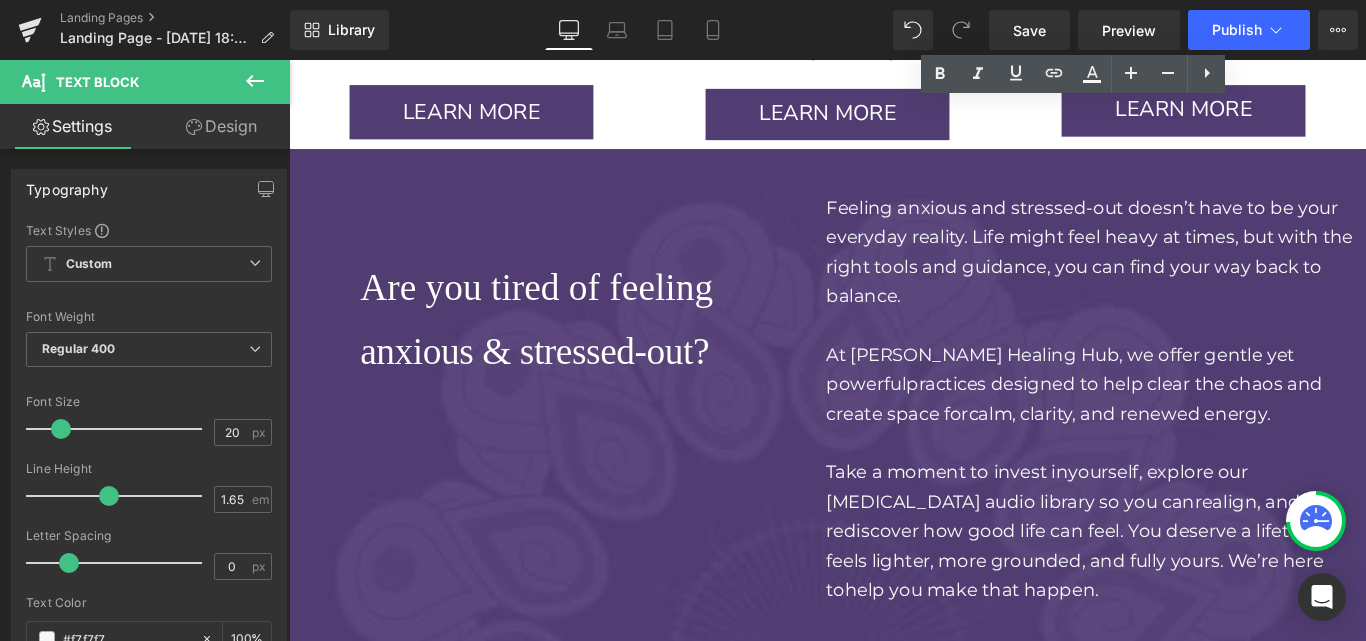 click on "At GenZen Healing Hub, we offer gentle yet powerful  practices designed to help clear the chaos and create space for  calm, clarity, and renewed energy." at bounding box center [1195, 424] 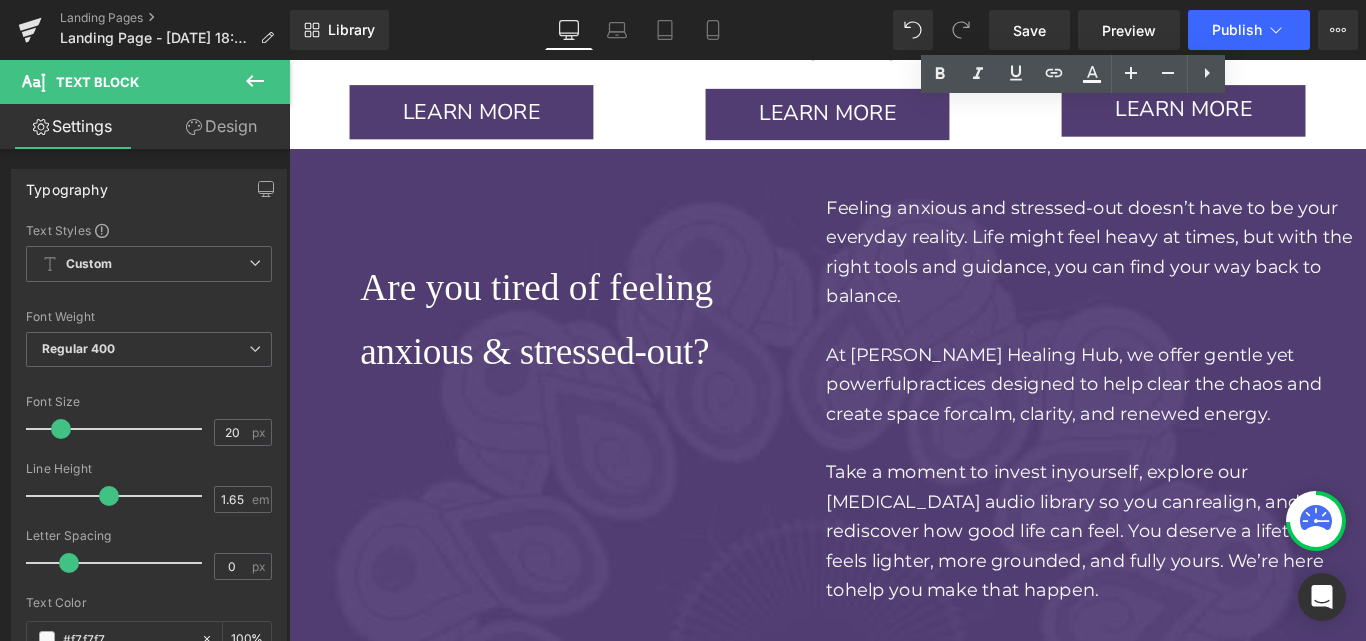 type 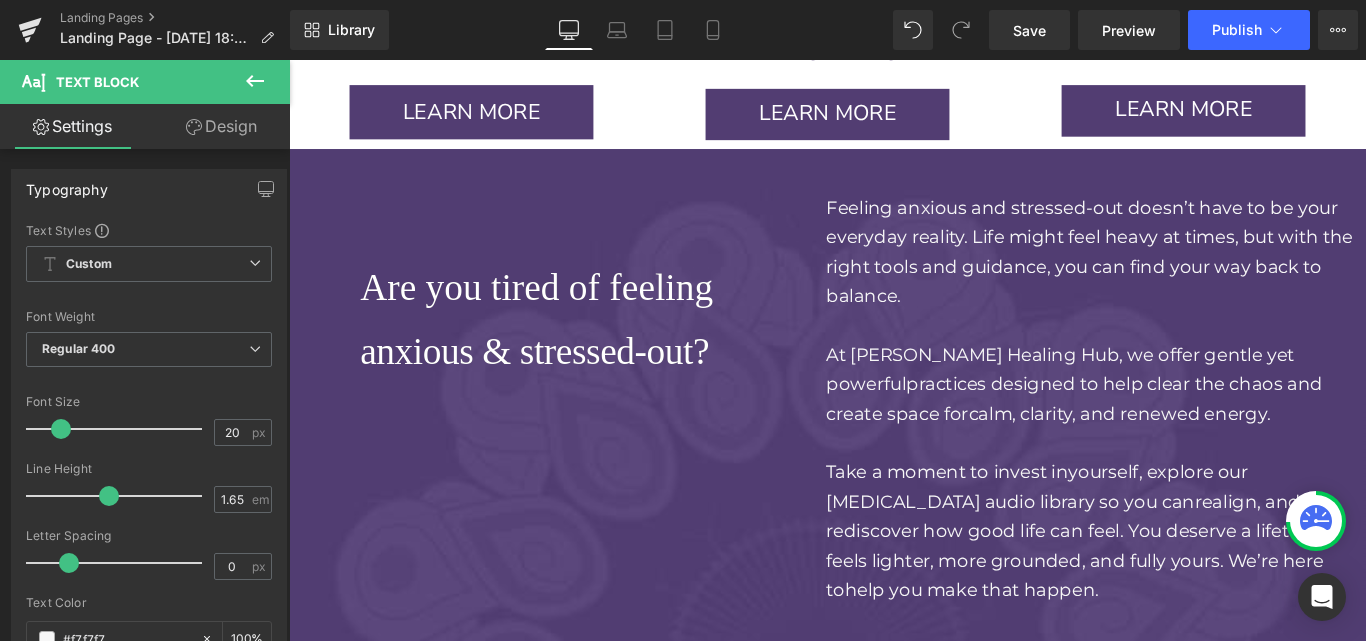 click on "Are you tired of feeling anxious & stressed-out? Text Block       80px   Feeling  anxious and stressed-out doesn’t have to be your everyday reality. Life might feel heavy at times, but with the right tools and guidance, you can find your way back to balance.  At GenZen Healing Hub, we offer gentle yet powerful  practices designed to help clear the chaos and create space for  calm, clarity, and renewed energy.  Take a moment to invest in  yourself, explore our hypnotherapy audio library so you can  realign, and rediscover how good life can feel. You deserve a life t hat feels lighter, more grounded, and fully yours. We’re here to  help you make that happen. Text Block         Row" at bounding box center (894, 436) 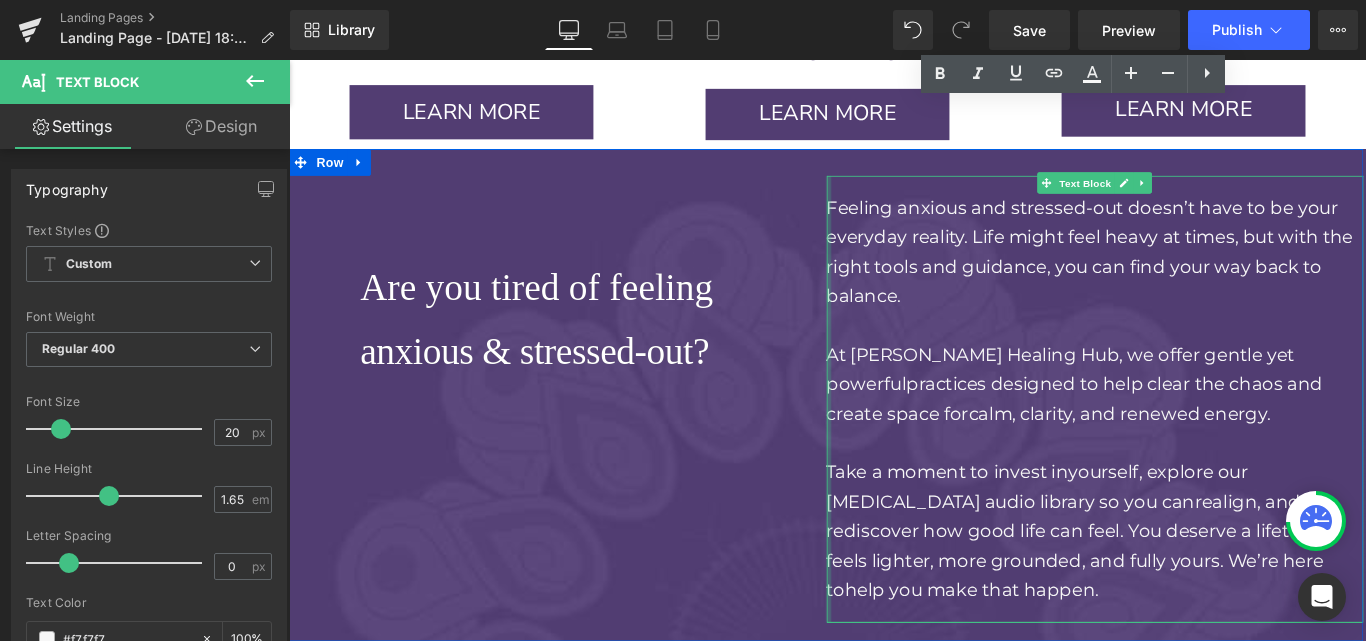 click on "Feeling  anxious and stressed-out doesn’t have to be your everyday reality. Life might feel heavy at times, but with the right tools and guidance, you can find your way back to balance.  At GenZen Healing Hub, we offer gentle yet powerful  practices designed to help clear the chaos and create space for  calm, clarity, and renewed energy.  Take a moment to invest in  yourself, explore our hypnotherapy audio library so you can  realign, and rediscover how good life can feel. You deserve a life t hat feels lighter, more grounded, and fully yours. We’re here to  help you make that happen. Text Block" at bounding box center (1195, 441) 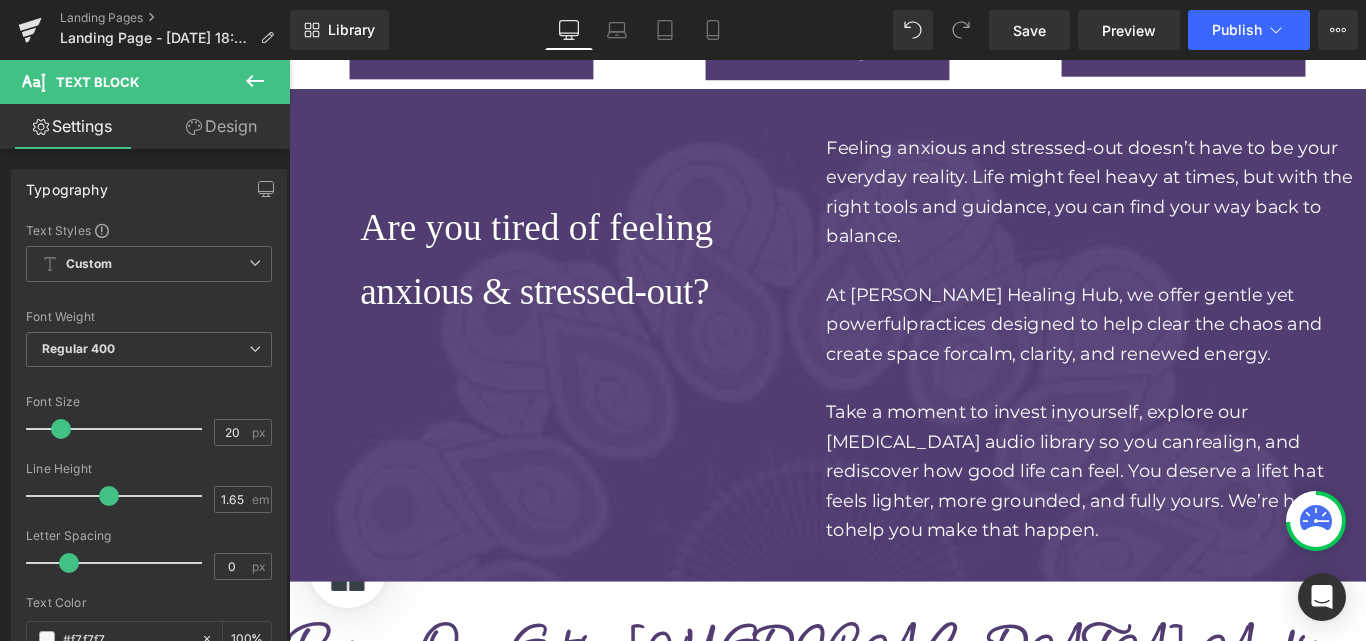 scroll, scrollTop: 4555, scrollLeft: 0, axis: vertical 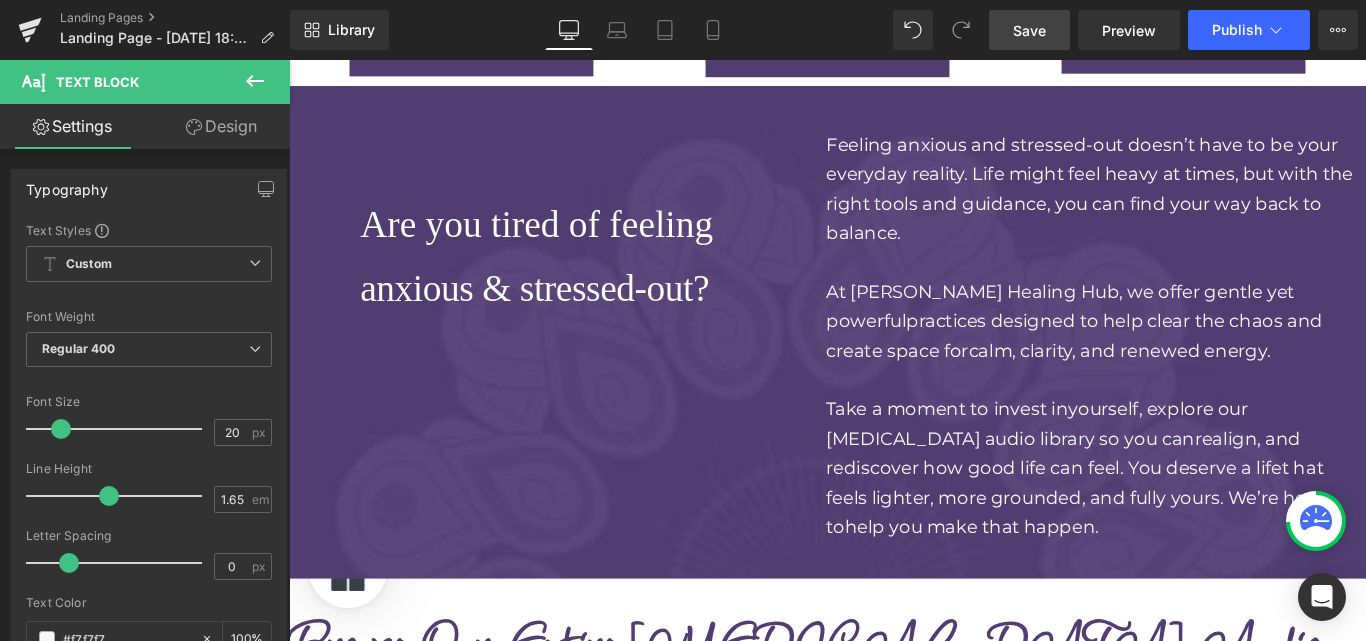 click on "Save" at bounding box center [1029, 30] 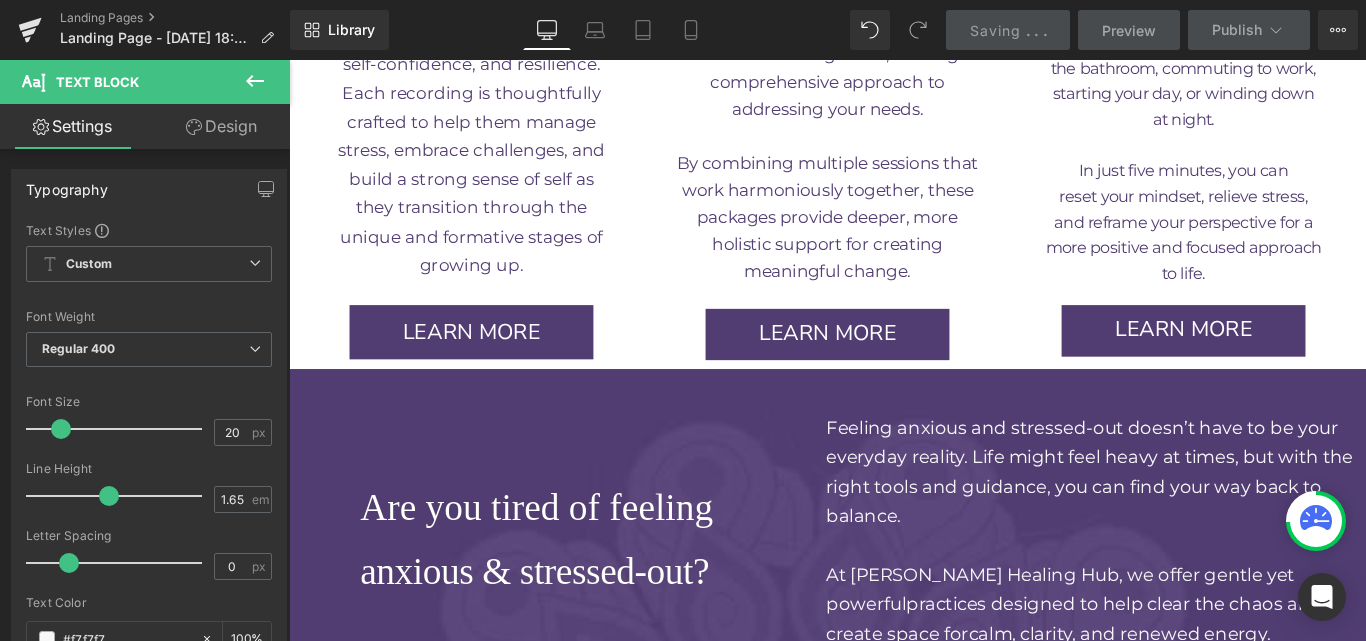 scroll, scrollTop: 4236, scrollLeft: 0, axis: vertical 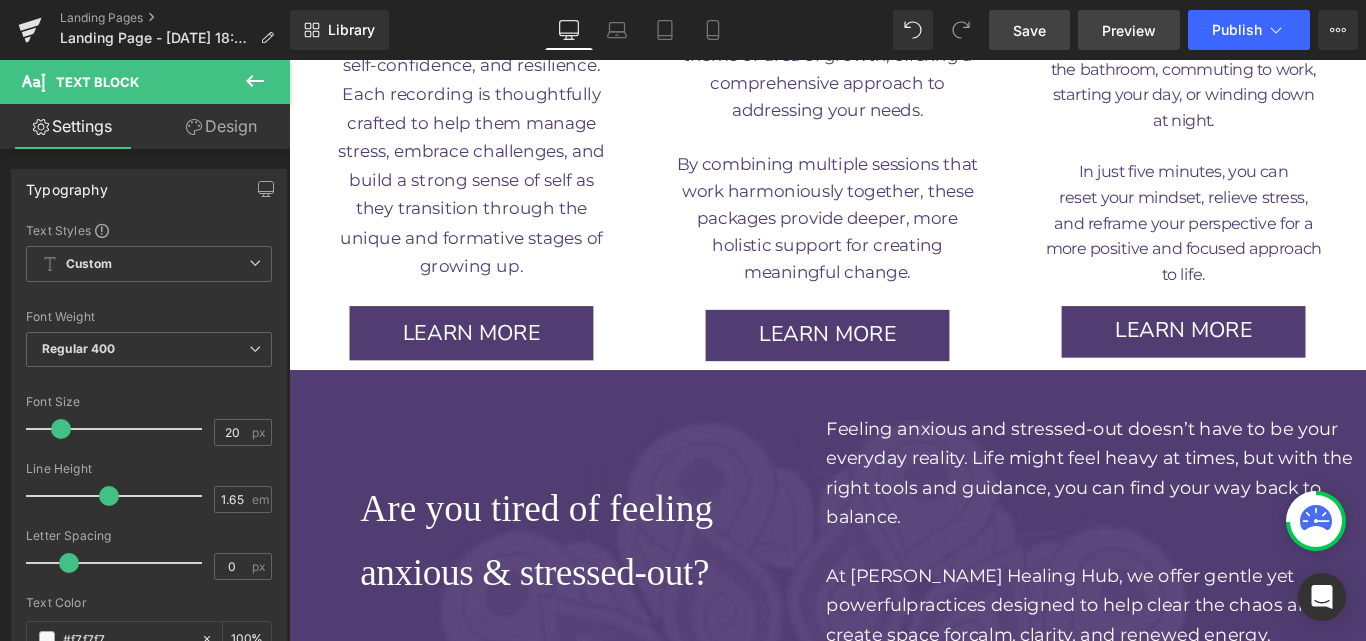 click on "Preview" at bounding box center (1129, 30) 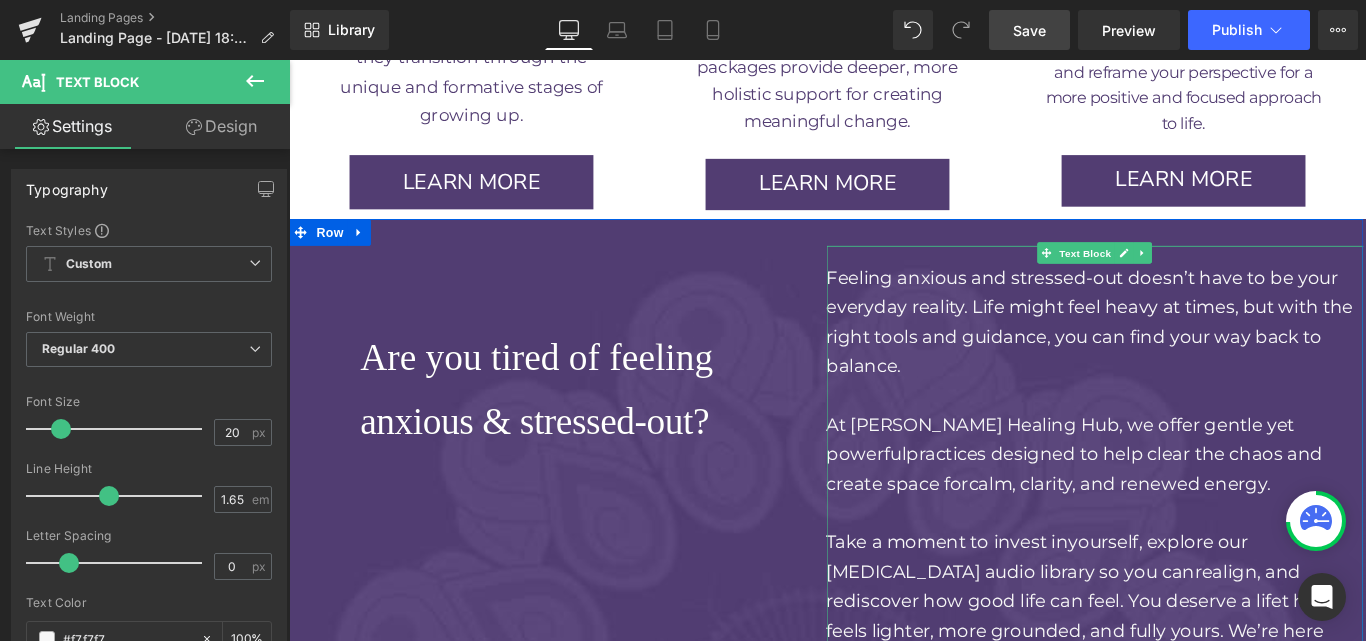 scroll, scrollTop: 4408, scrollLeft: 0, axis: vertical 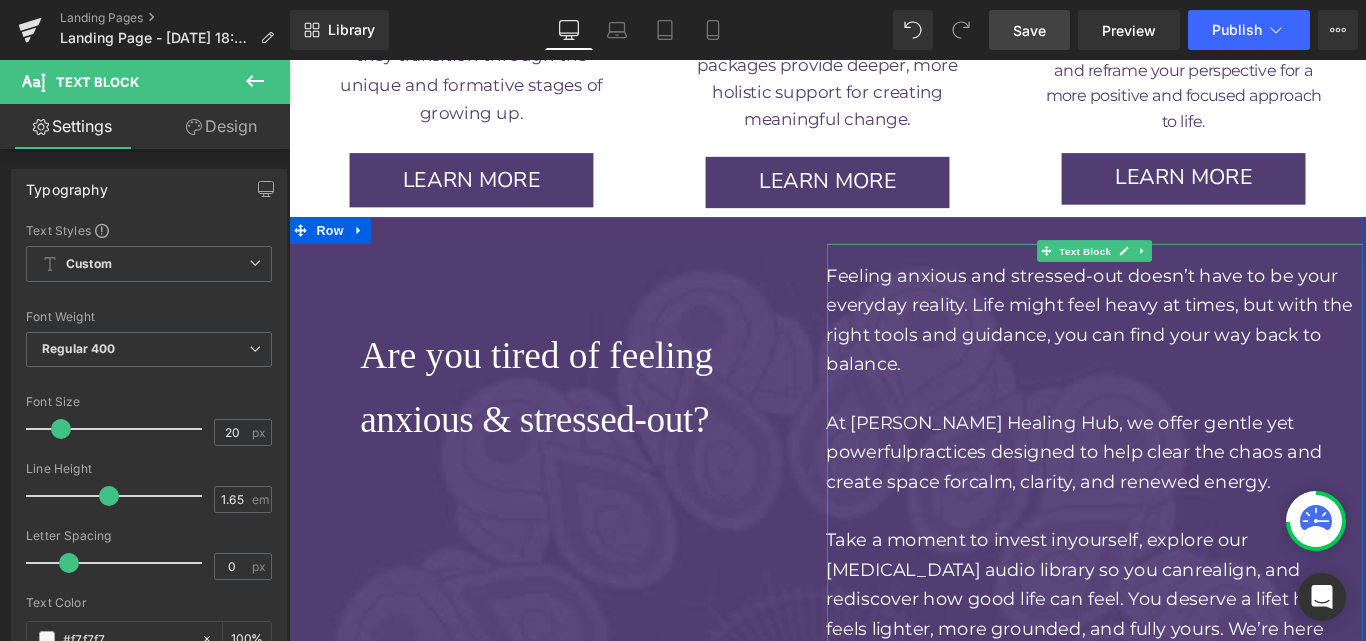 click on "practices designed to help clear the chaos and create space for" at bounding box center [1172, 516] 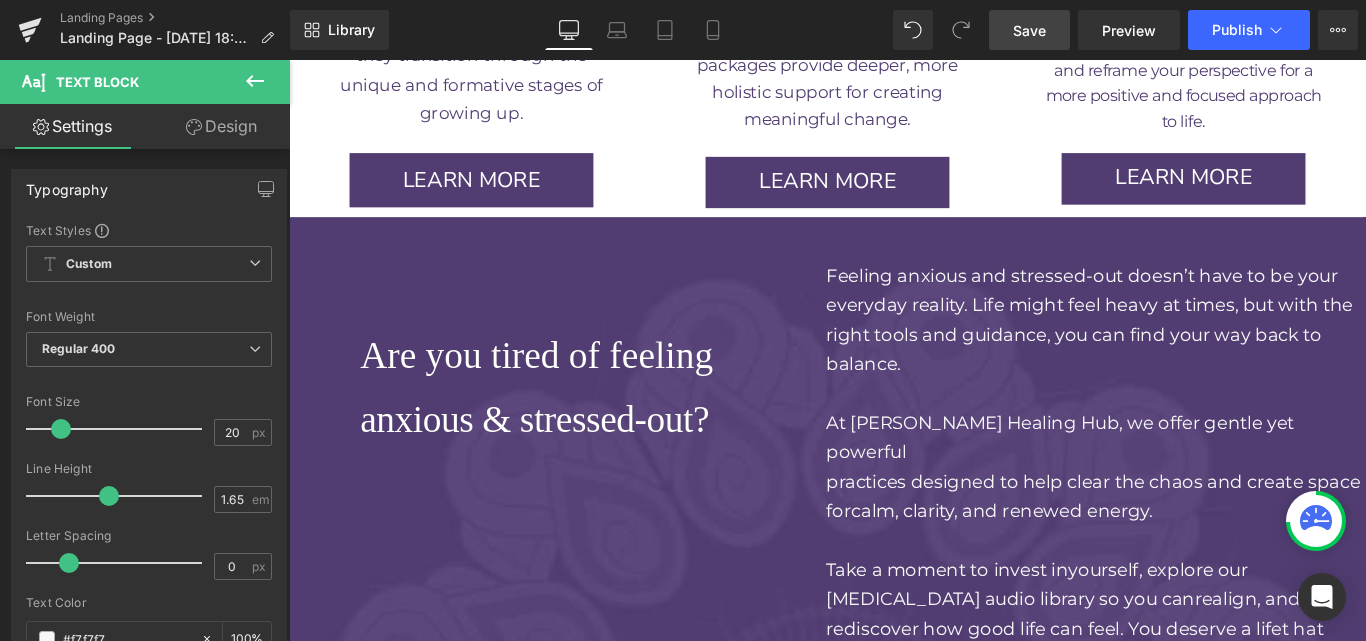 click on "calm, clarity, and renewed energy." at bounding box center [1090, 566] 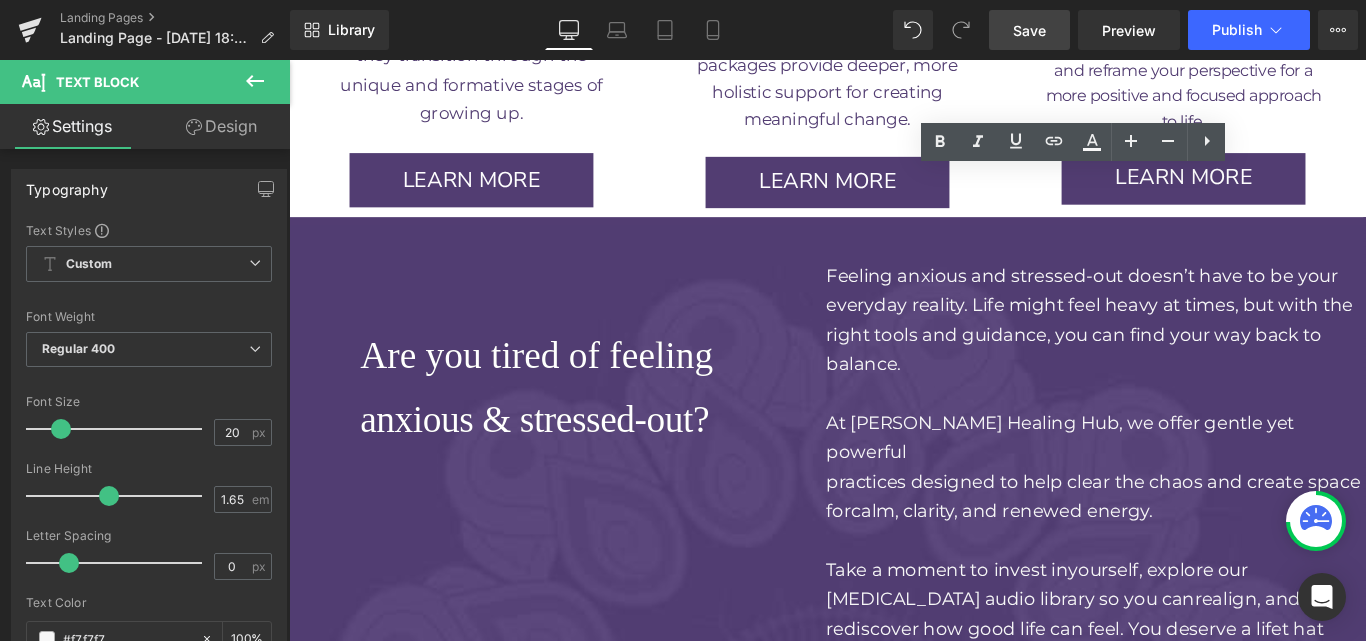 click on "practices designed to help clear the chaos and create space for" at bounding box center [1193, 549] 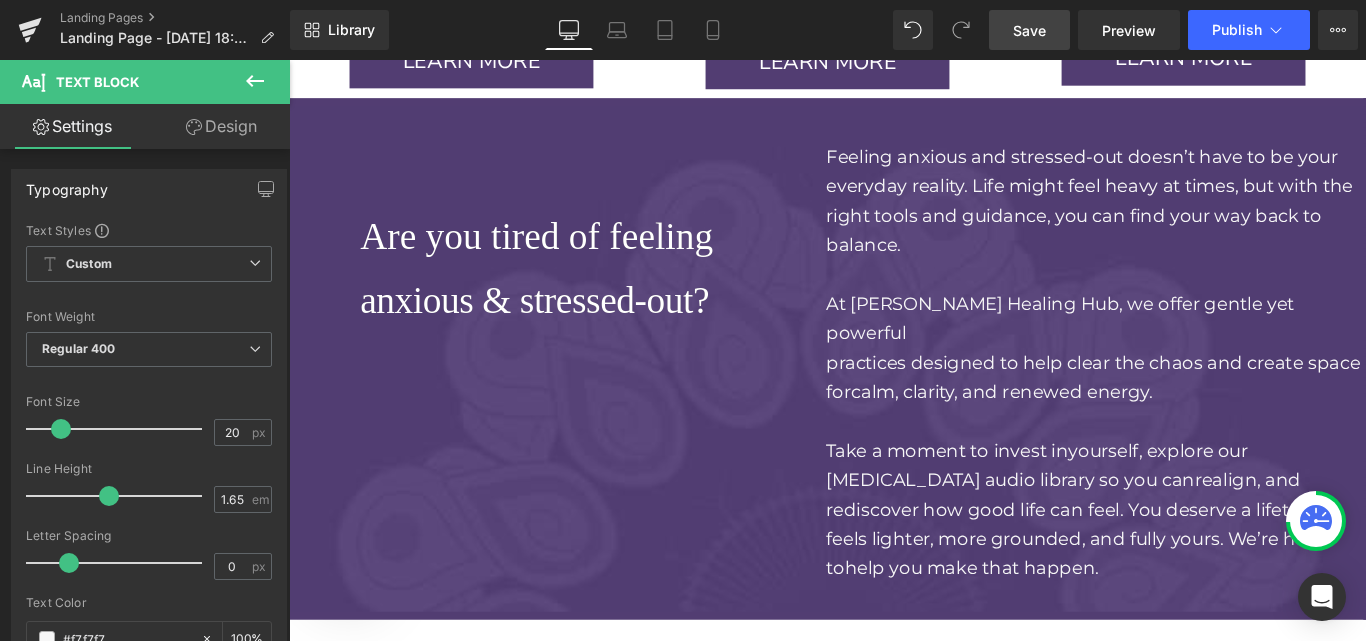 scroll, scrollTop: 4543, scrollLeft: 0, axis: vertical 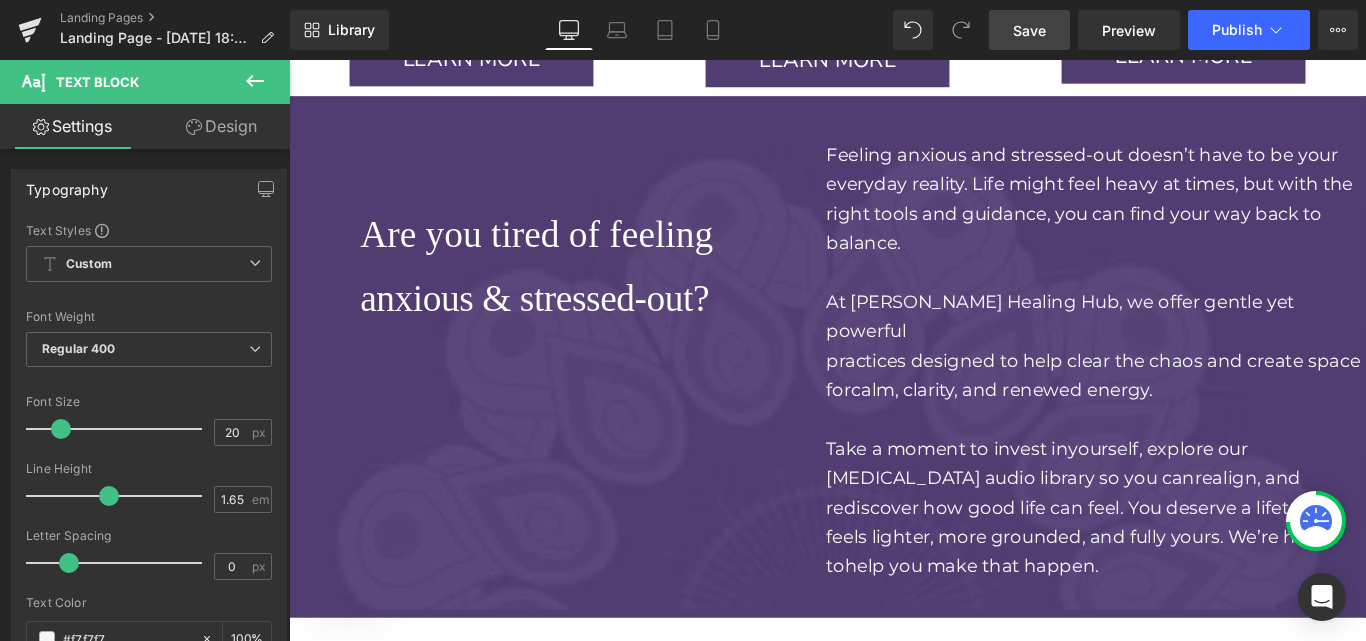 click on "yourself, explore our [MEDICAL_DATA] audio library so you can" at bounding box center [1130, 513] 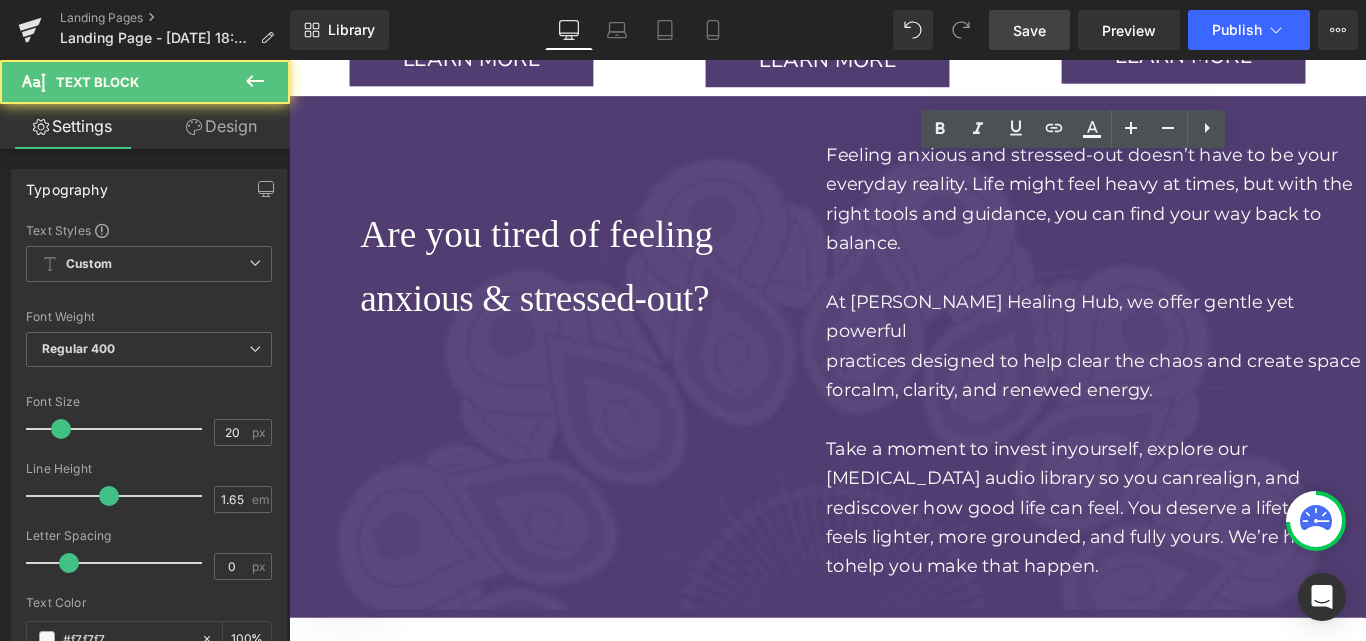 click on "yourself, explore our [MEDICAL_DATA] audio library so you can" at bounding box center (1130, 513) 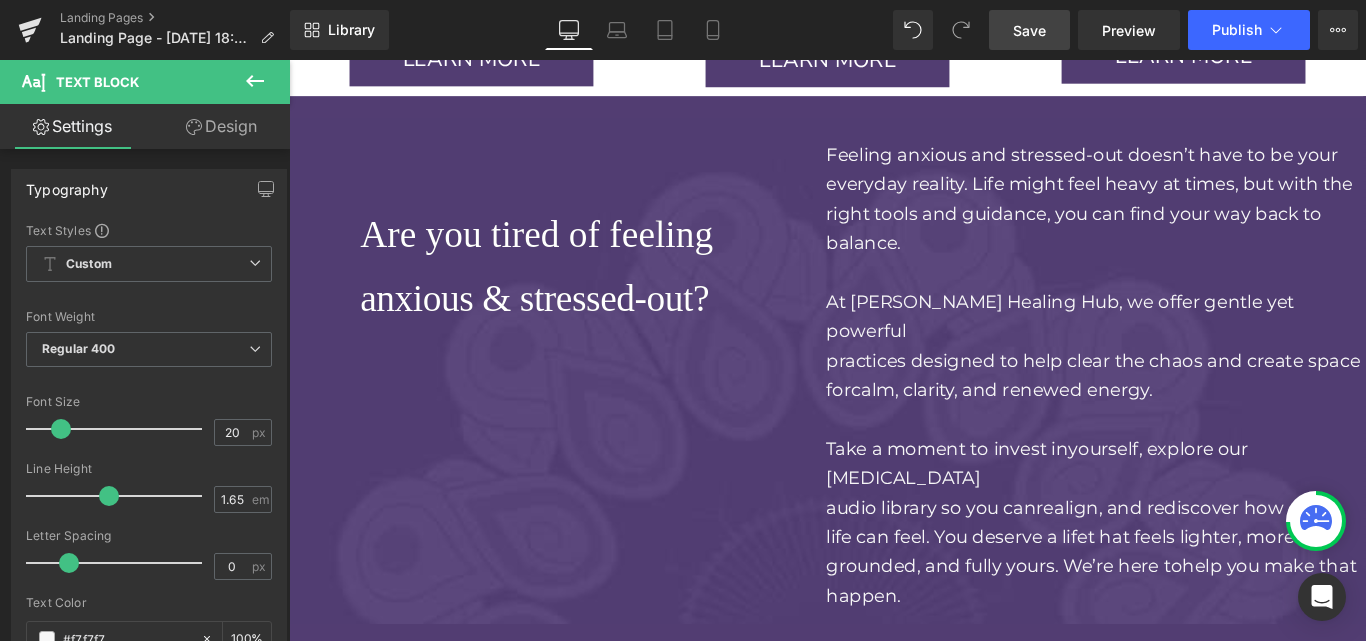 click on "audio library so you can  realign, and rediscover how good life can feel. You deserve a life t hat feels lighter, more grounded, and fully yours. We’re here to  help you make that happen." at bounding box center (1195, 613) 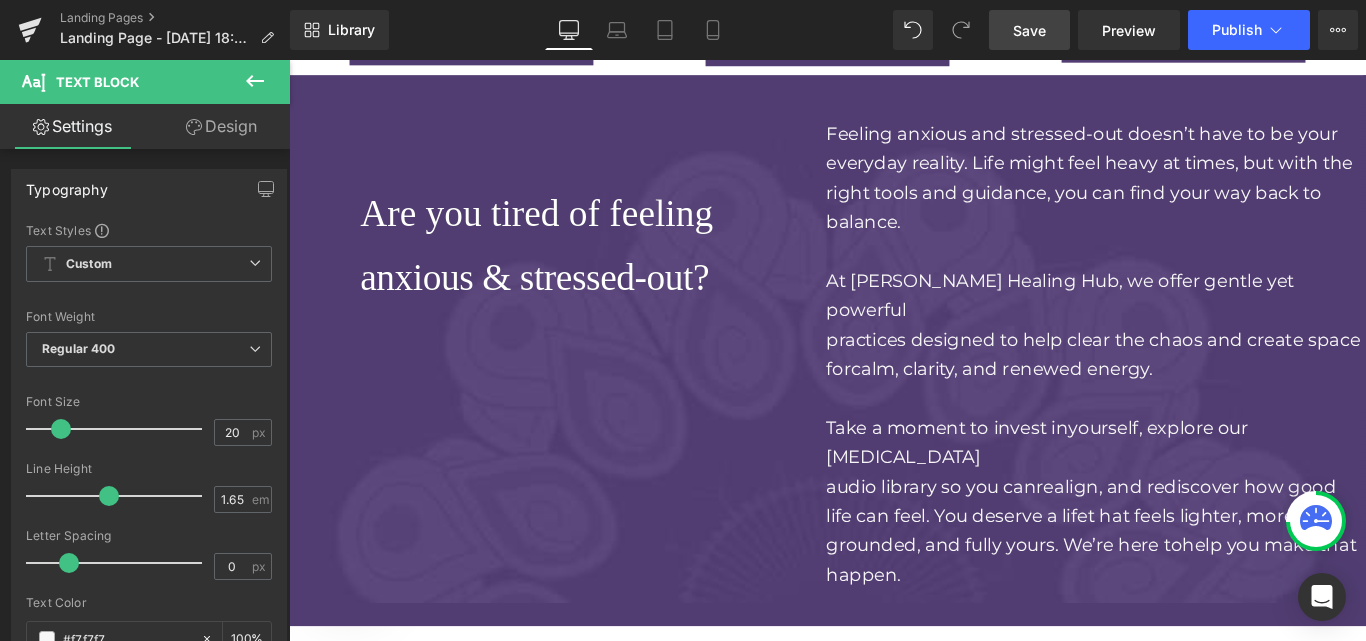 scroll, scrollTop: 4568, scrollLeft: 0, axis: vertical 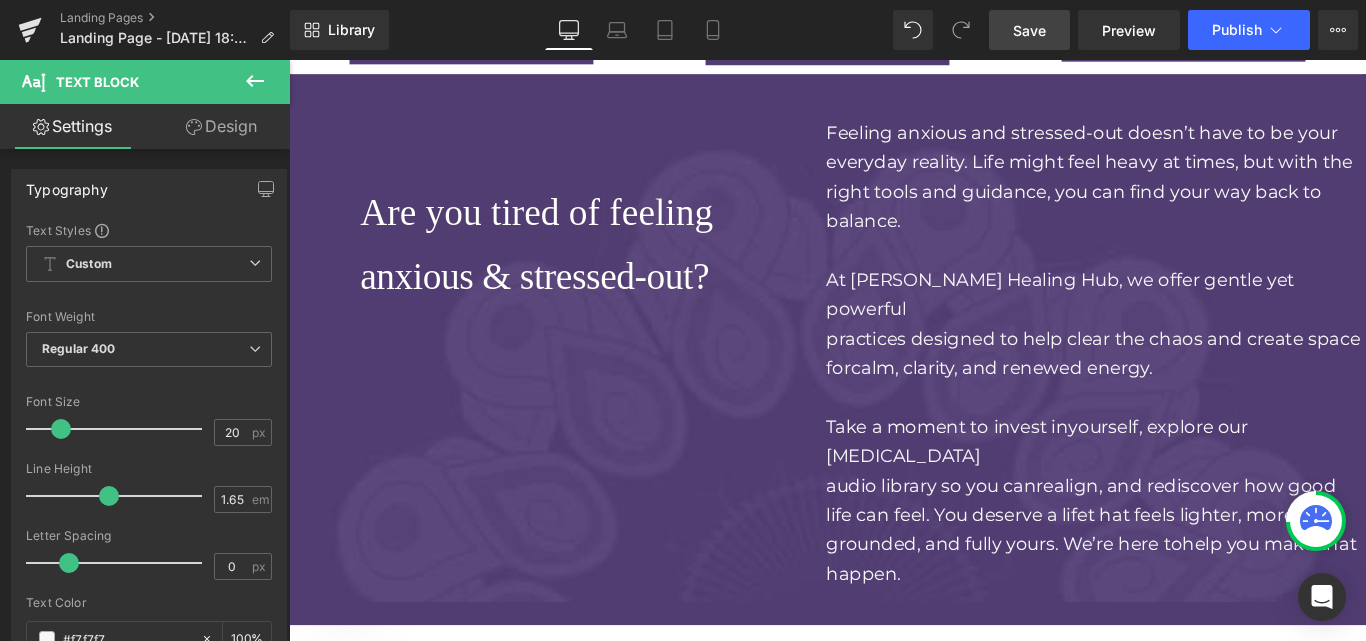 click on "yourself, explore our hypnotherapy" at bounding box center [1130, 488] 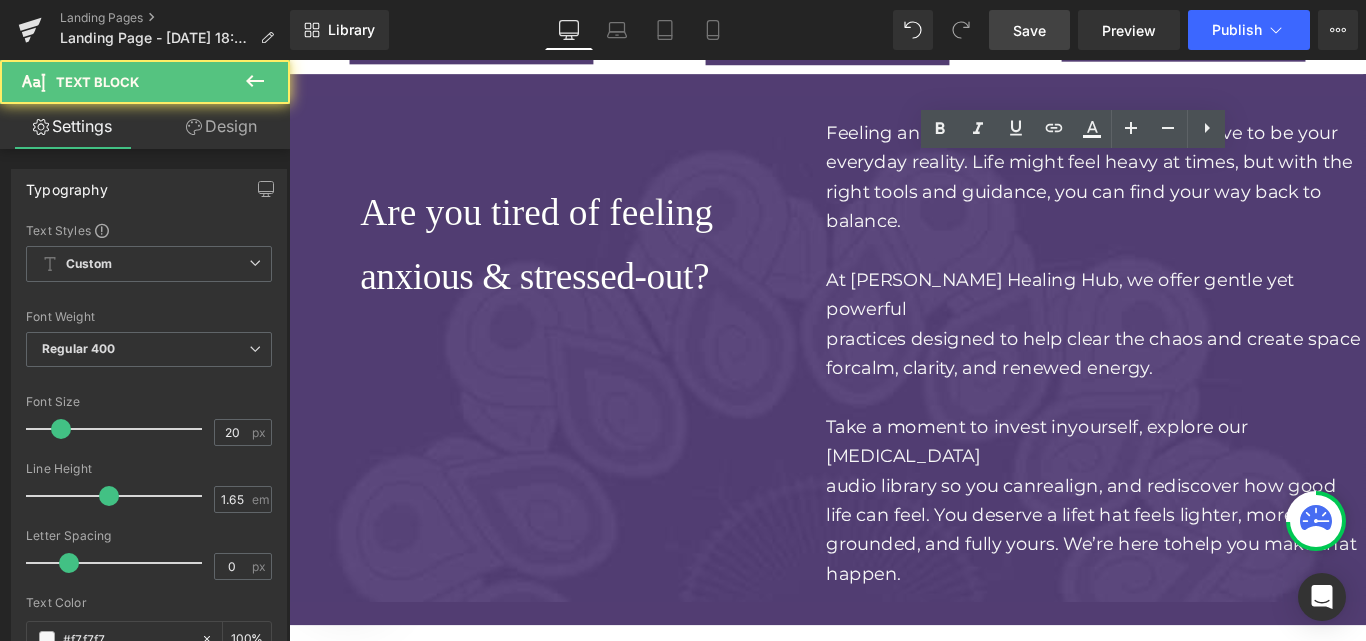 click on "yourself, explore our hypnotherapy" at bounding box center (1130, 488) 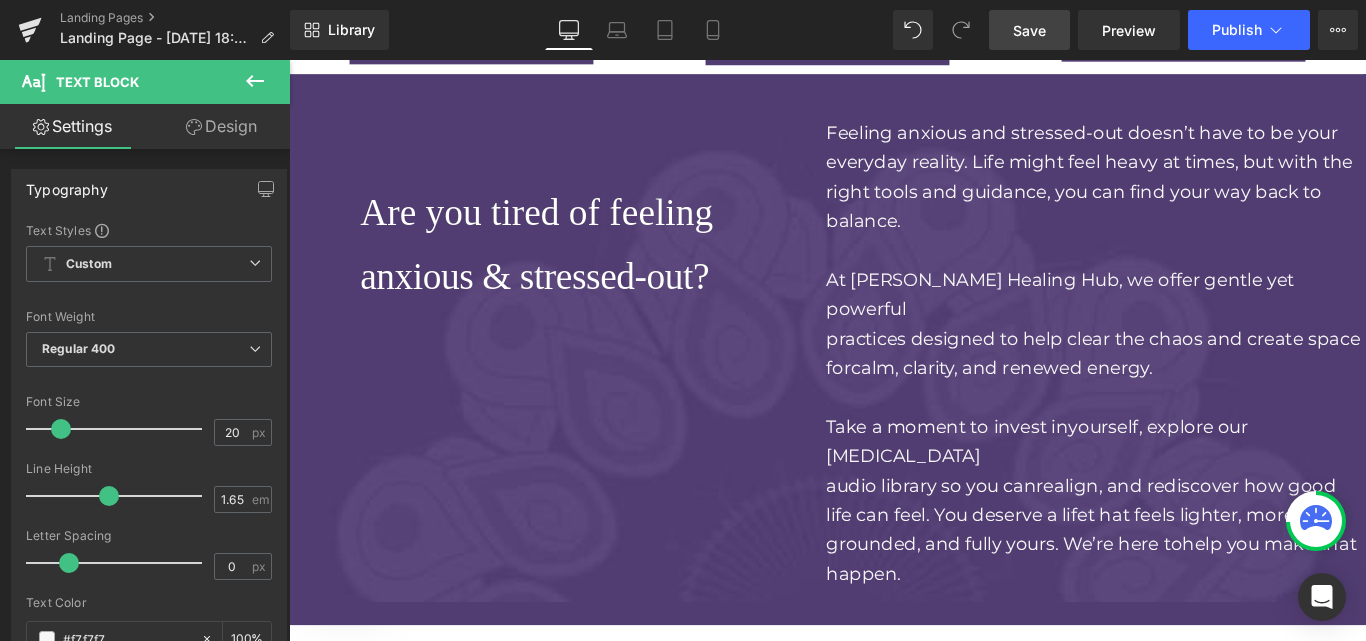 click on "t hat feels lighter, more grounded, and fully yours. We’re here to" at bounding box center [1156, 587] 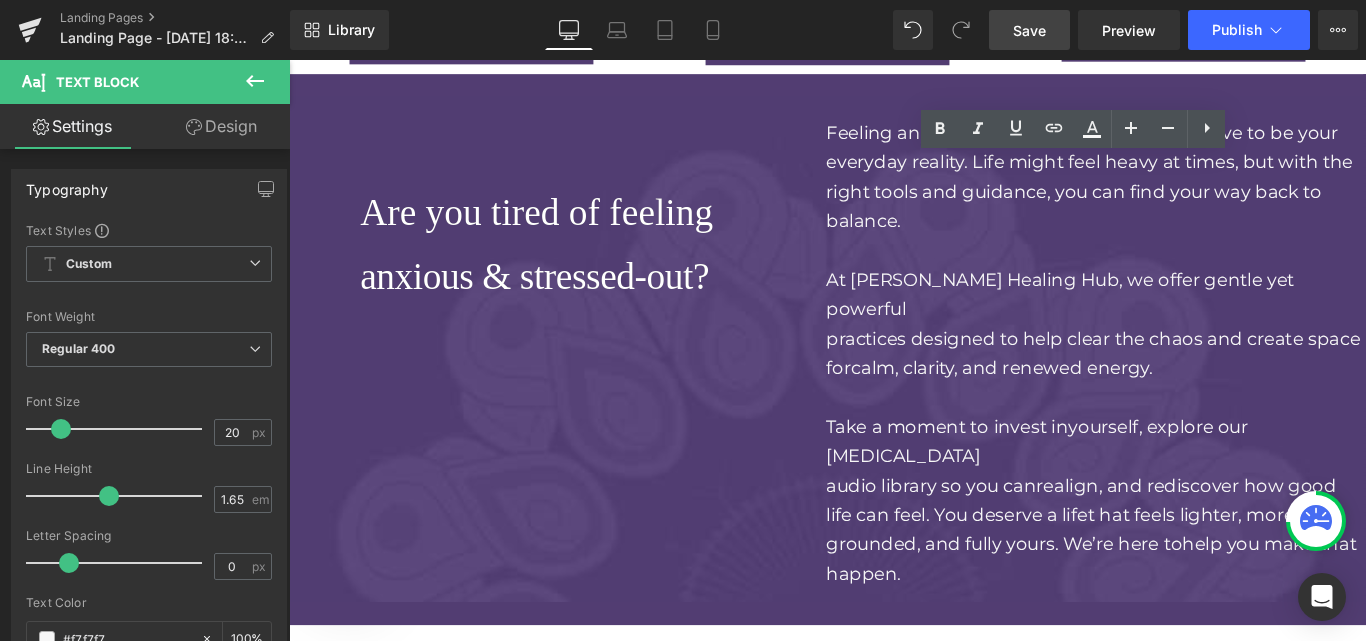 click on "t hat feels lighter, more grounded, and fully yours. We’re here to" at bounding box center (1156, 587) 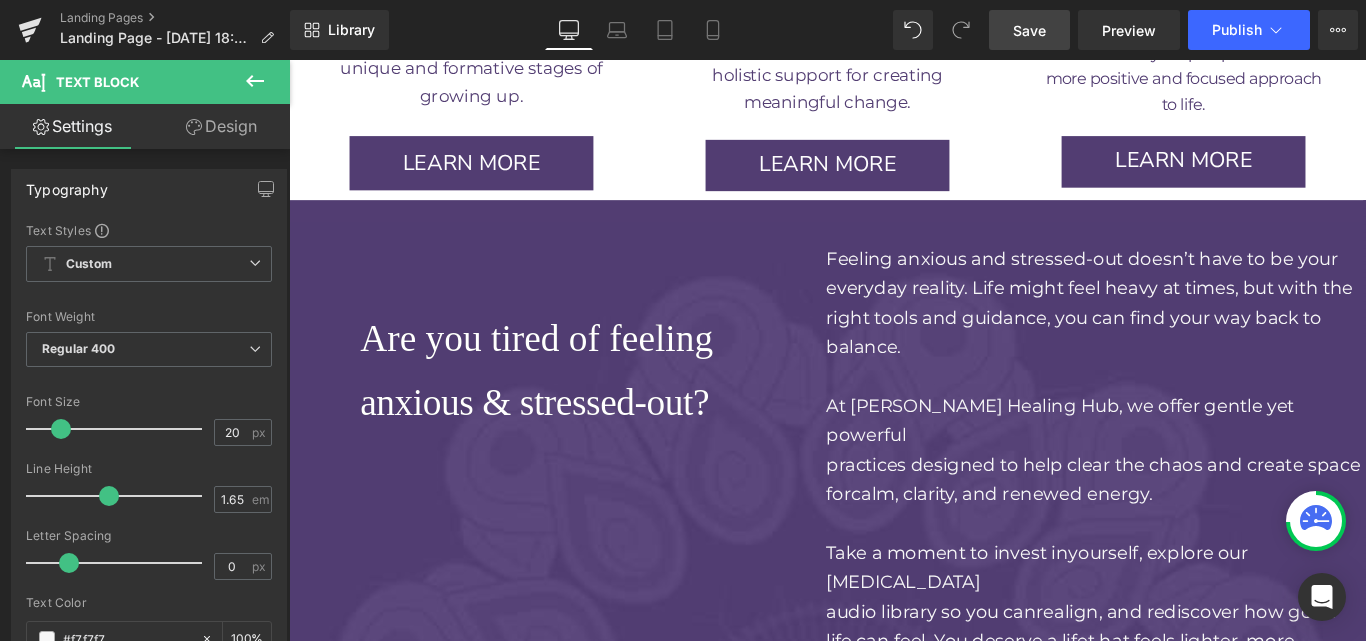 scroll, scrollTop: 4426, scrollLeft: 0, axis: vertical 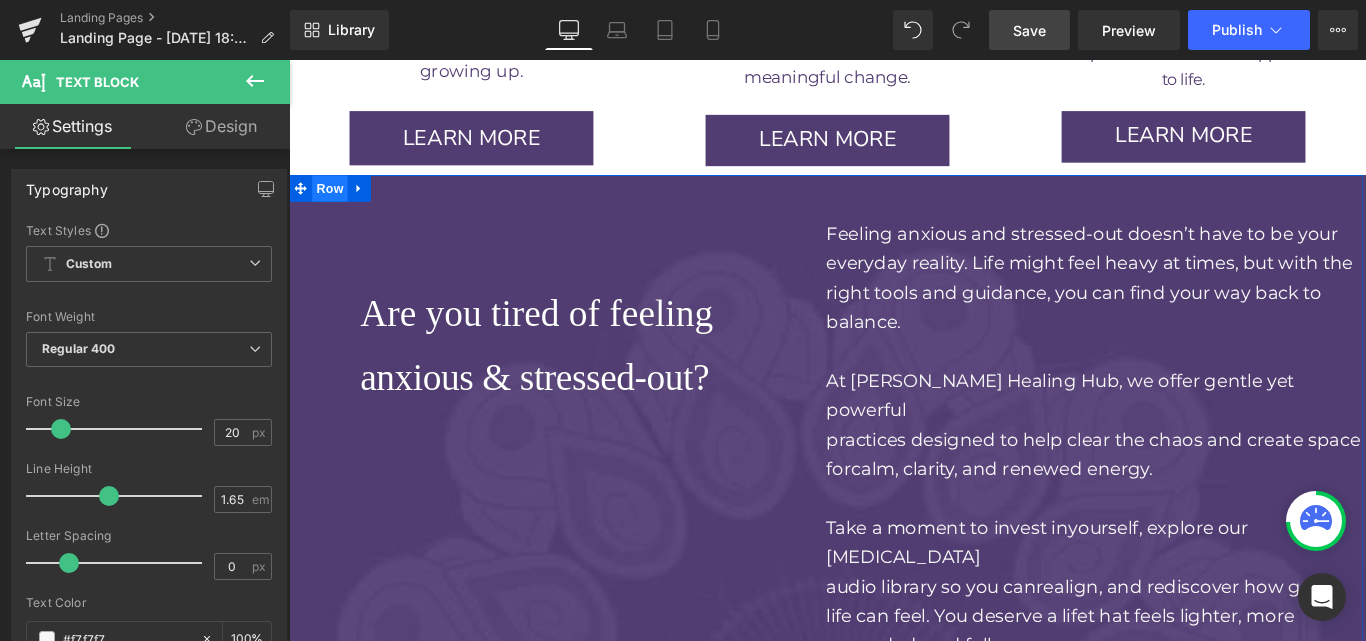 click on "Row" at bounding box center [335, 204] 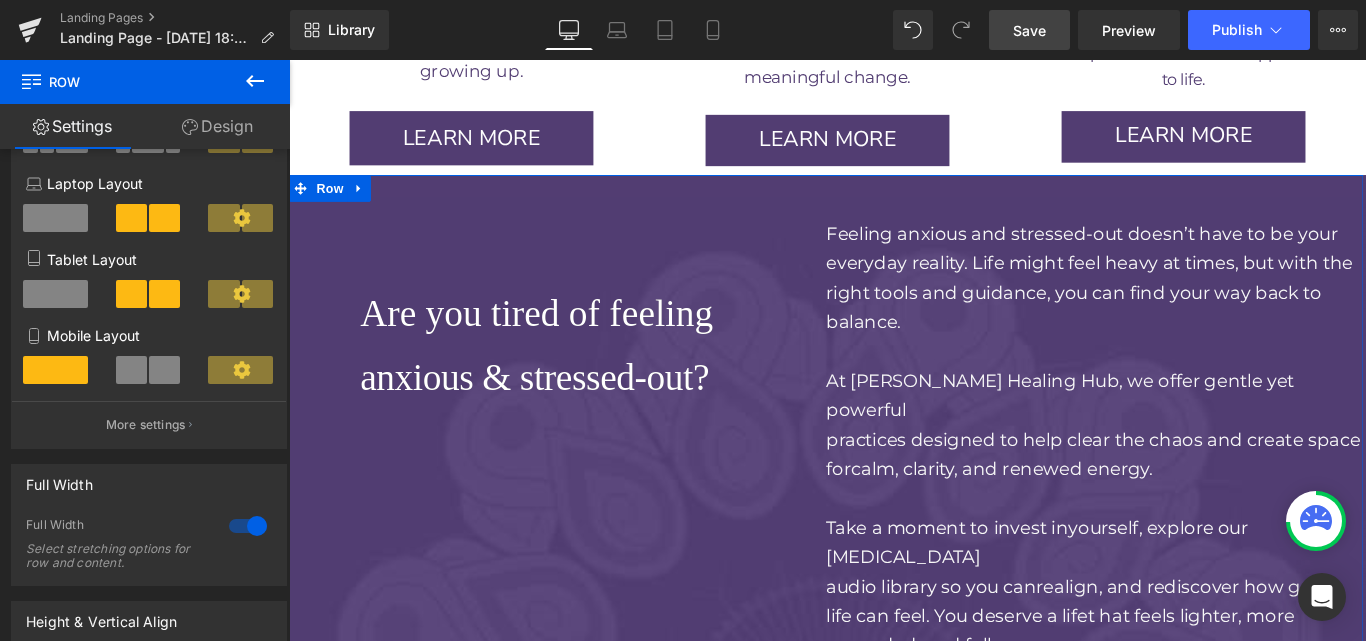 scroll, scrollTop: 276, scrollLeft: 0, axis: vertical 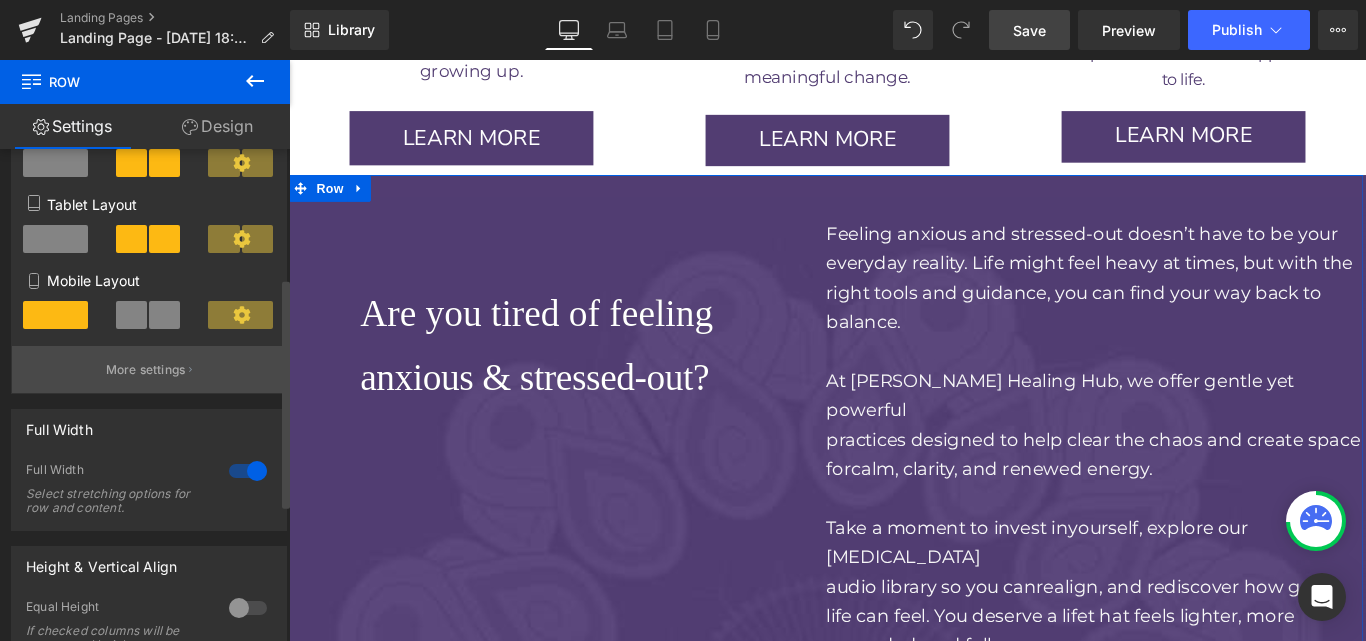 click on "More settings" at bounding box center [146, 370] 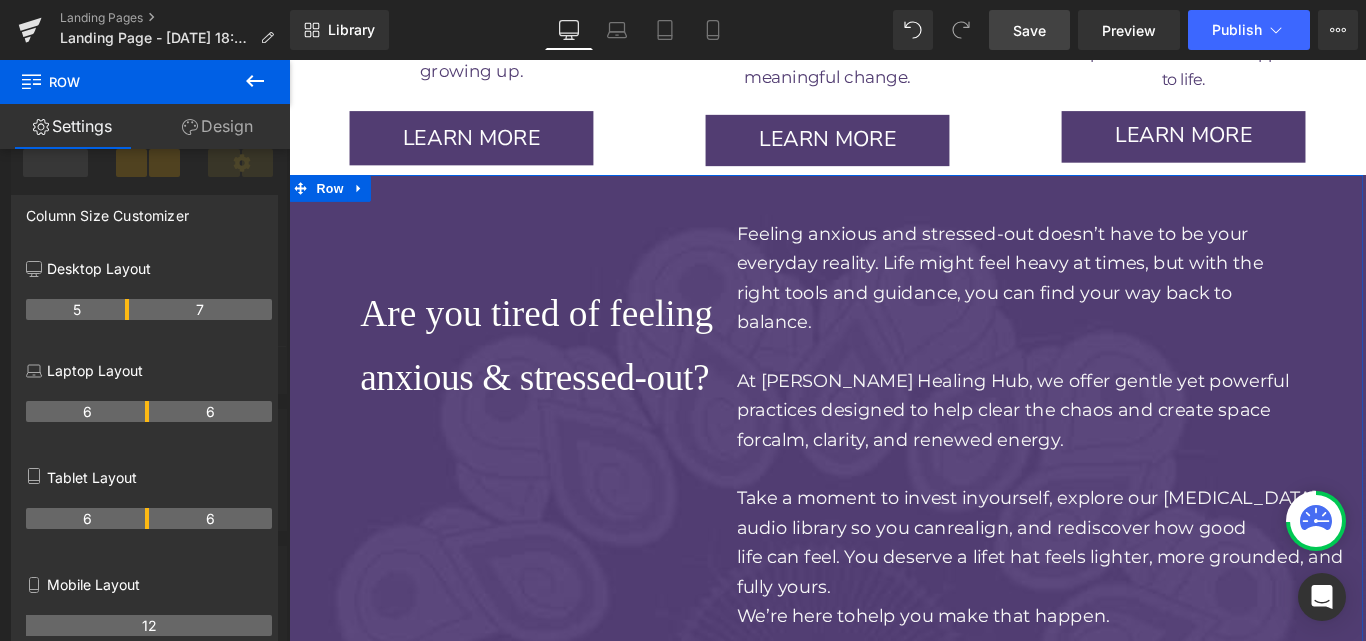 drag, startPoint x: 147, startPoint y: 314, endPoint x: 136, endPoint y: 313, distance: 11.045361 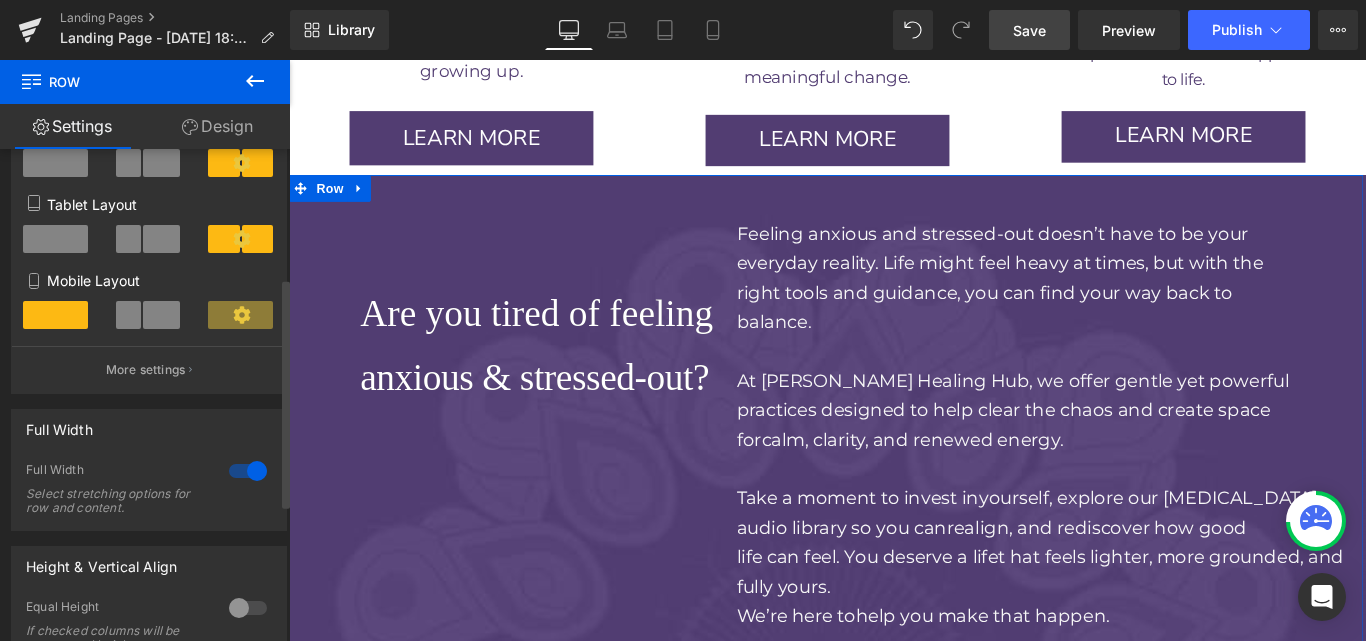 click on "Skip to content
Home Products About  Services Blog FAQ'S Resources Contact Us Success Stories Free Gifts
Account
Cart
Your cart is empty
are you ready to work with me?     get started
HOME
PRODUCTS
SERVICES
ABOUT
BLOG
FAQ’S
RESOURCES
CONTACT
SUCCESS STORIES
FREE GIFTS
Image         Row          GenZen Healing Hub Text Block         Row         Text Block         Row" at bounding box center [894, 4096] 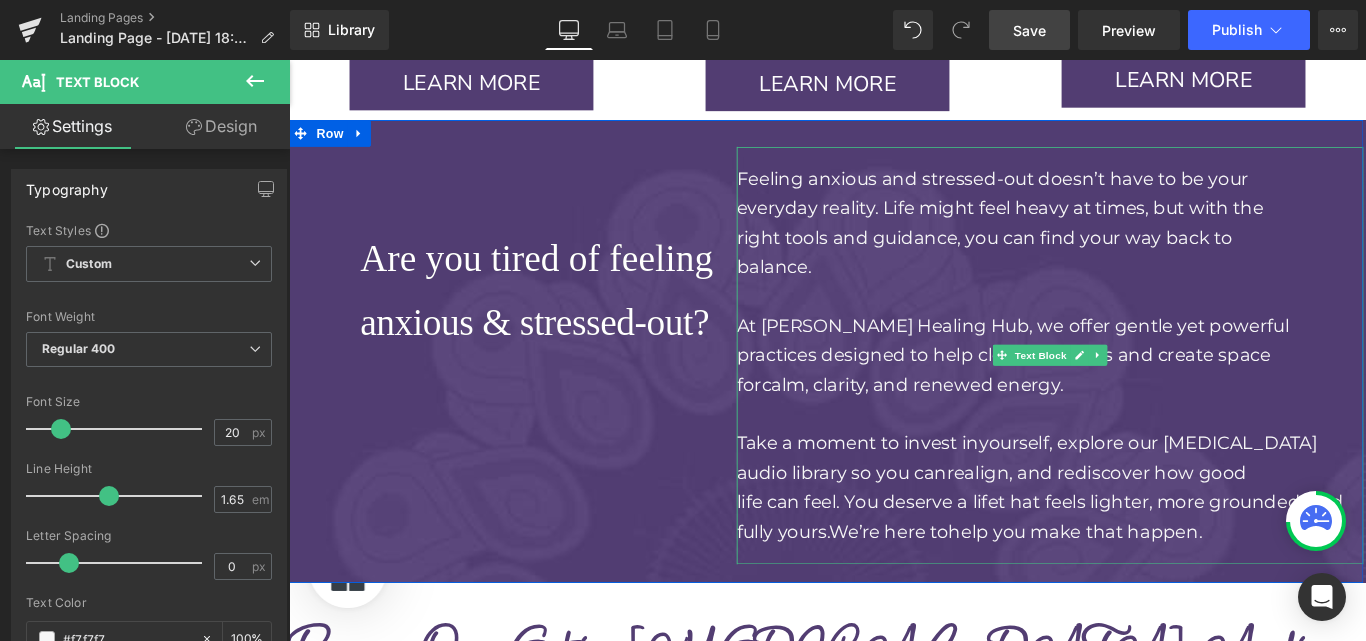 scroll, scrollTop: 4519, scrollLeft: 0, axis: vertical 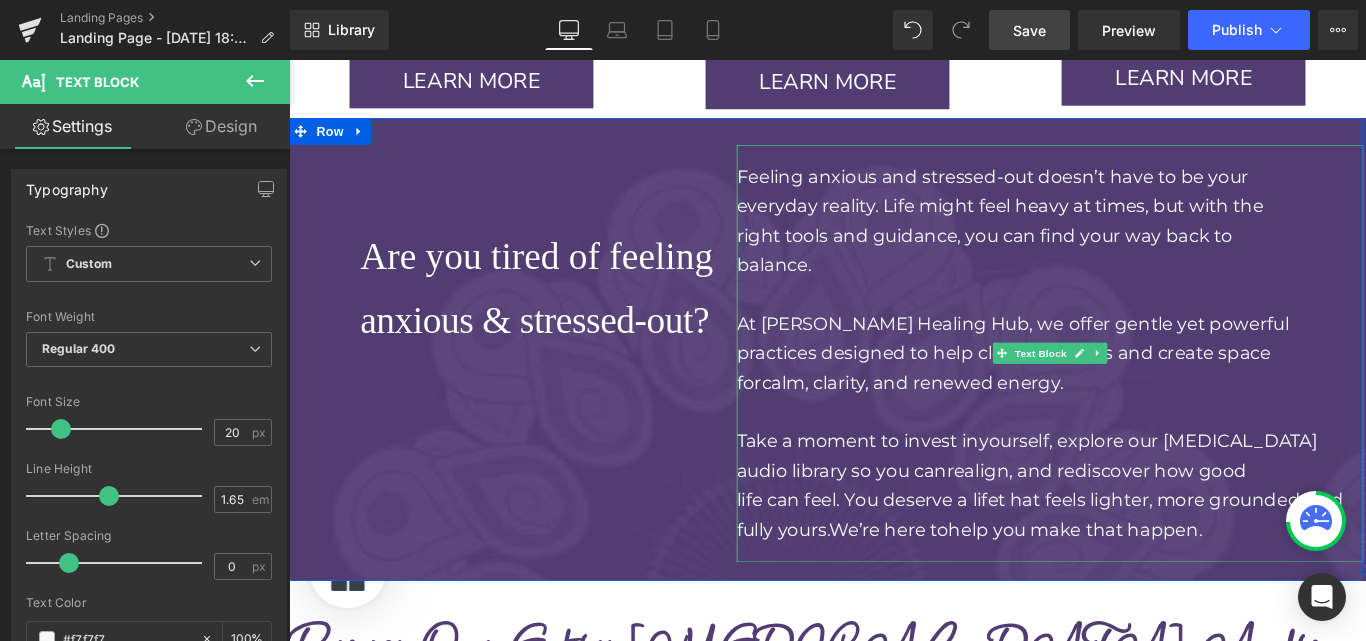 click on "t hat feels lighter, more grounded, and fully yours." at bounding box center (1133, 570) 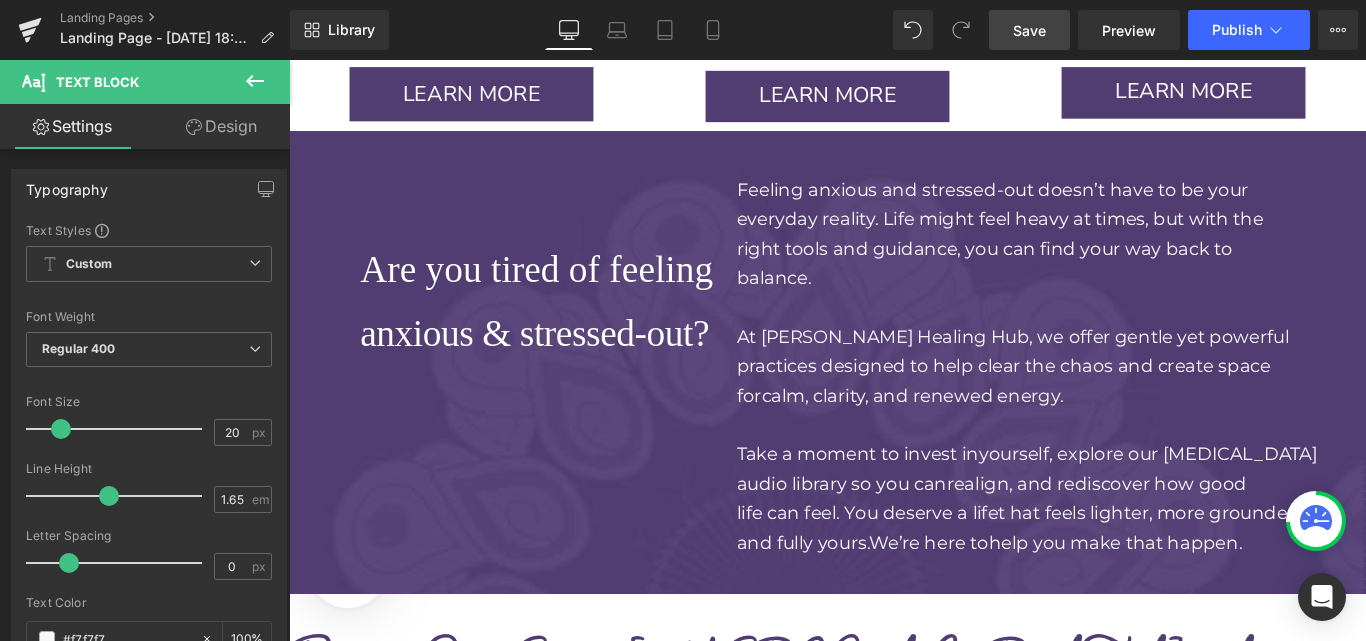 scroll, scrollTop: 4505, scrollLeft: 0, axis: vertical 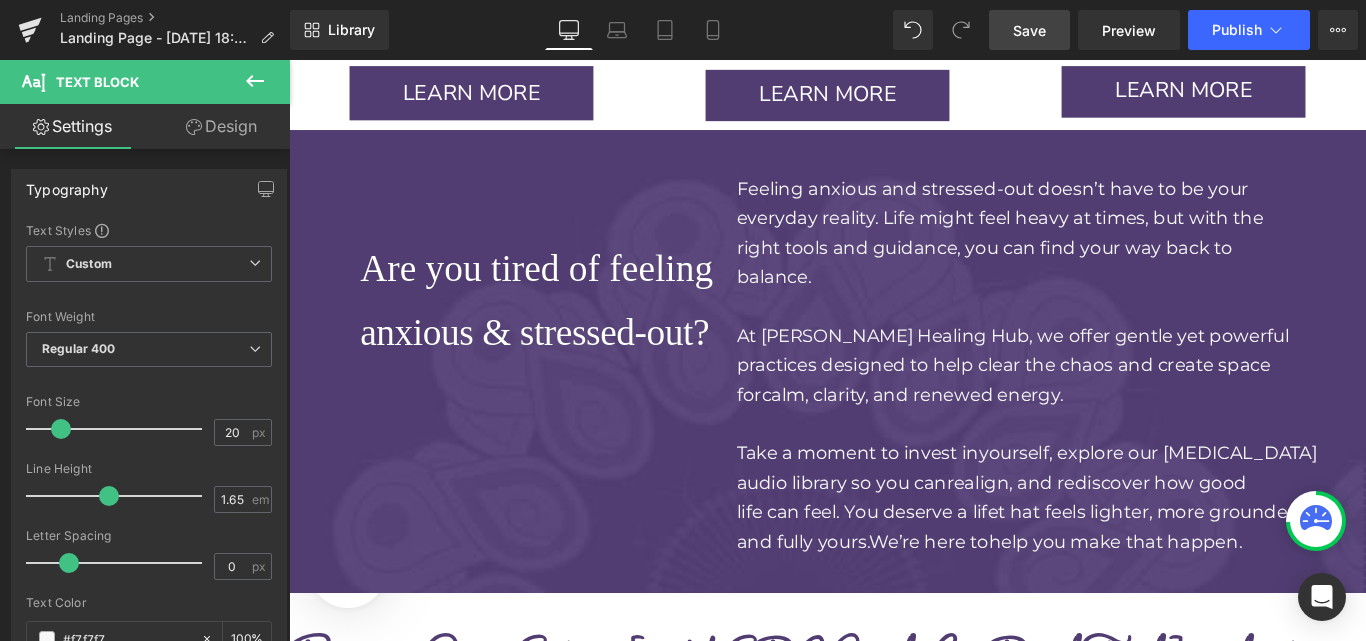 click on "Save" at bounding box center [1029, 30] 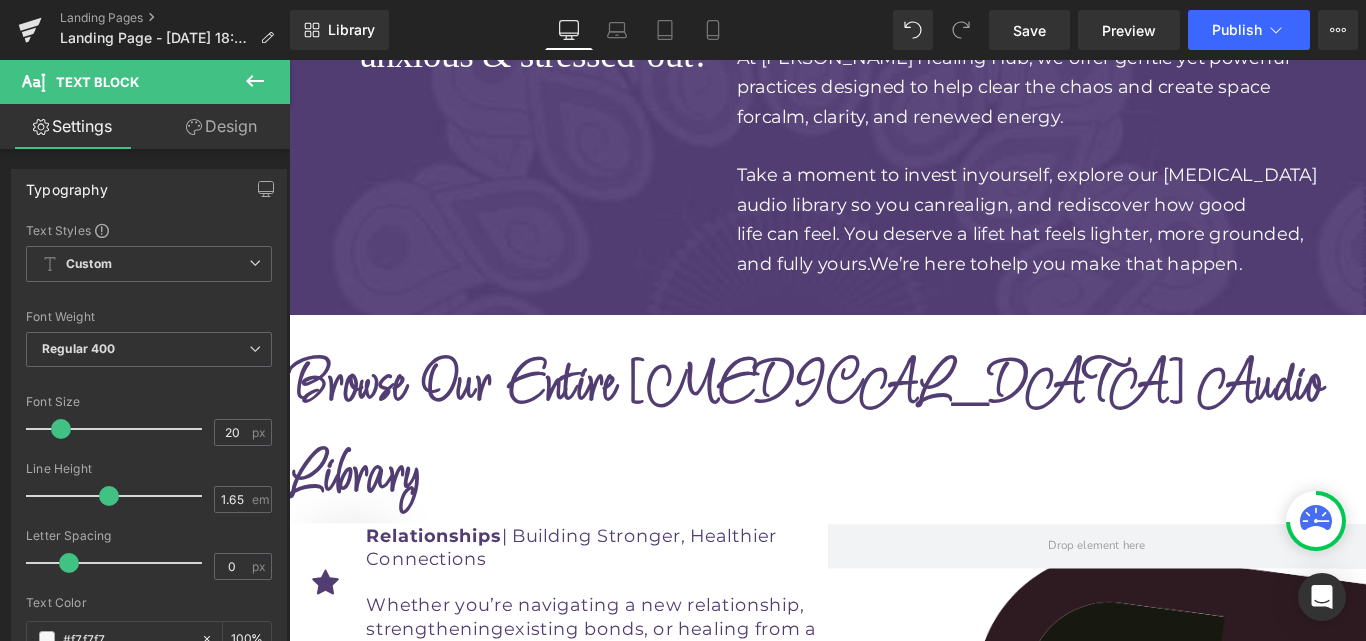 scroll, scrollTop: 4819, scrollLeft: 0, axis: vertical 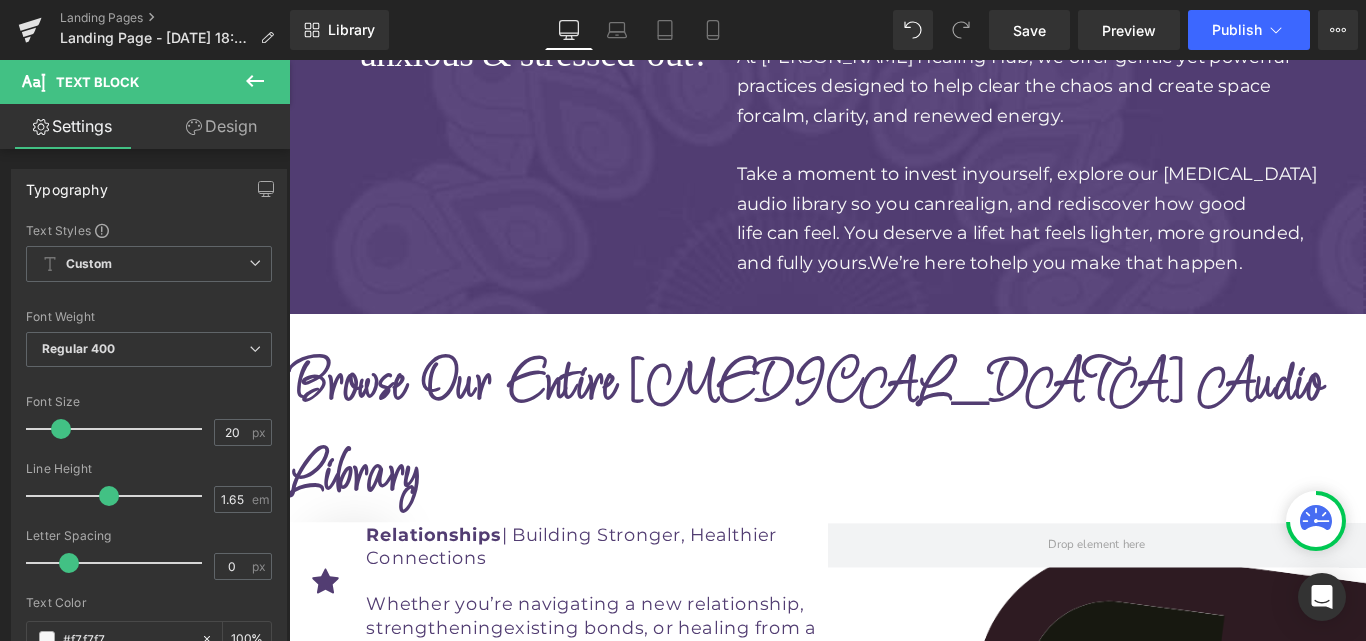 click on "Browse Our Entire [MEDICAL_DATA] Audio Library" at bounding box center [869, 476] 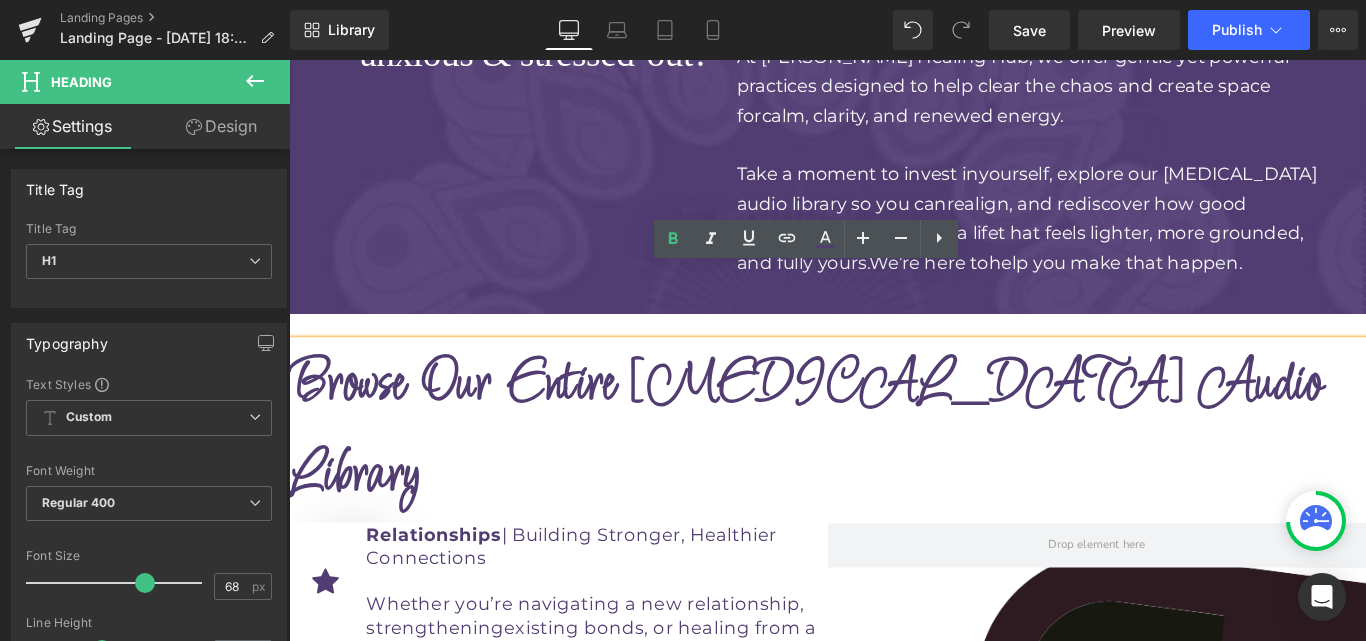 click on "Browse Our Entire [MEDICAL_DATA] Audio Library" at bounding box center (869, 476) 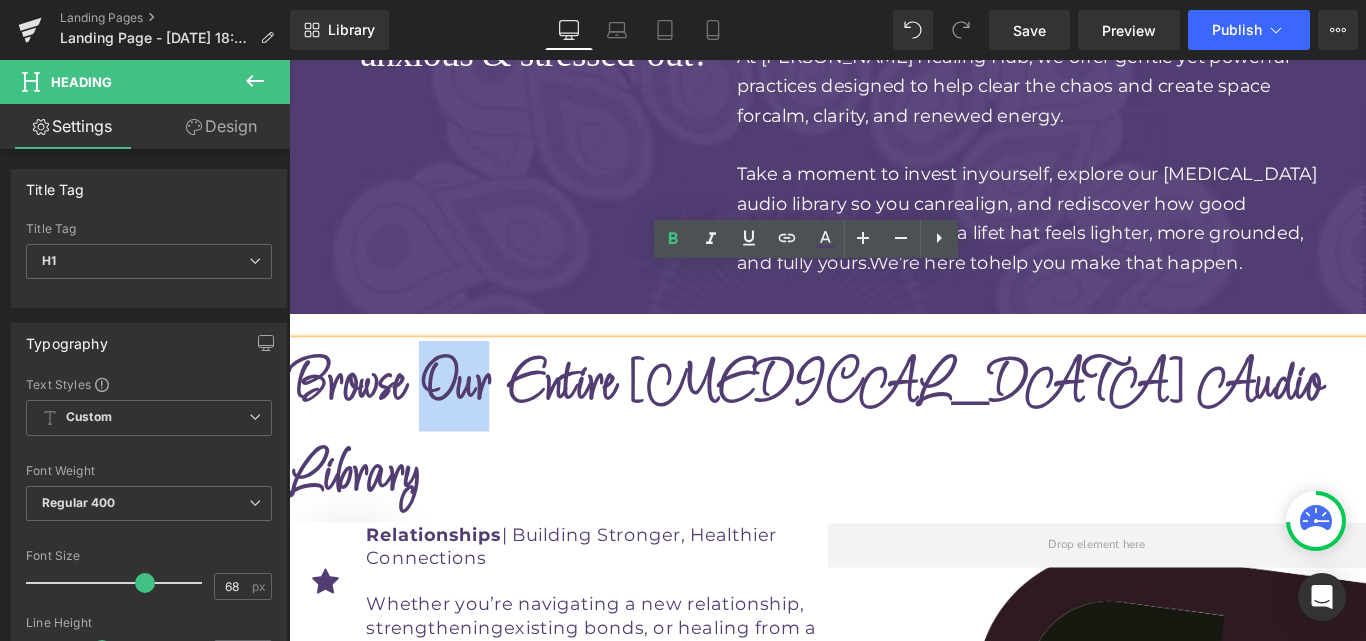 click on "Browse Our Entire [MEDICAL_DATA] Audio Library" at bounding box center (869, 476) 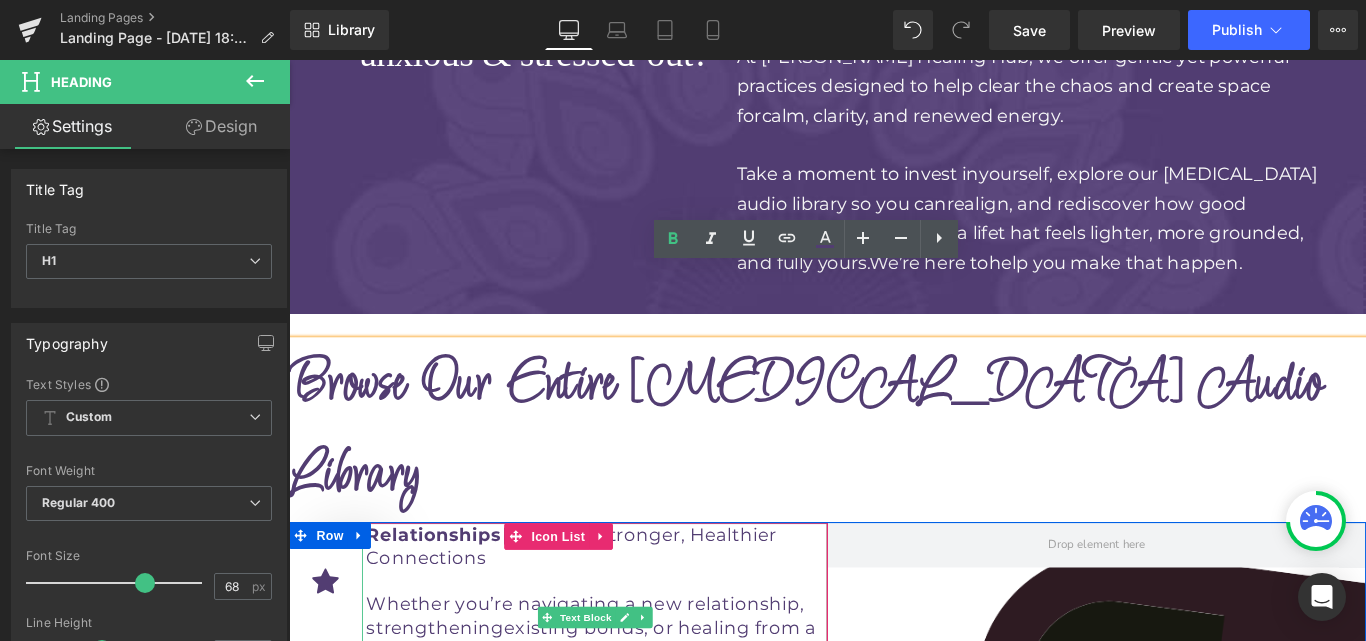 click on "Whether you’re navigating a new relationship, strengthening" at bounding box center [622, 684] 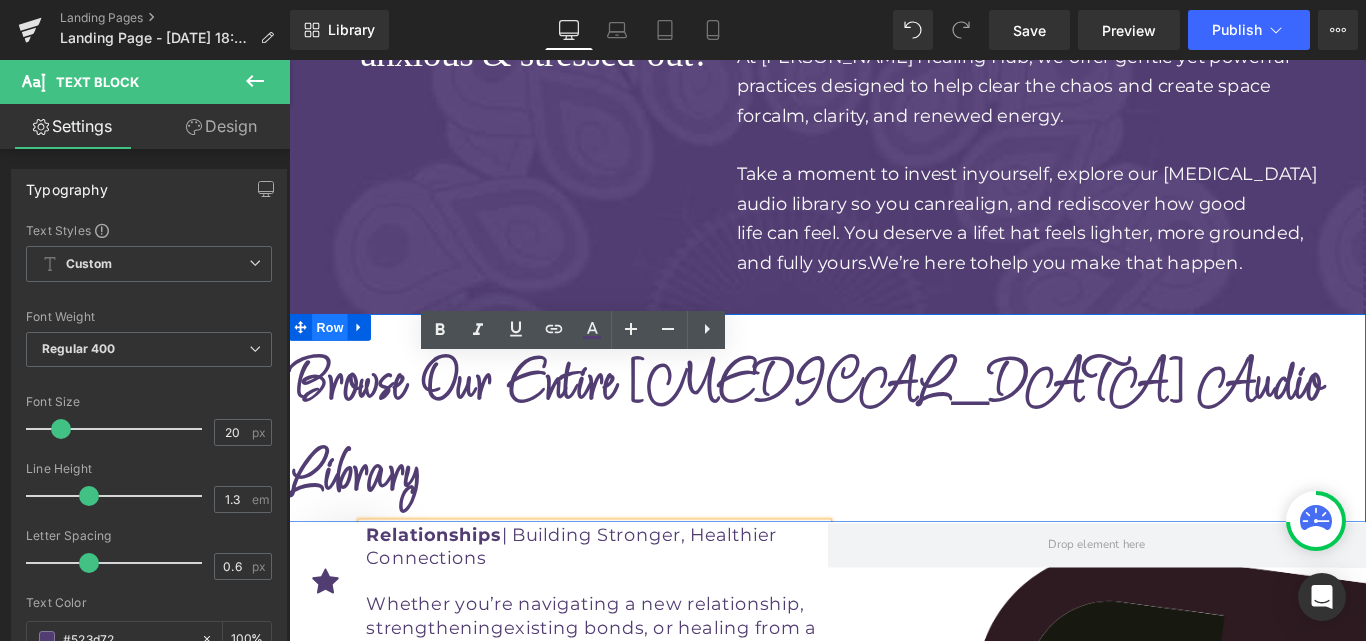 click on "Row" at bounding box center [335, 360] 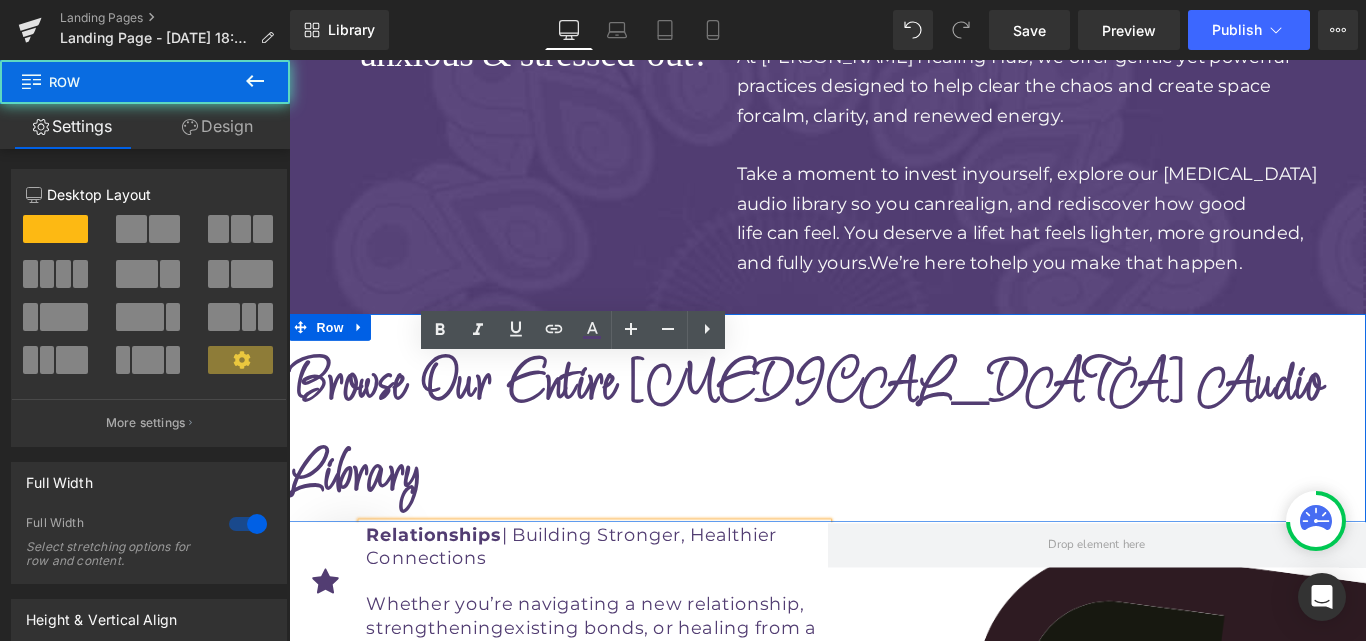click on "Design" at bounding box center (217, 126) 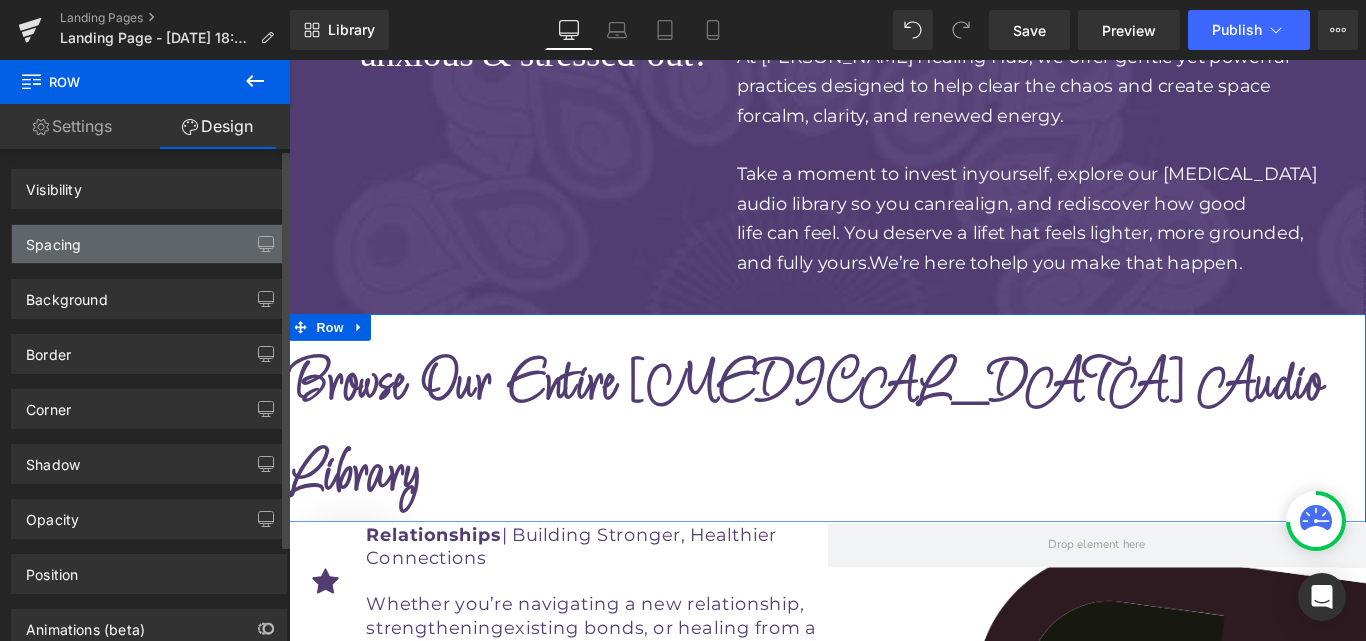 click on "Spacing" at bounding box center [149, 244] 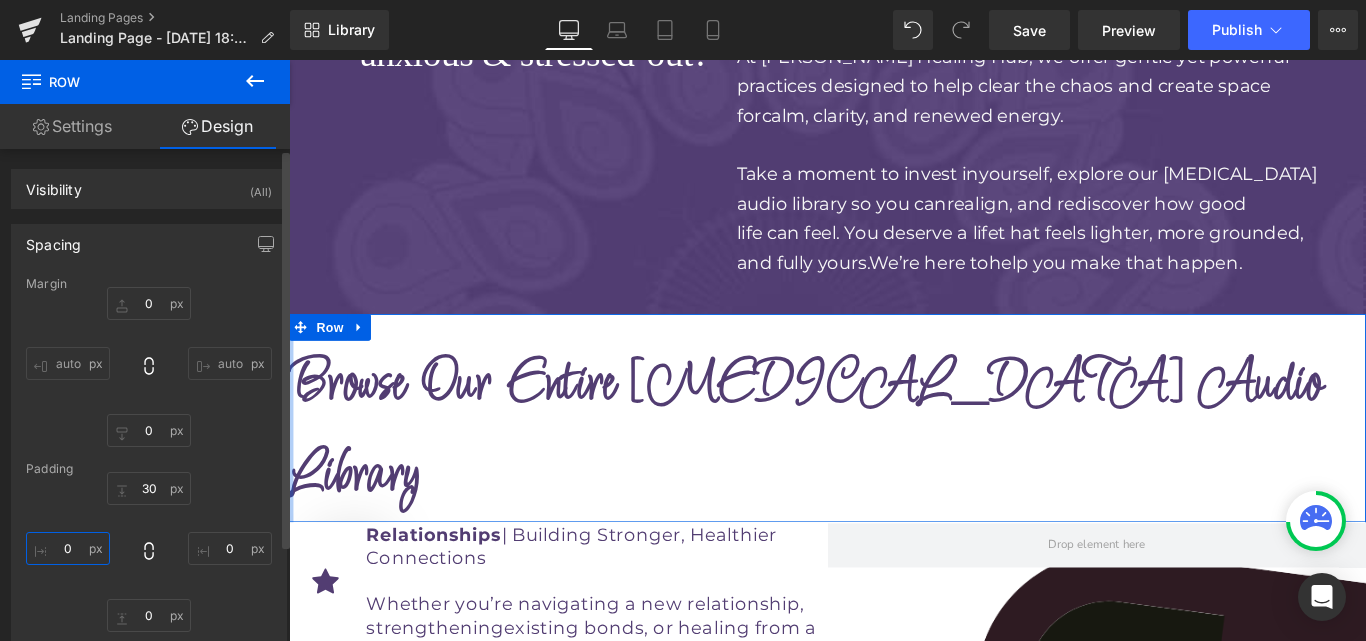 click at bounding box center (68, 548) 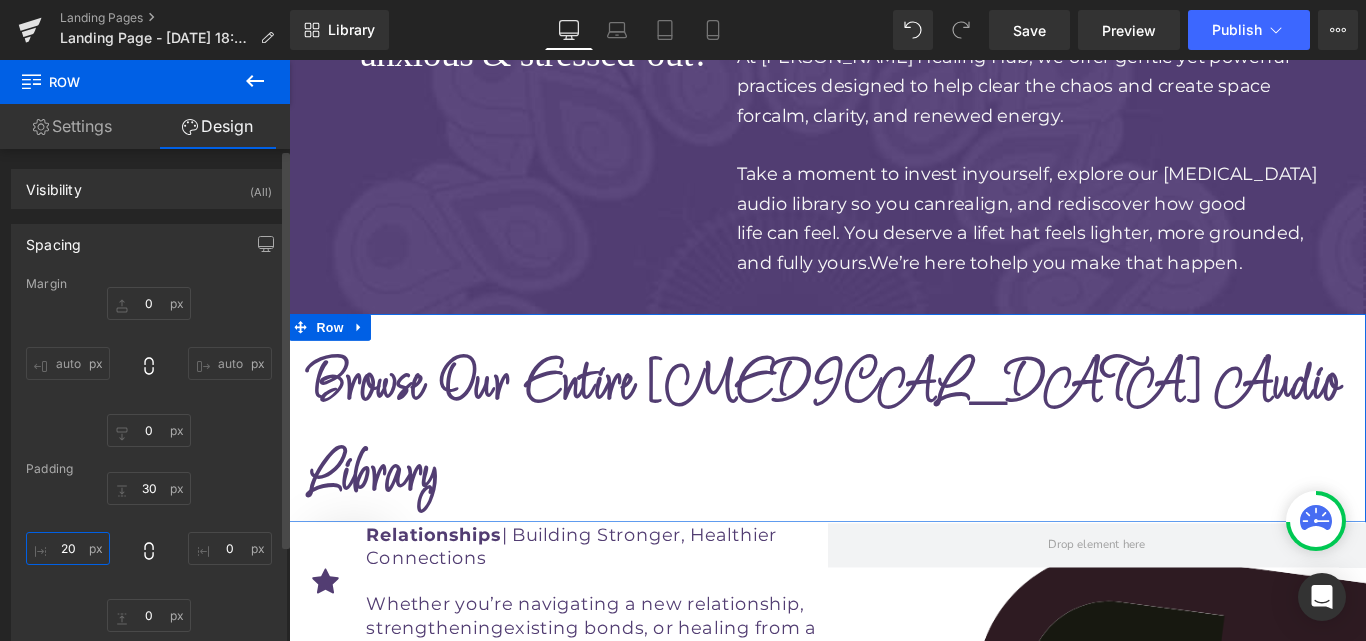 type on "2" 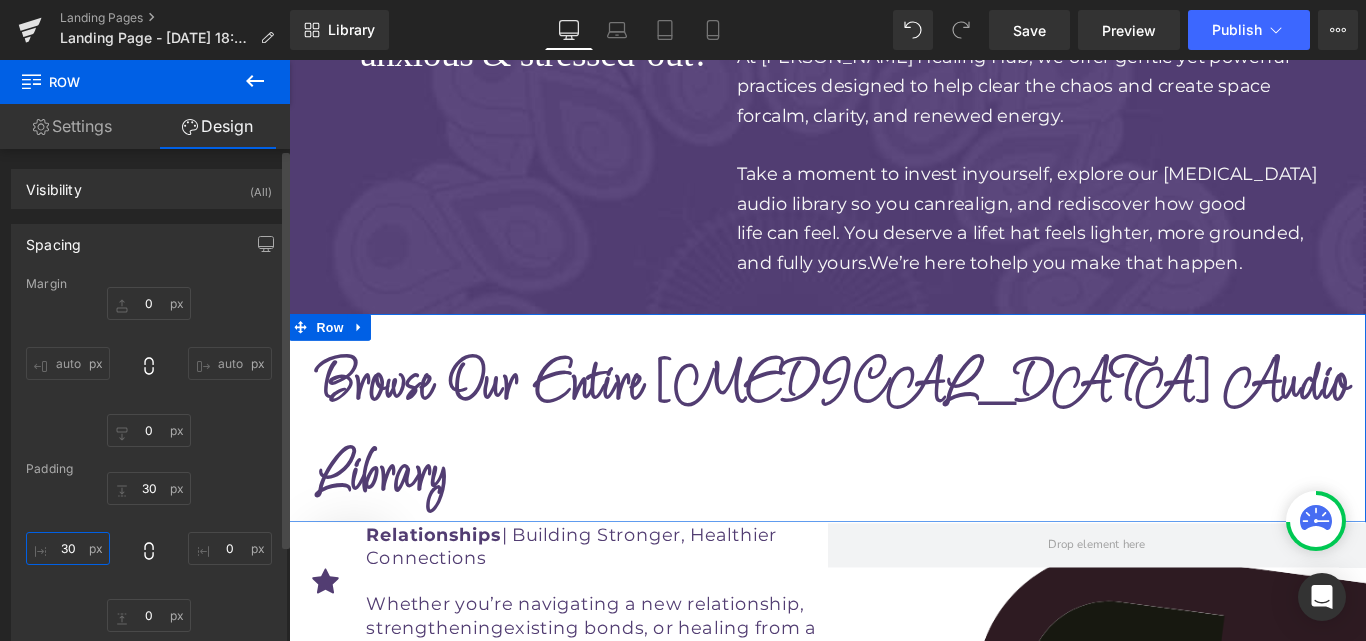 type on "3" 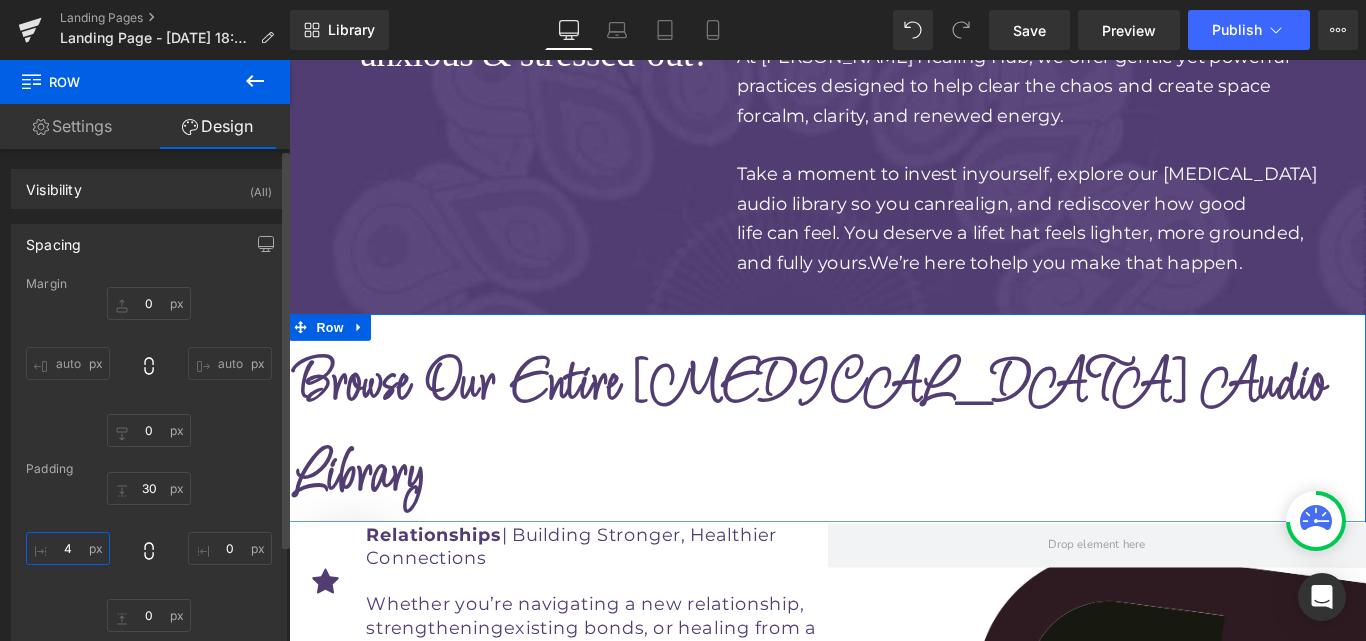 type on "40" 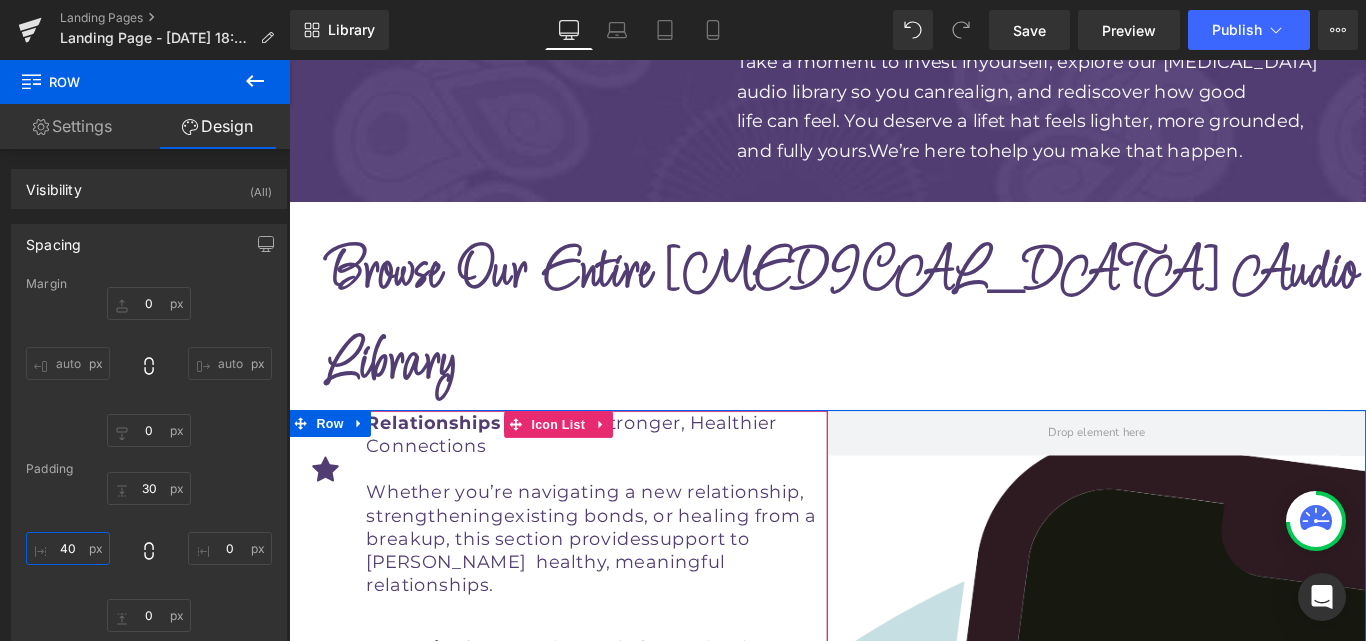 scroll, scrollTop: 4944, scrollLeft: 0, axis: vertical 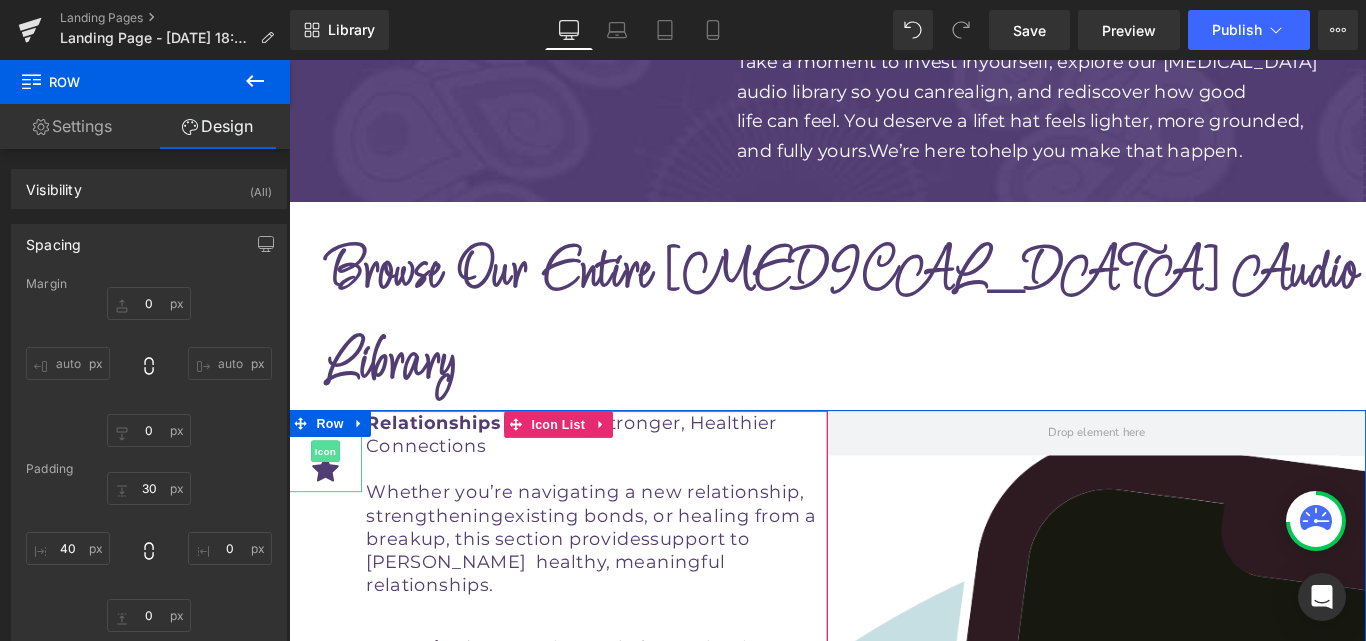 click on "Icon" at bounding box center [330, 500] 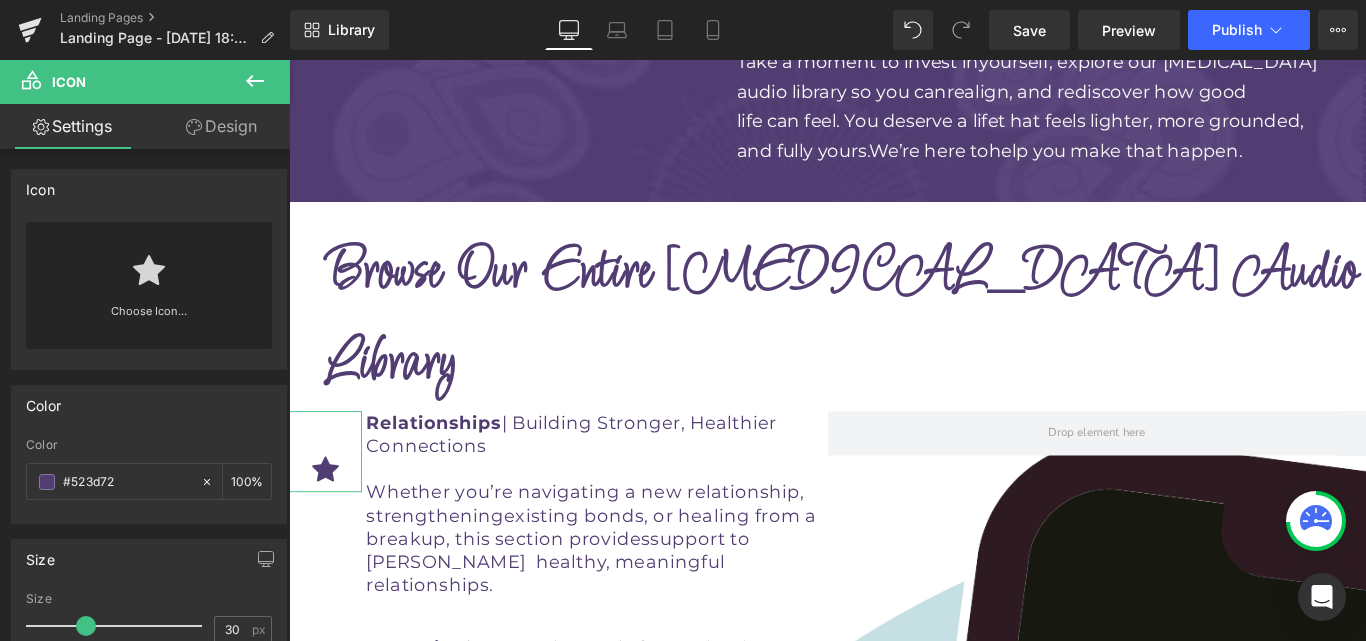 scroll, scrollTop: 118, scrollLeft: 0, axis: vertical 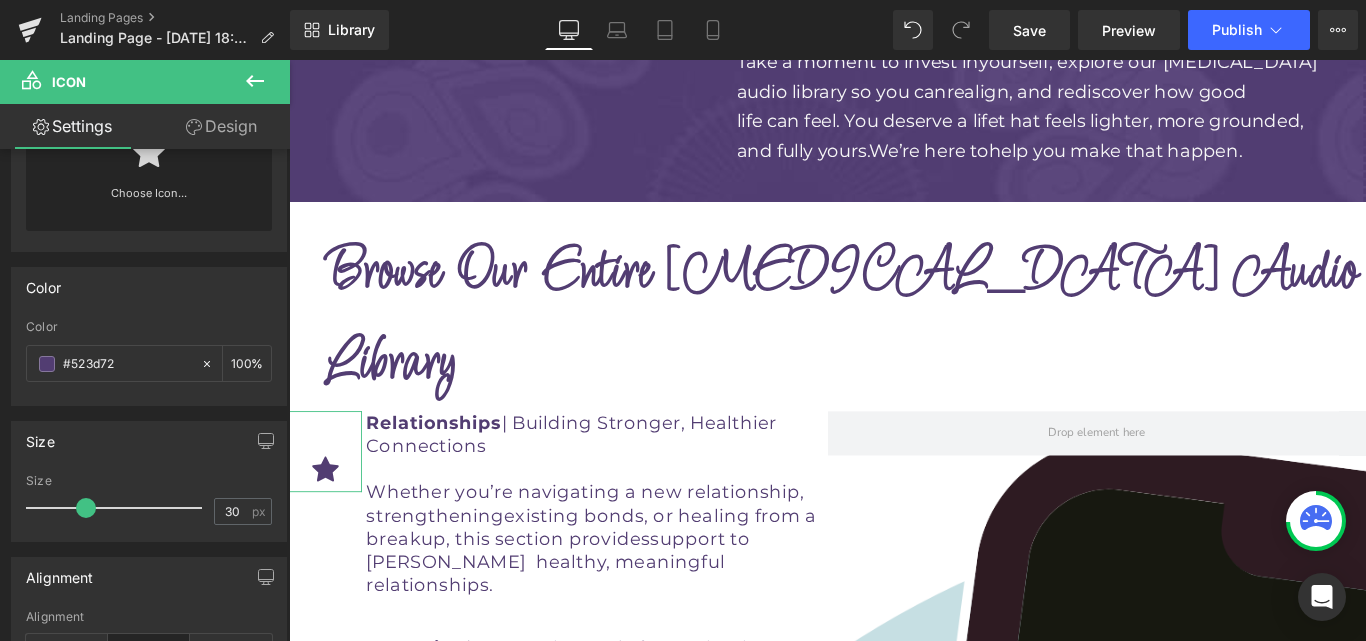 click 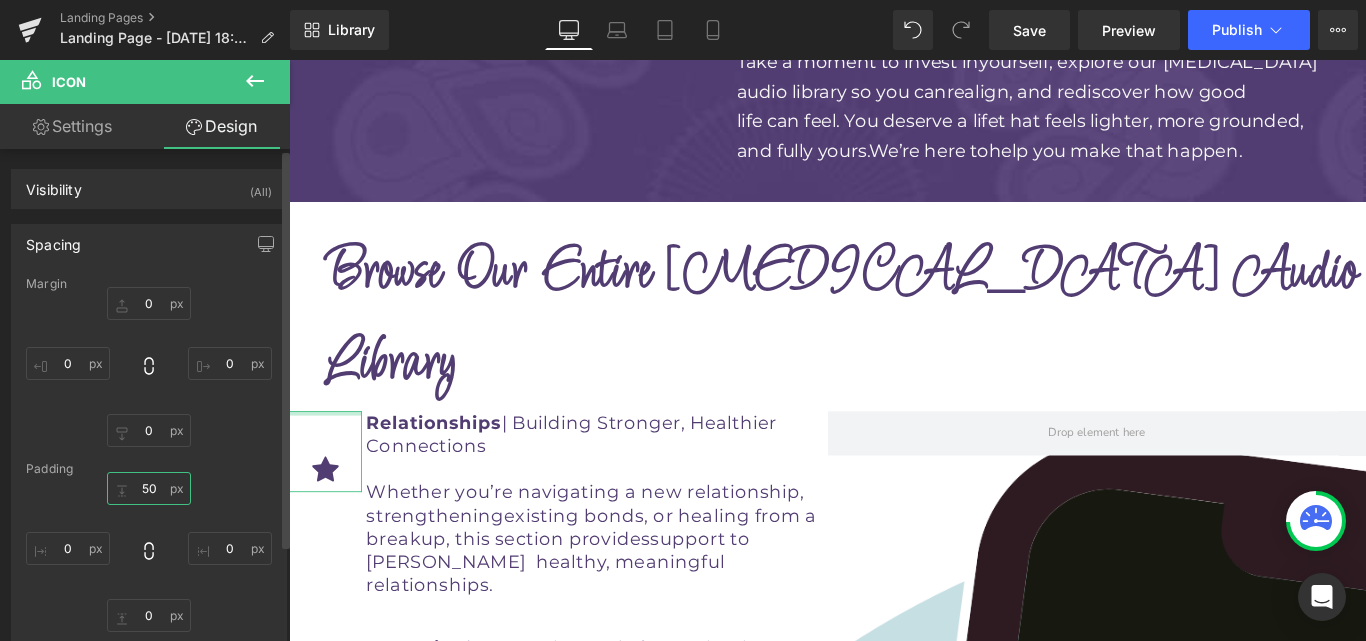 click at bounding box center (149, 488) 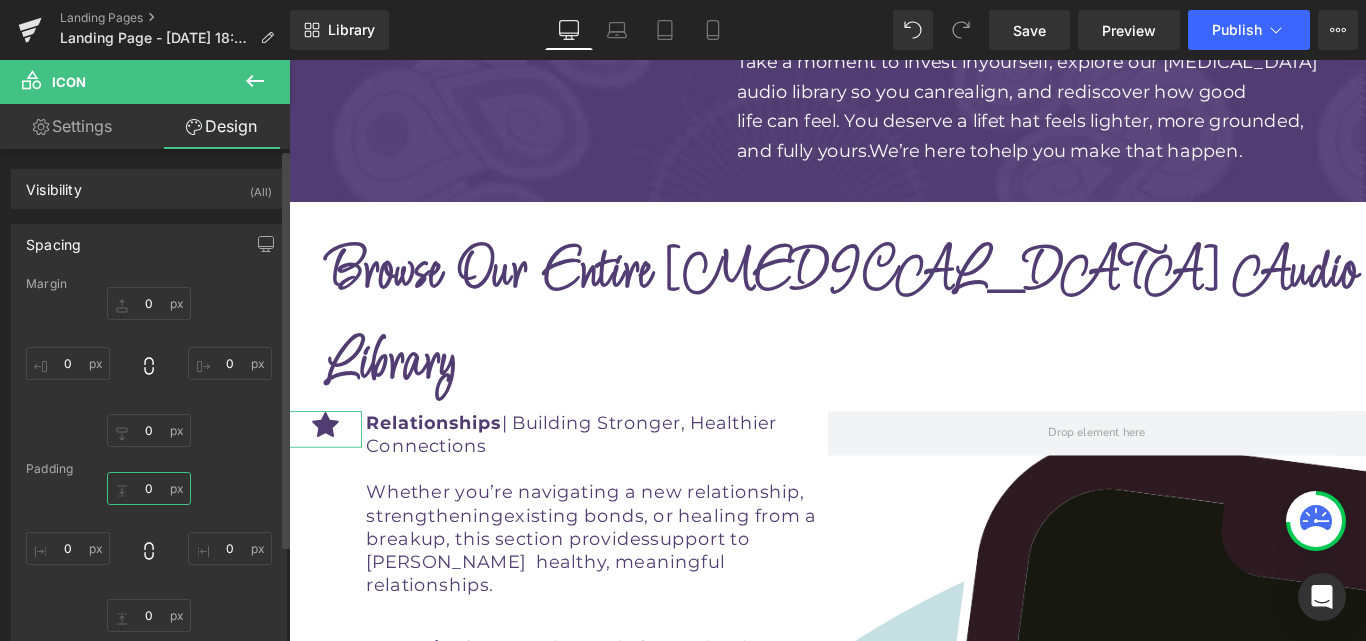 type on "0" 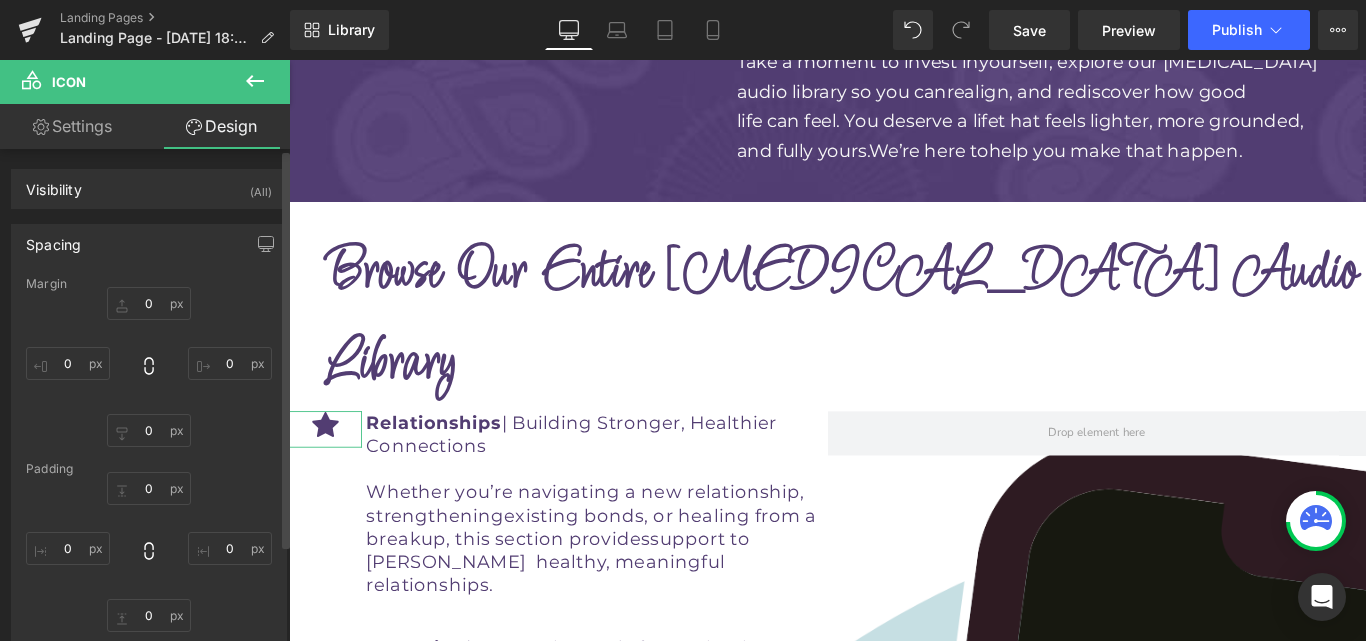 click on "0" at bounding box center (149, 552) 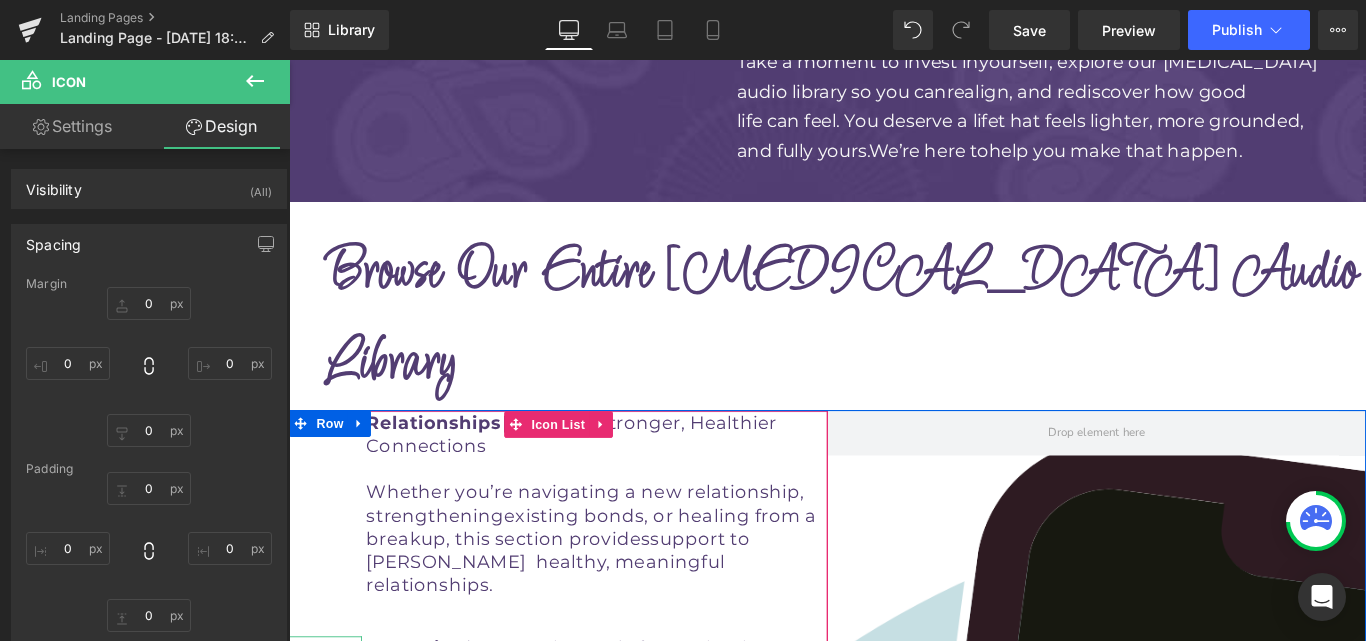 click on "Icon" at bounding box center [330, 753] 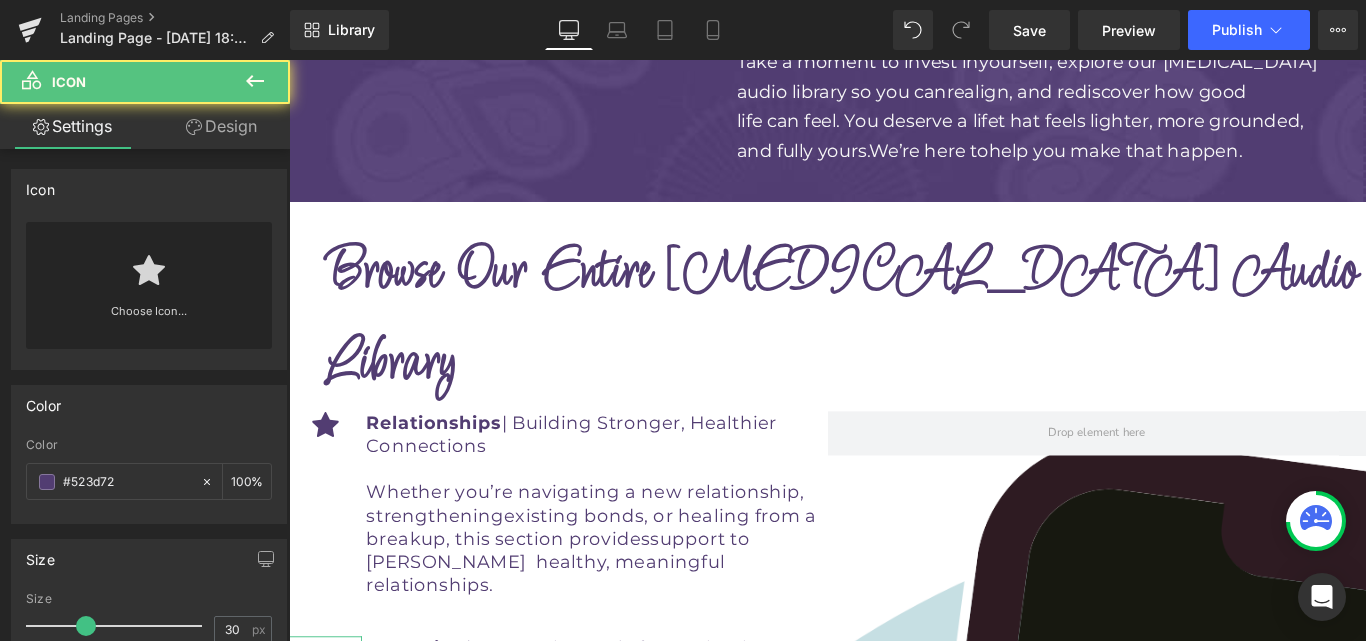click on "Design" at bounding box center [221, 126] 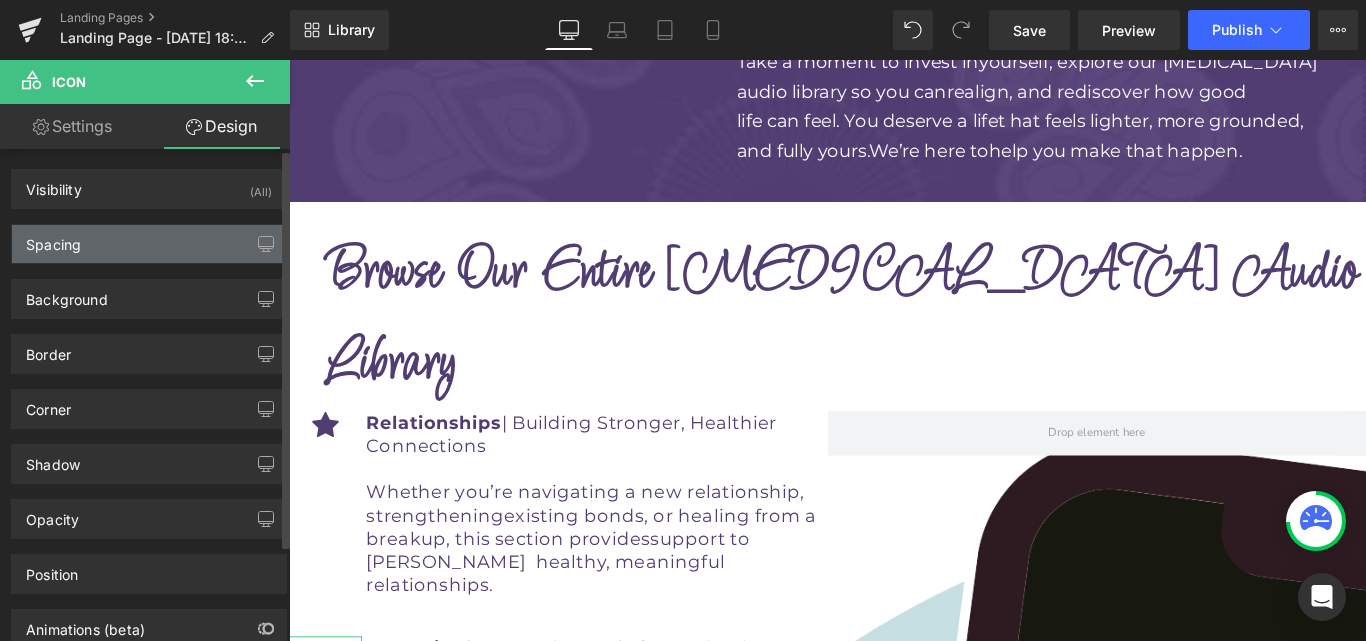 click on "Spacing" at bounding box center (149, 244) 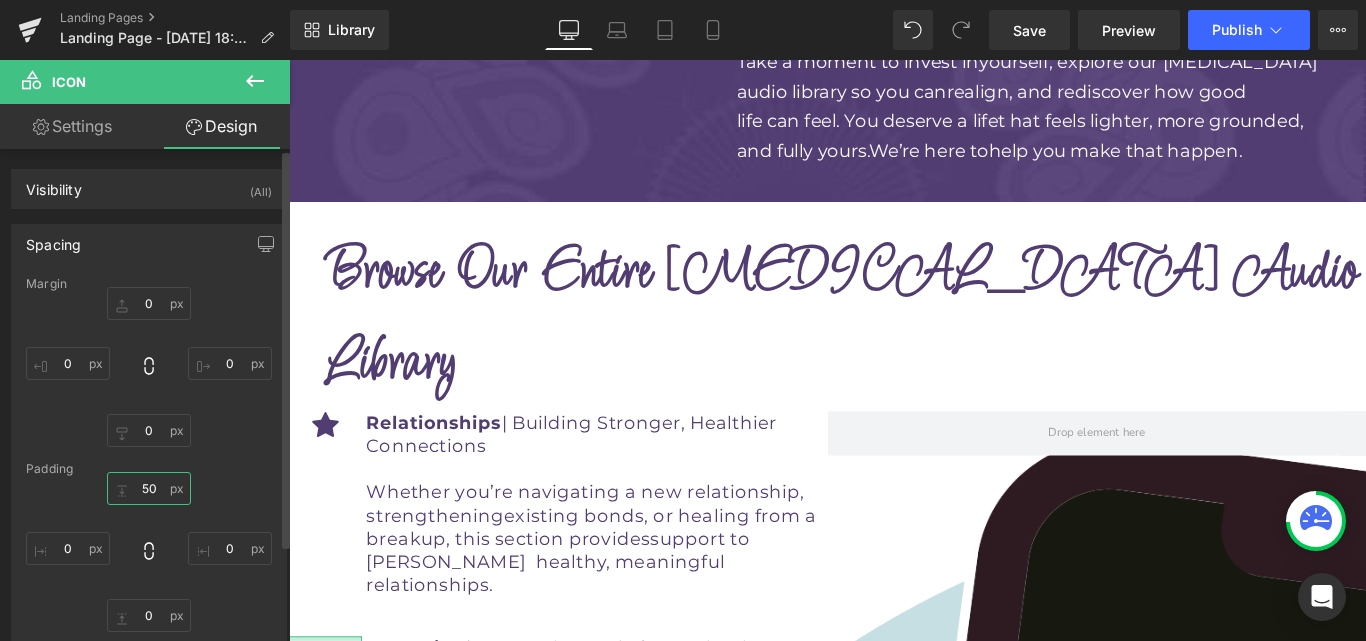 click at bounding box center (149, 488) 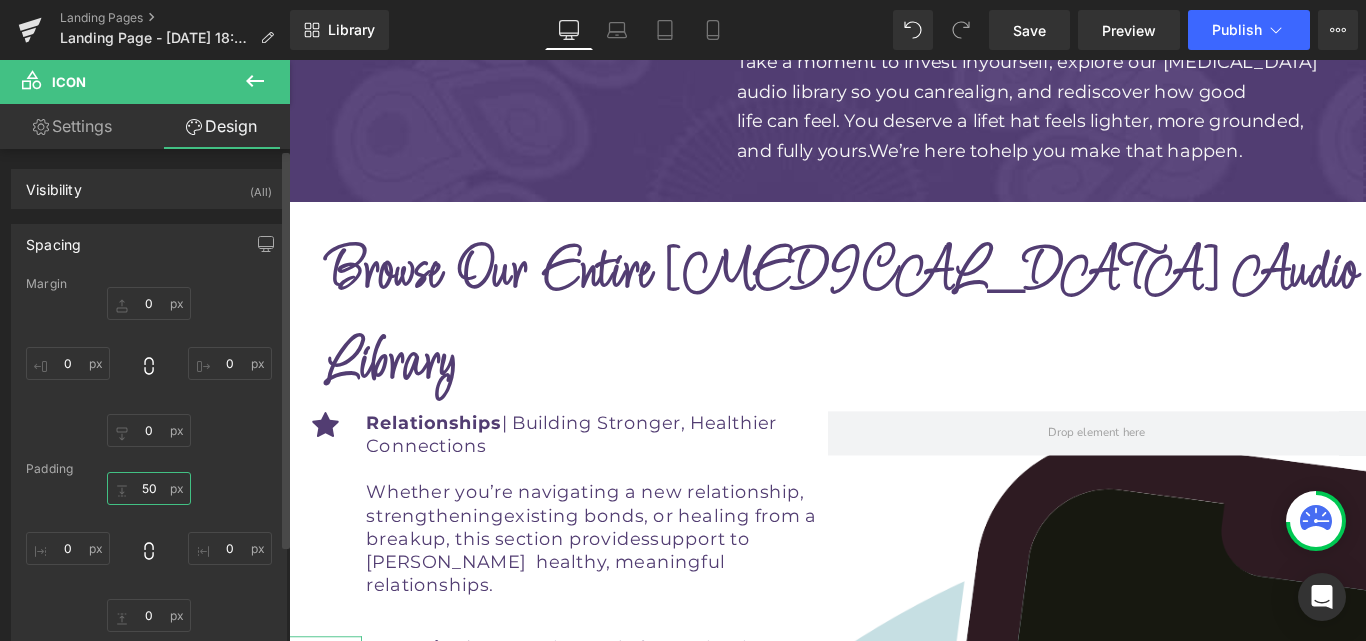 type on "0" 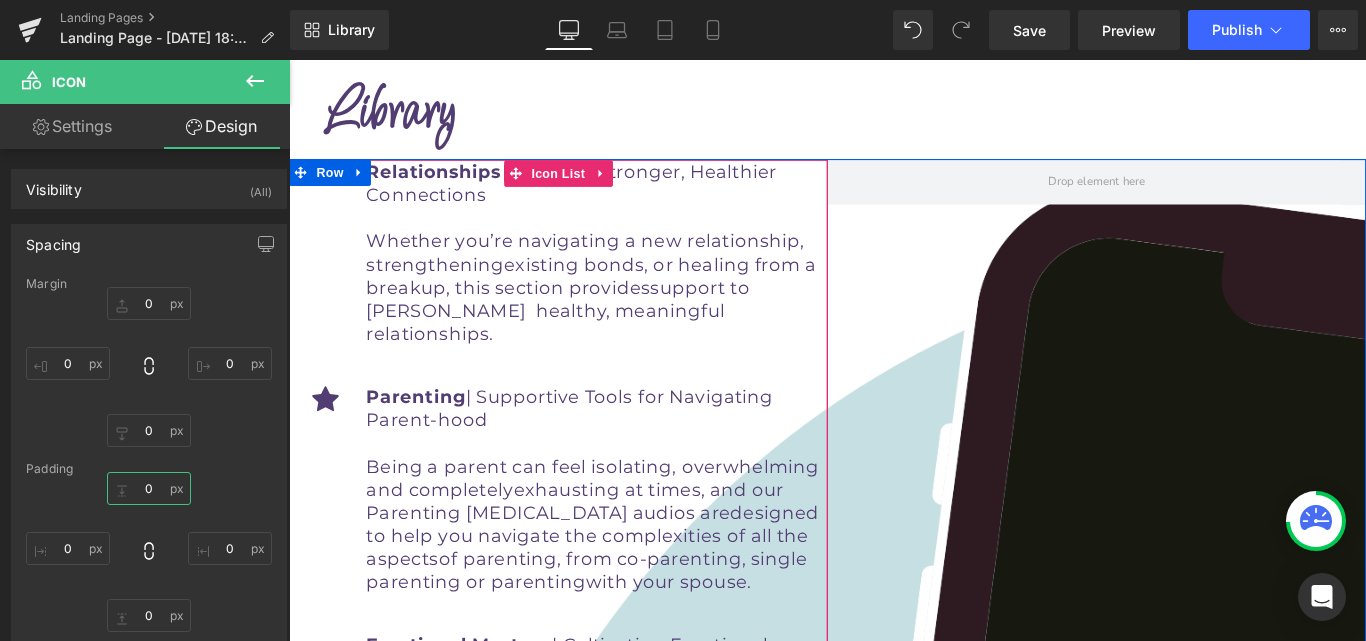 scroll, scrollTop: 5245, scrollLeft: 0, axis: vertical 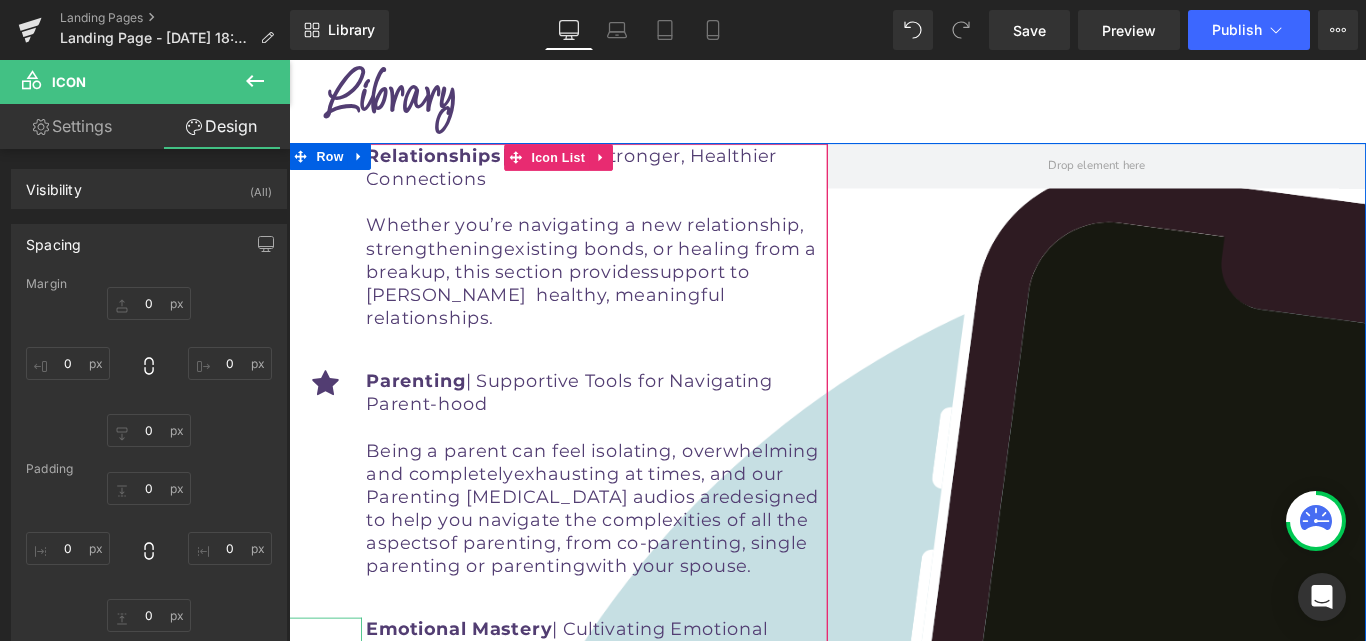 click 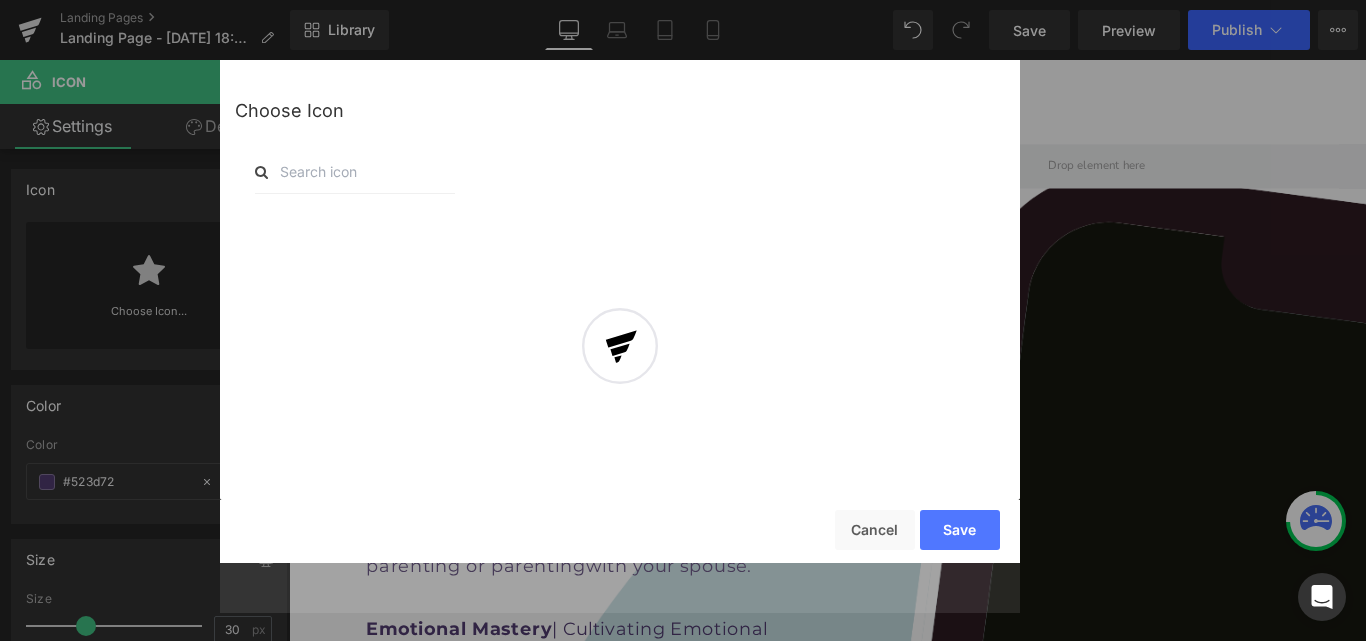 click at bounding box center [620, 361] 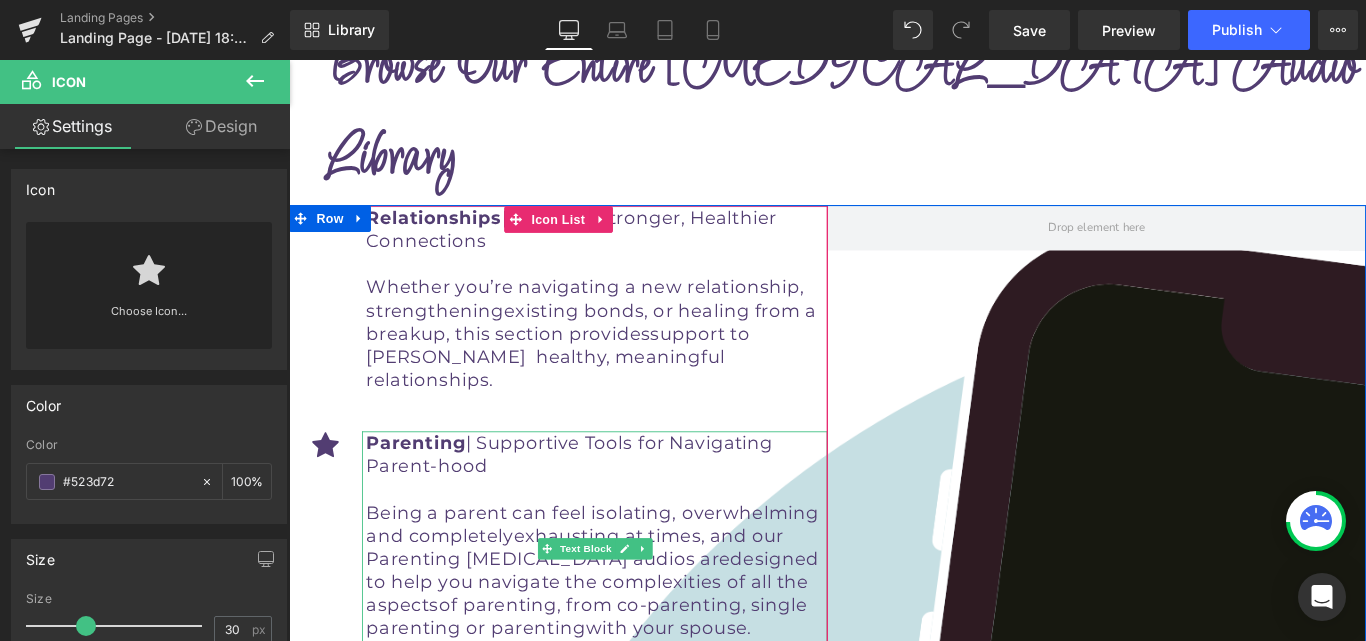 scroll, scrollTop: 5177, scrollLeft: 0, axis: vertical 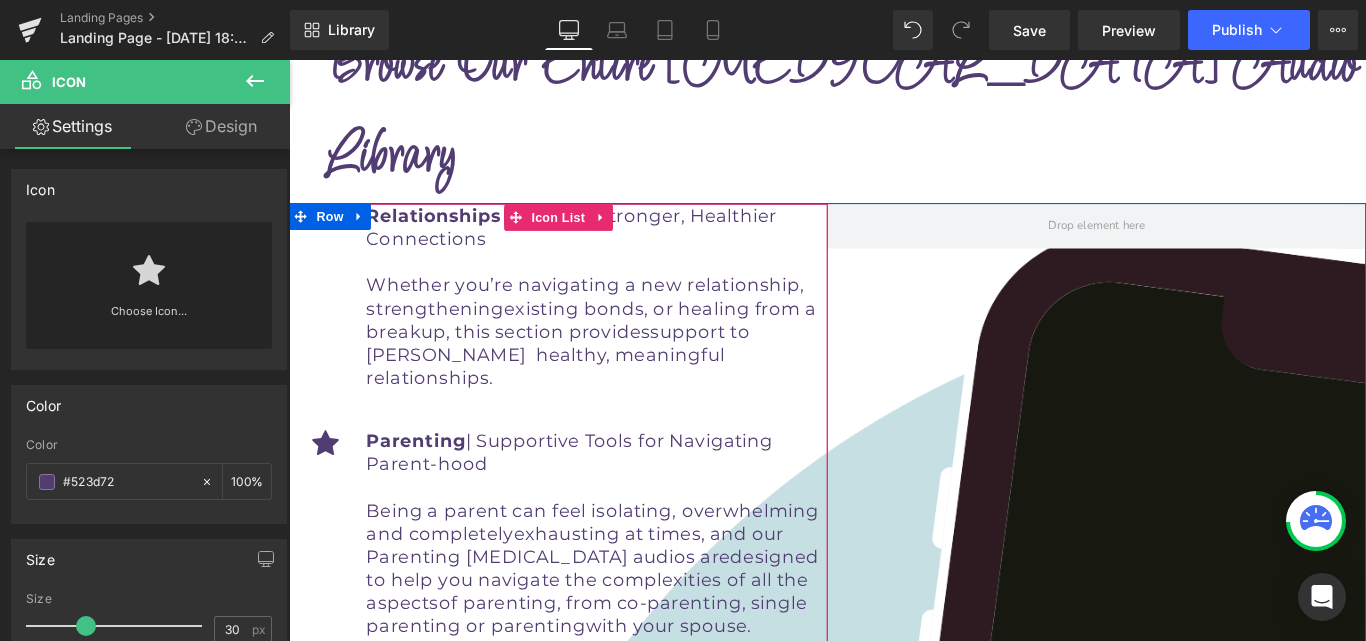 click on "Icon" at bounding box center [330, 807] 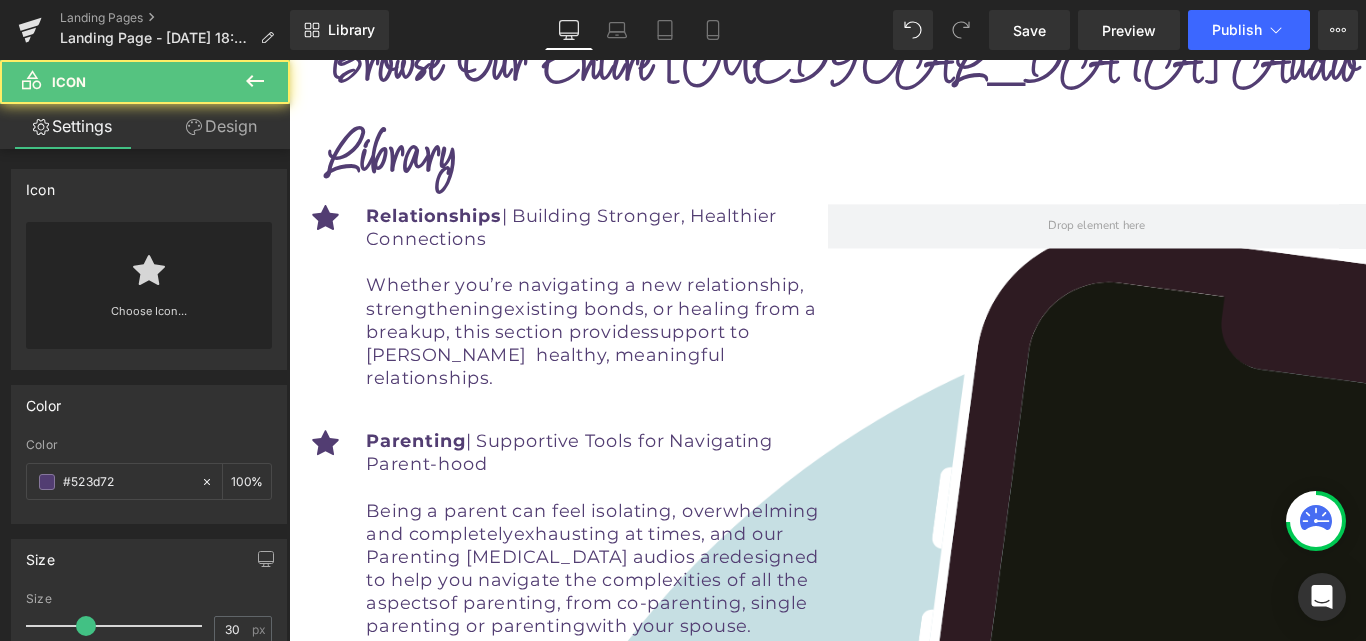 click 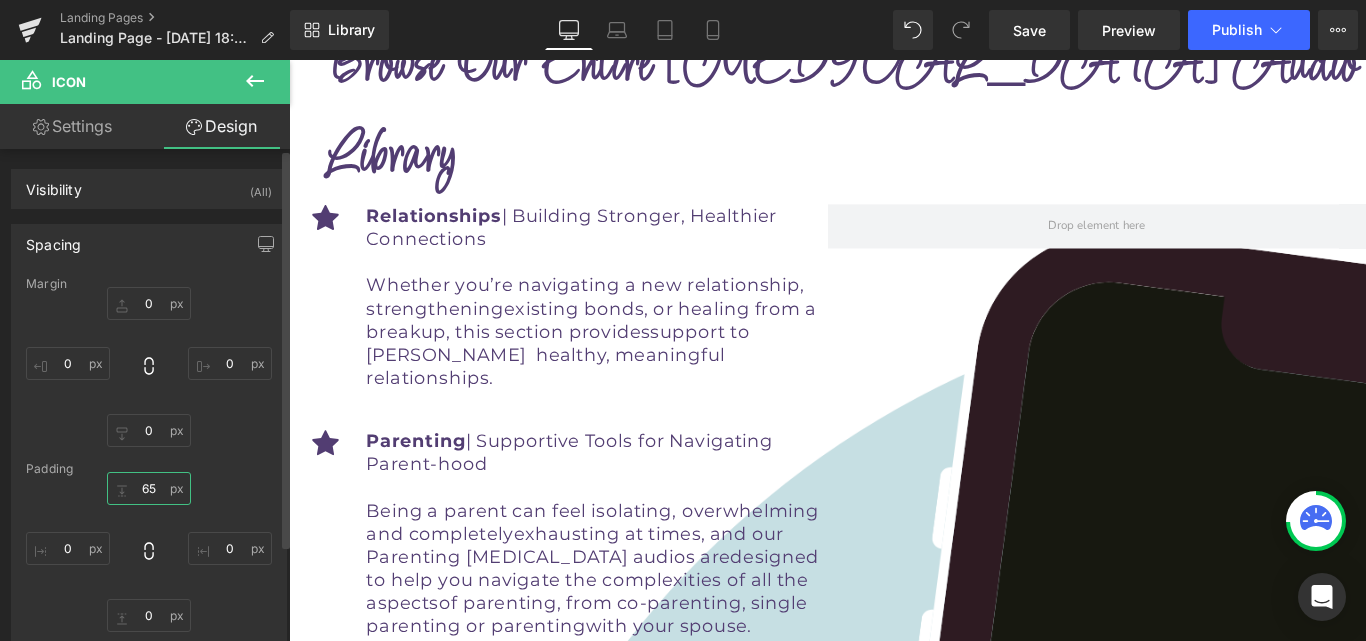 click at bounding box center [149, 488] 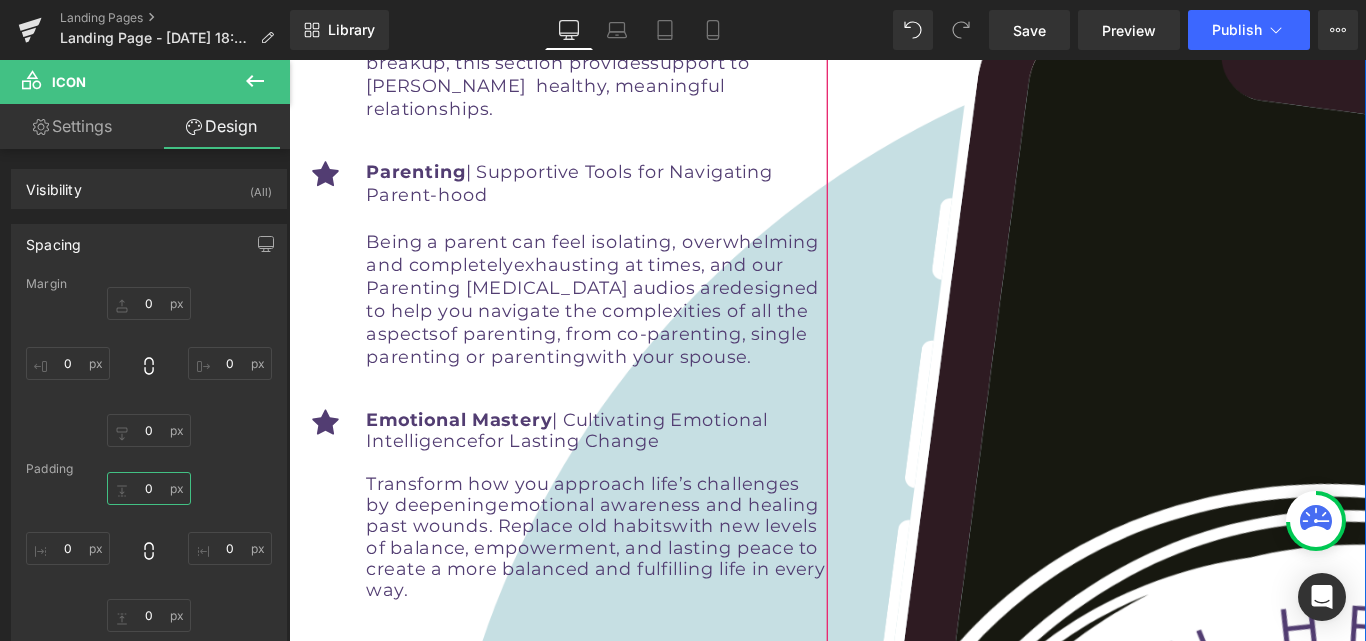 scroll, scrollTop: 5480, scrollLeft: 0, axis: vertical 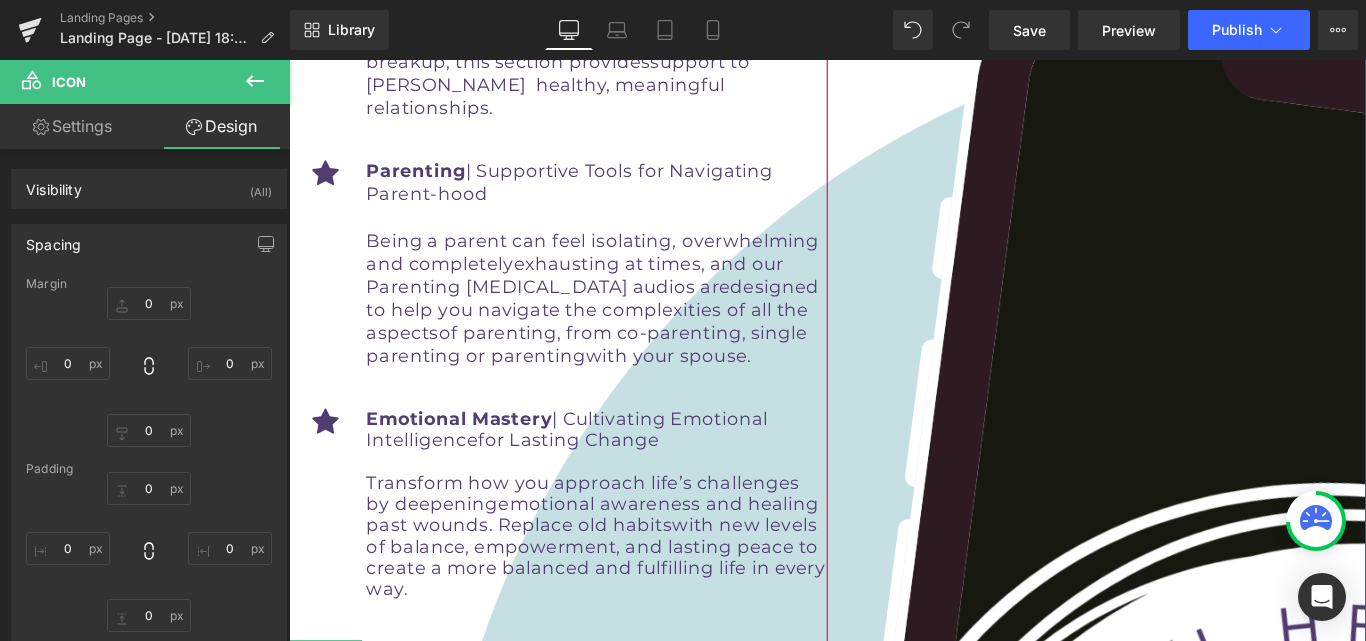click on "Icon" at bounding box center [330, 765] 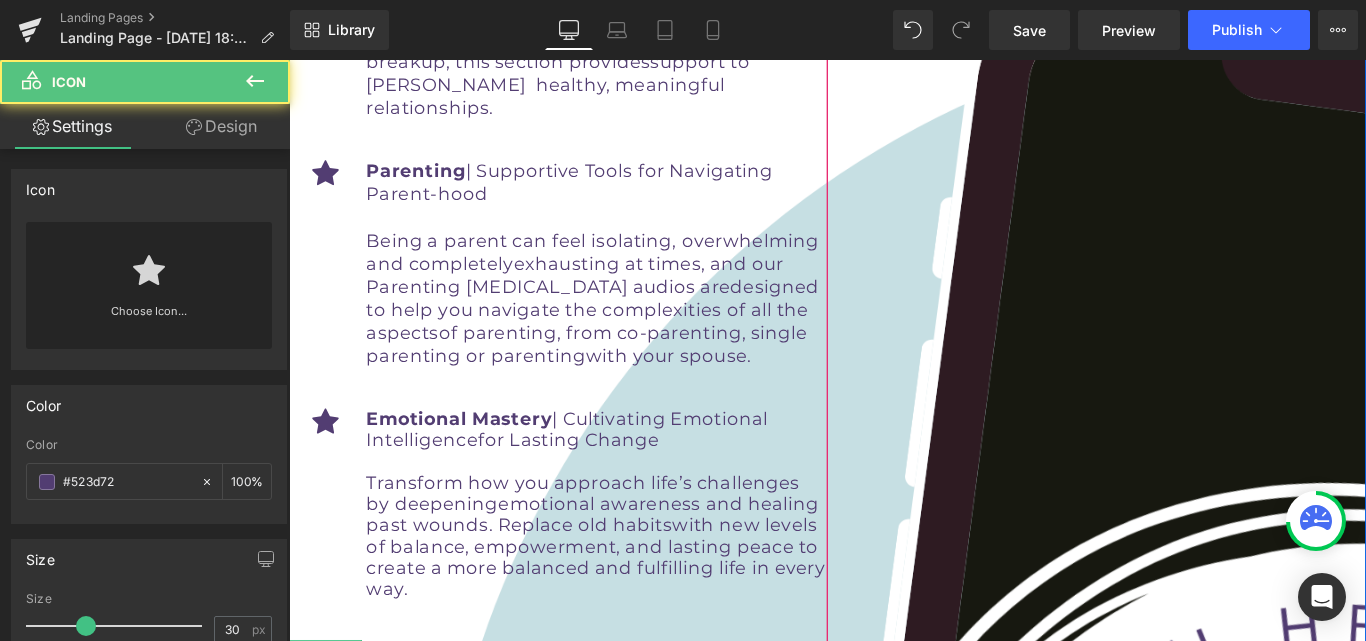 click on "Icon" at bounding box center [330, 765] 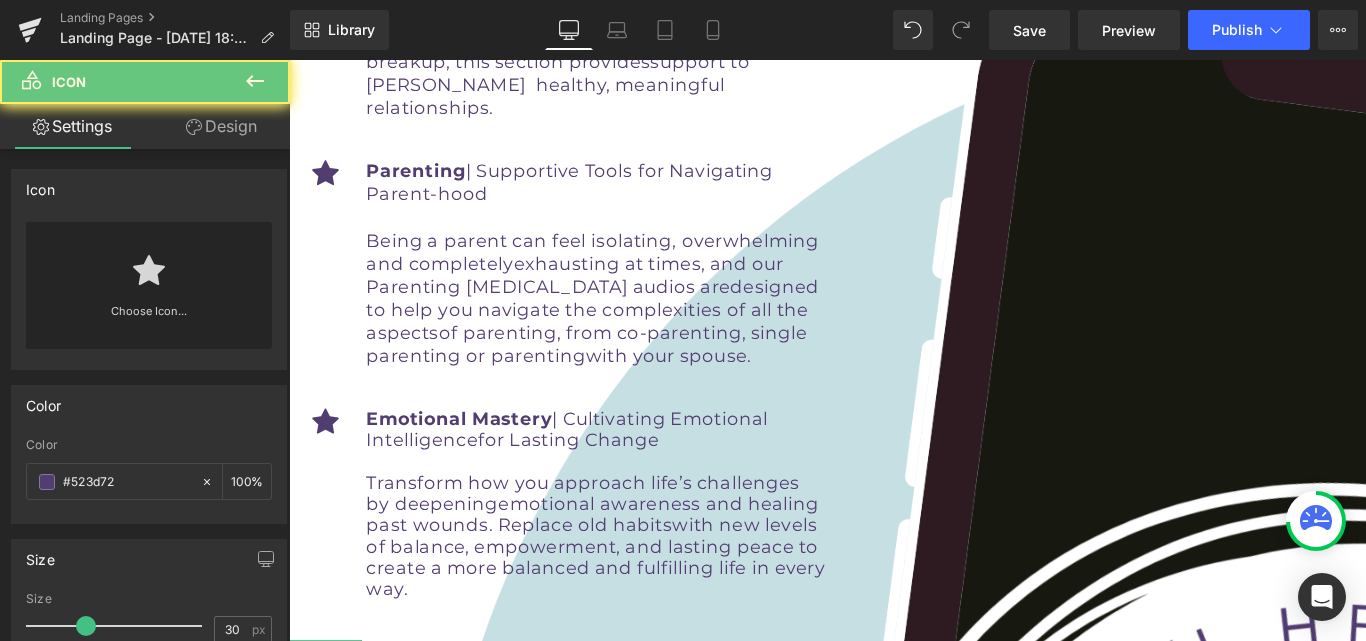 click on "Design" at bounding box center (221, 126) 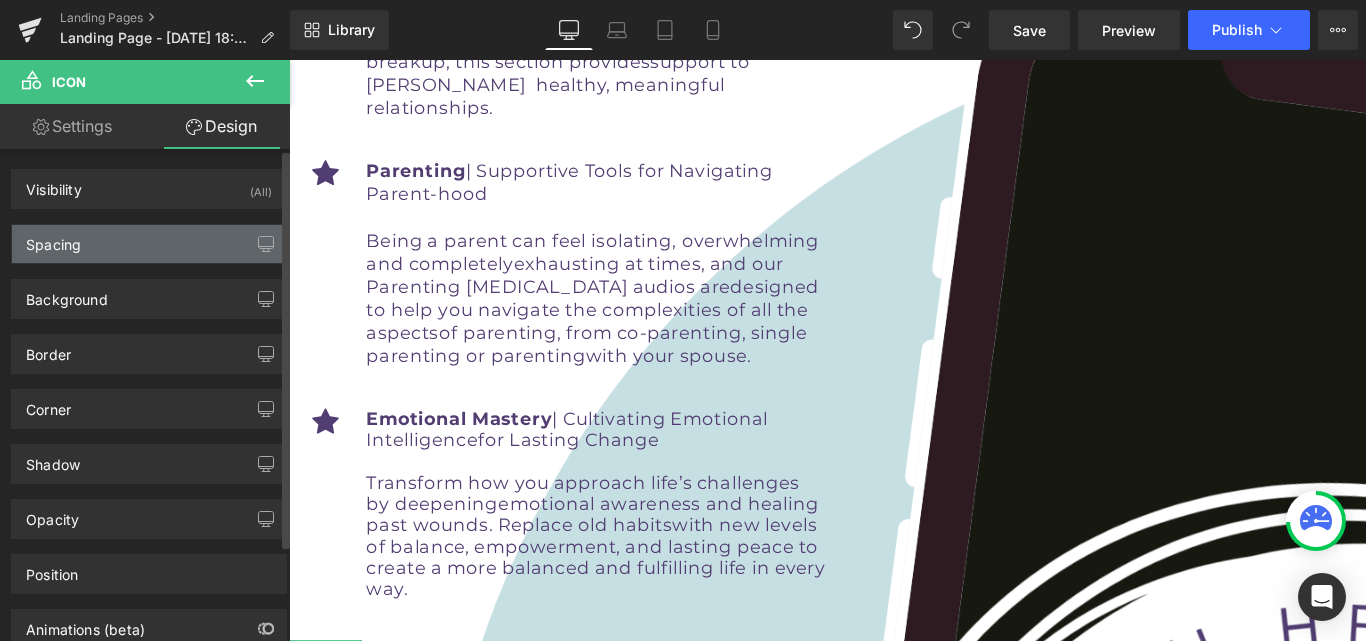 click on "Spacing" at bounding box center (149, 244) 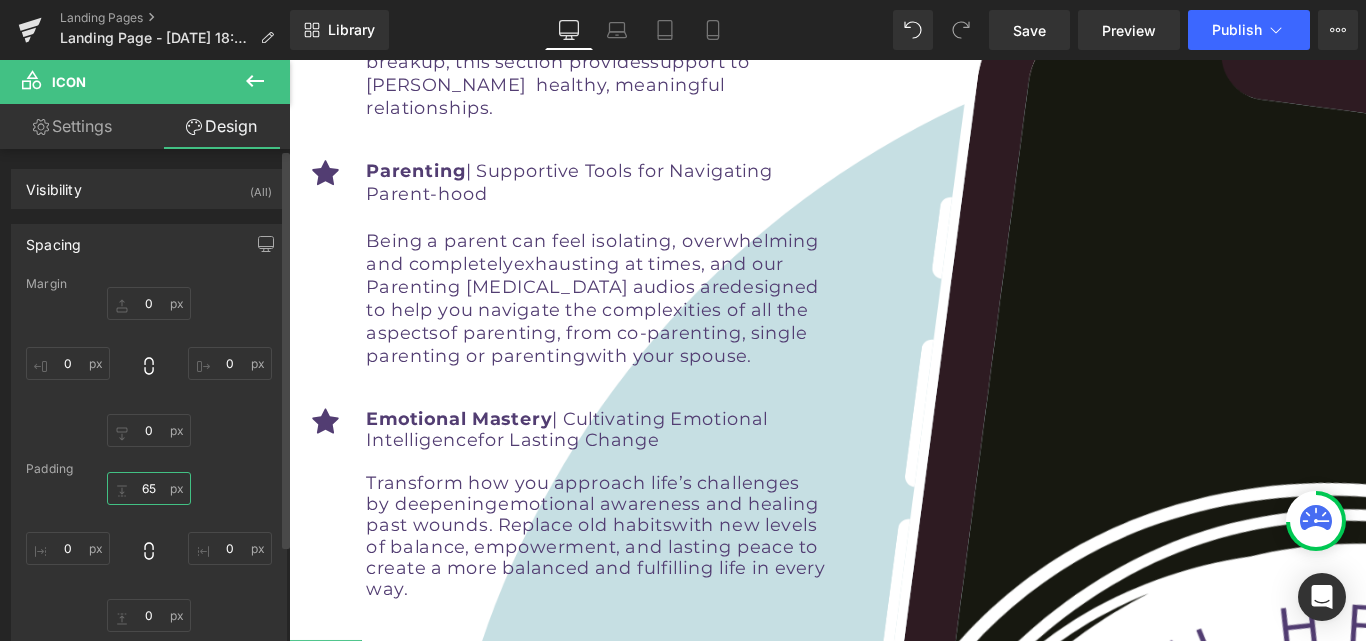 click on "65" at bounding box center (149, 488) 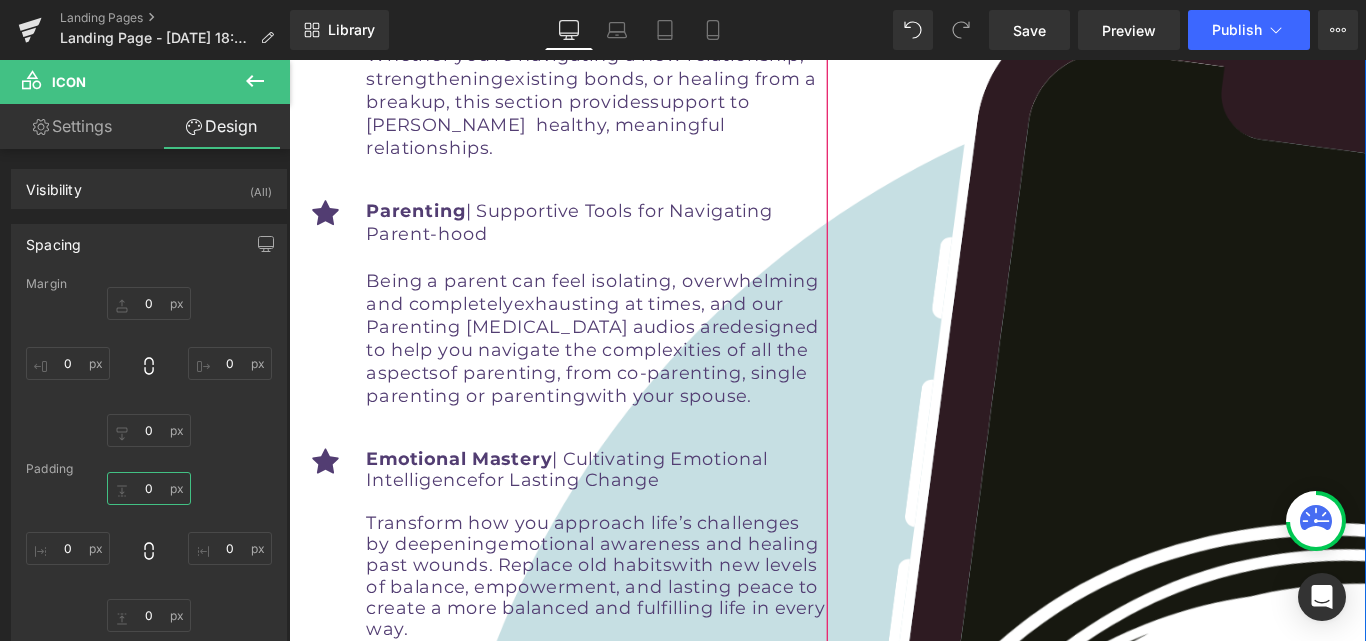 scroll, scrollTop: 5446, scrollLeft: 0, axis: vertical 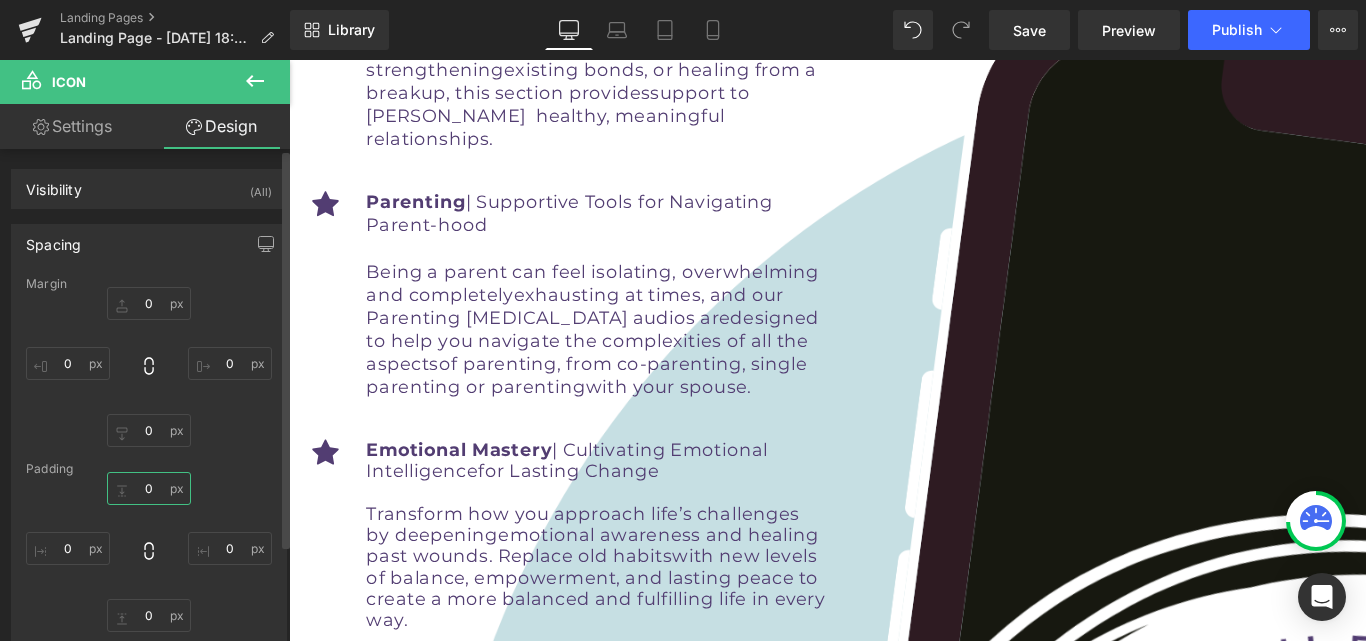 type on "0" 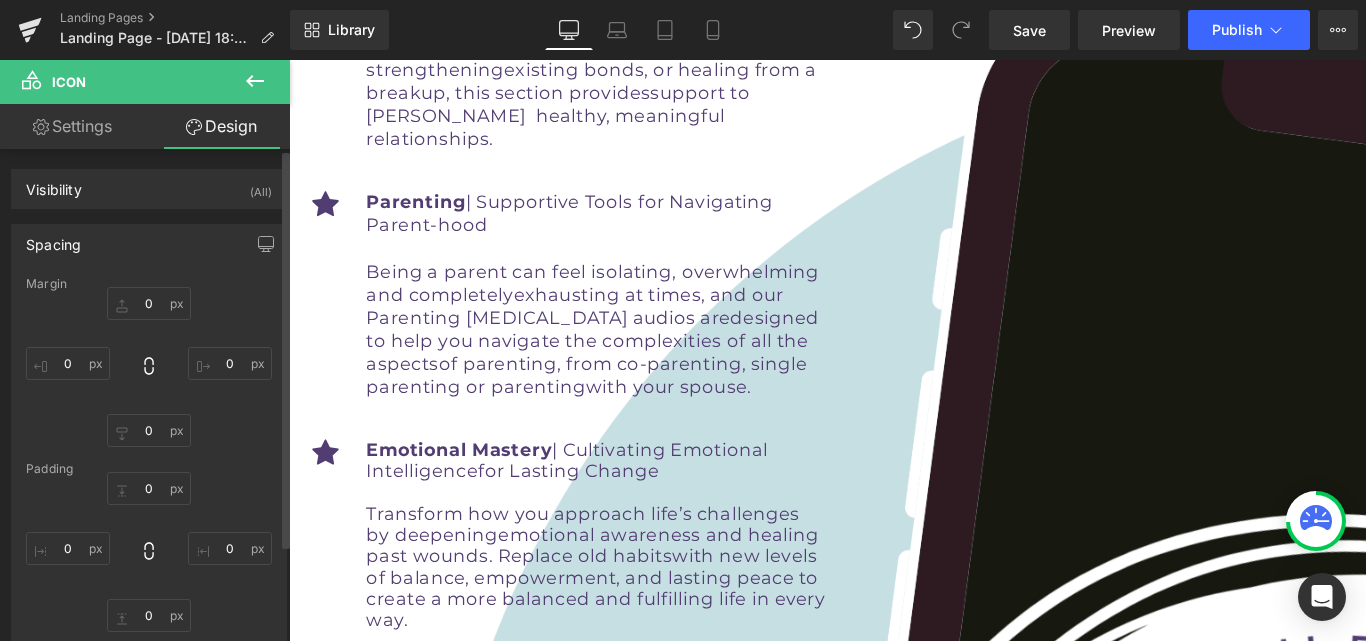 click on "Margin
0
0
0
0
Padding
0
0
0
0
Setup Global Style" at bounding box center [149, 477] 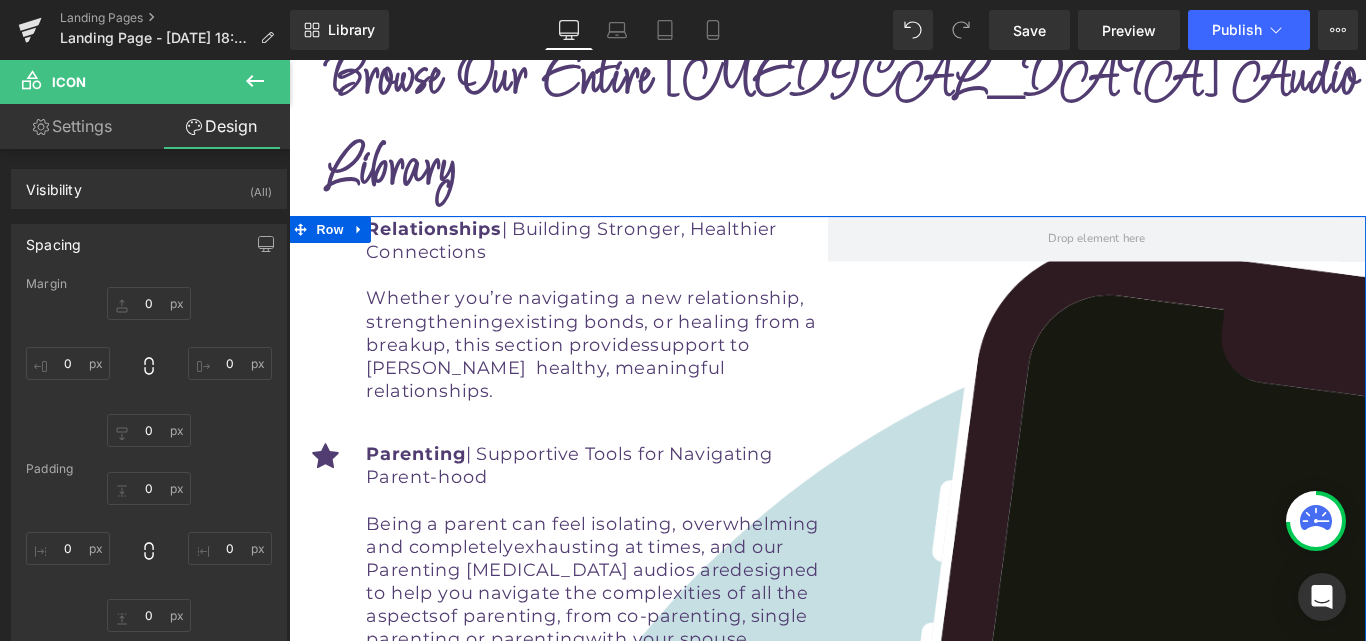 scroll, scrollTop: 4978, scrollLeft: 0, axis: vertical 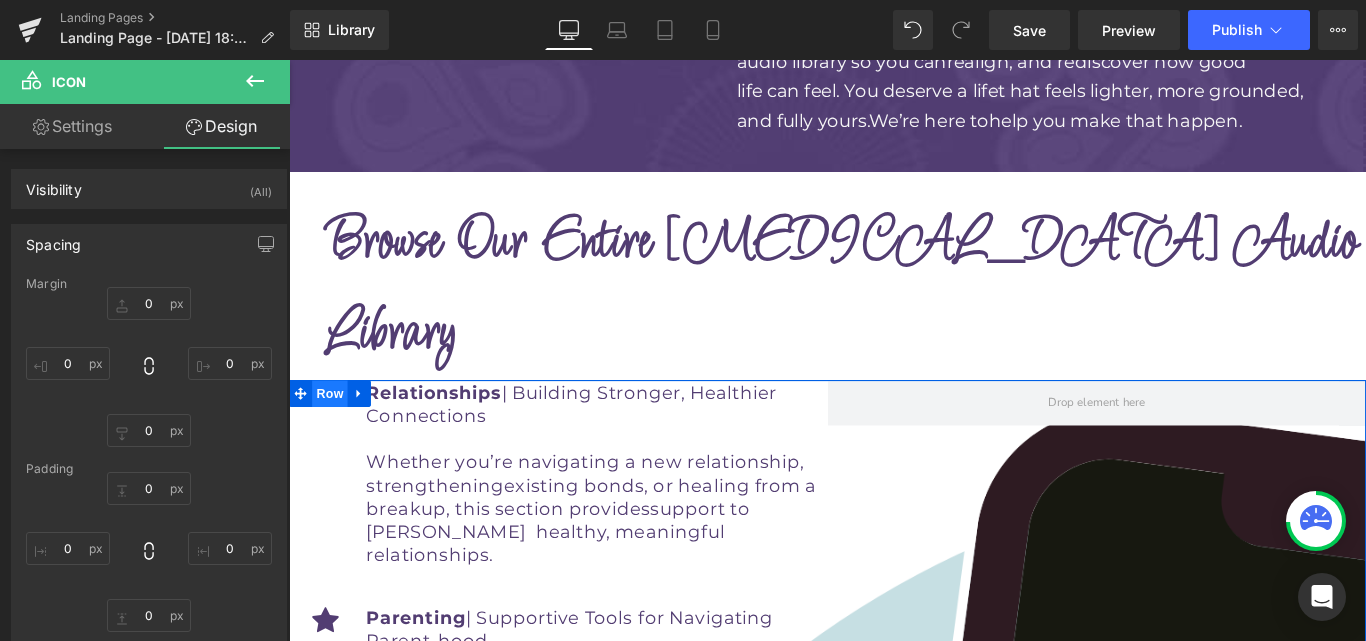 click on "Row" at bounding box center [335, 435] 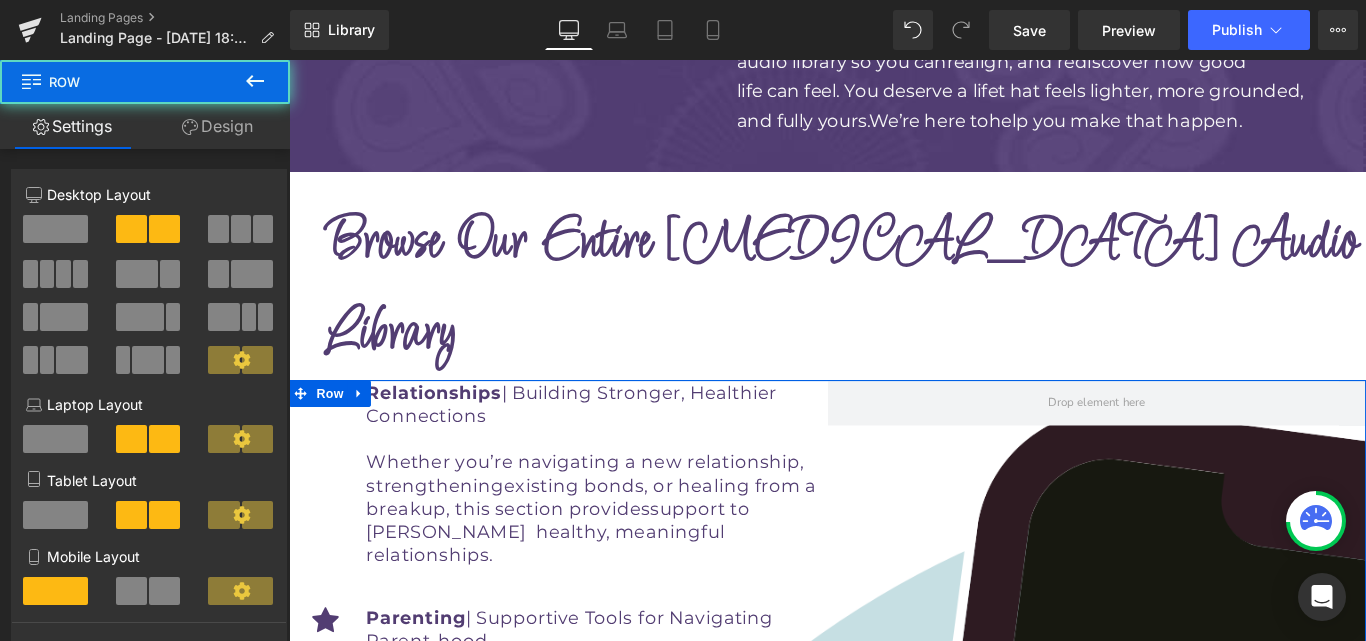 click on "Design" at bounding box center (217, 126) 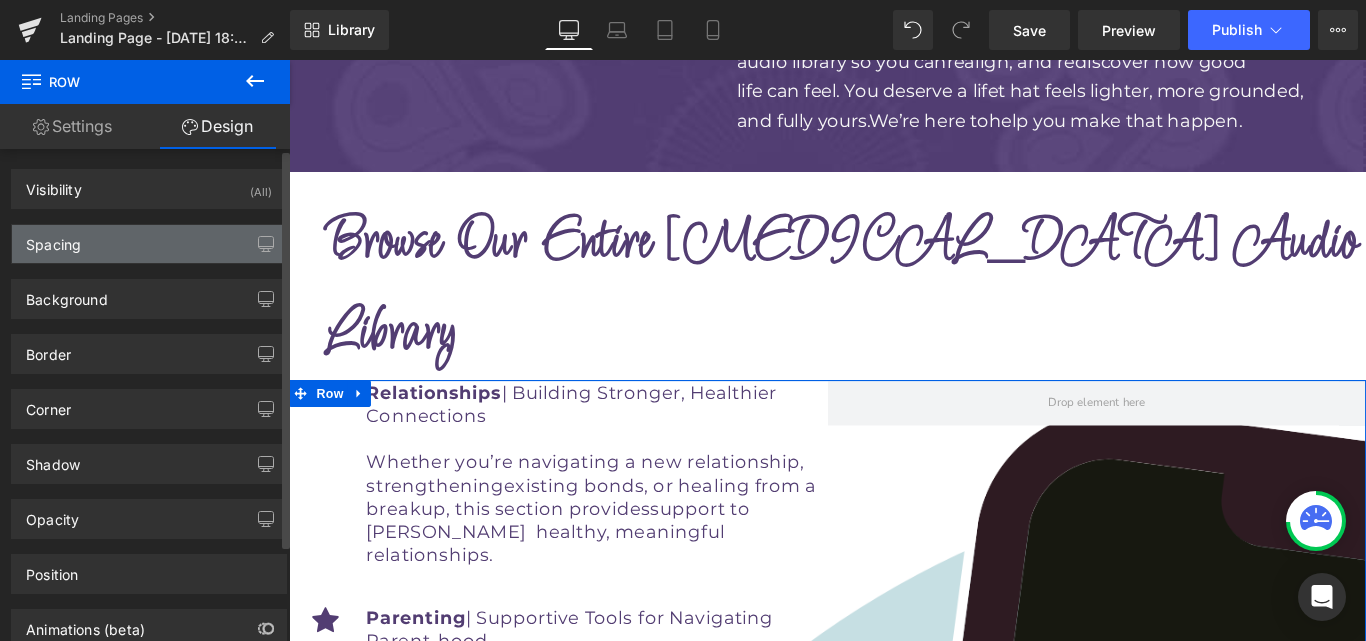 click on "Spacing" at bounding box center [149, 244] 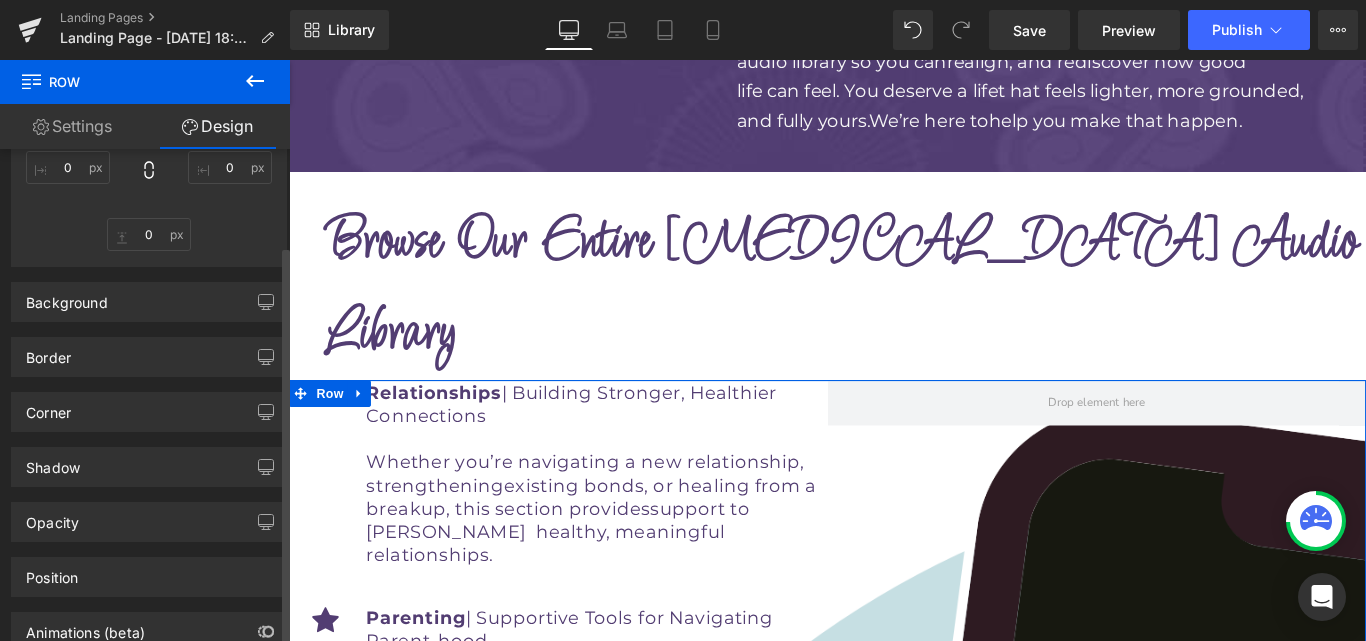 scroll, scrollTop: 382, scrollLeft: 0, axis: vertical 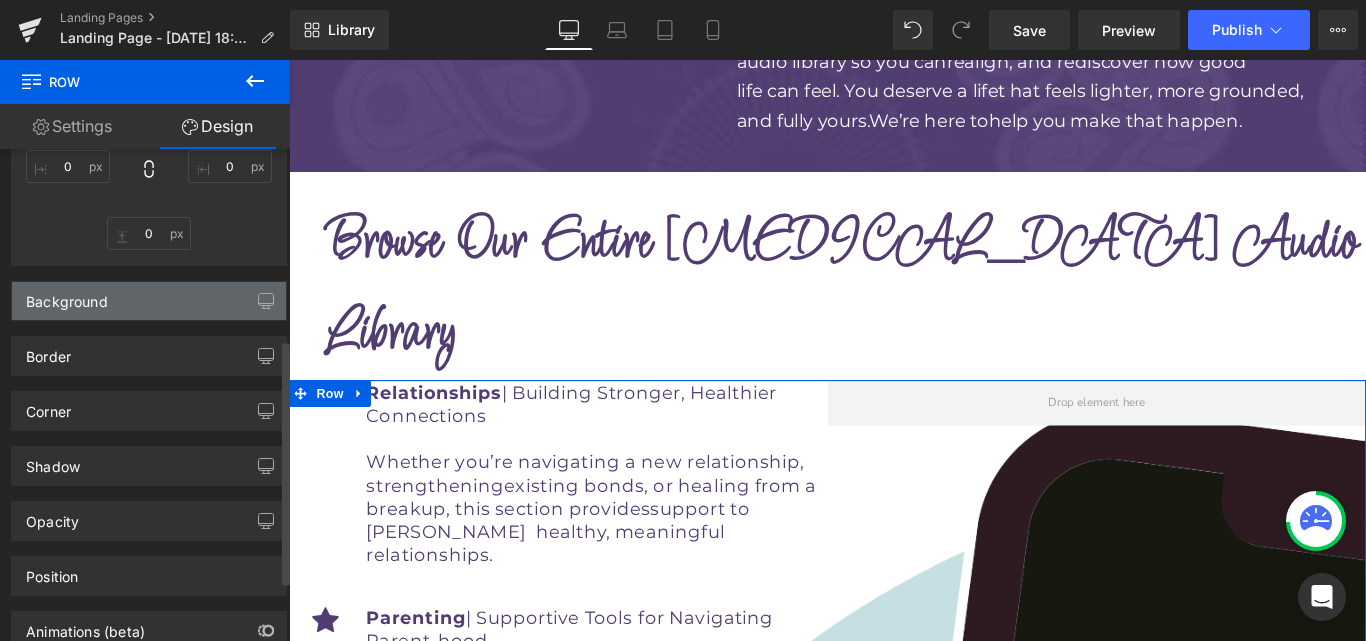 click on "Background" at bounding box center [149, 301] 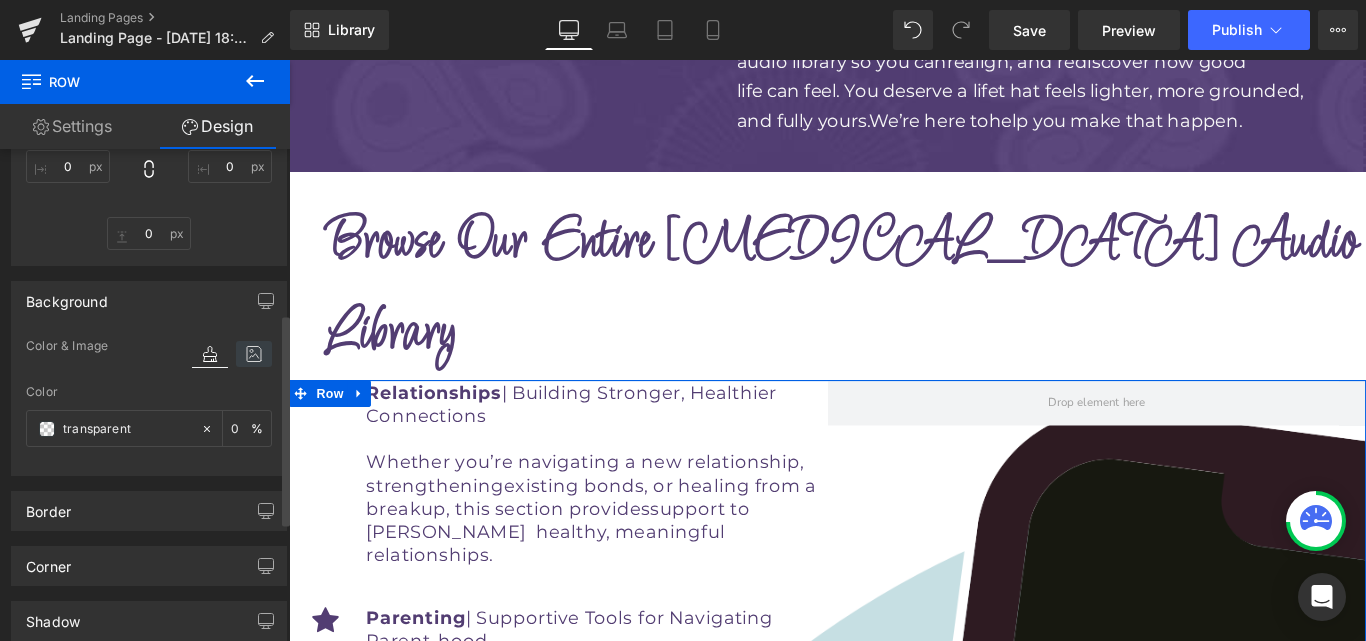 click at bounding box center [254, 354] 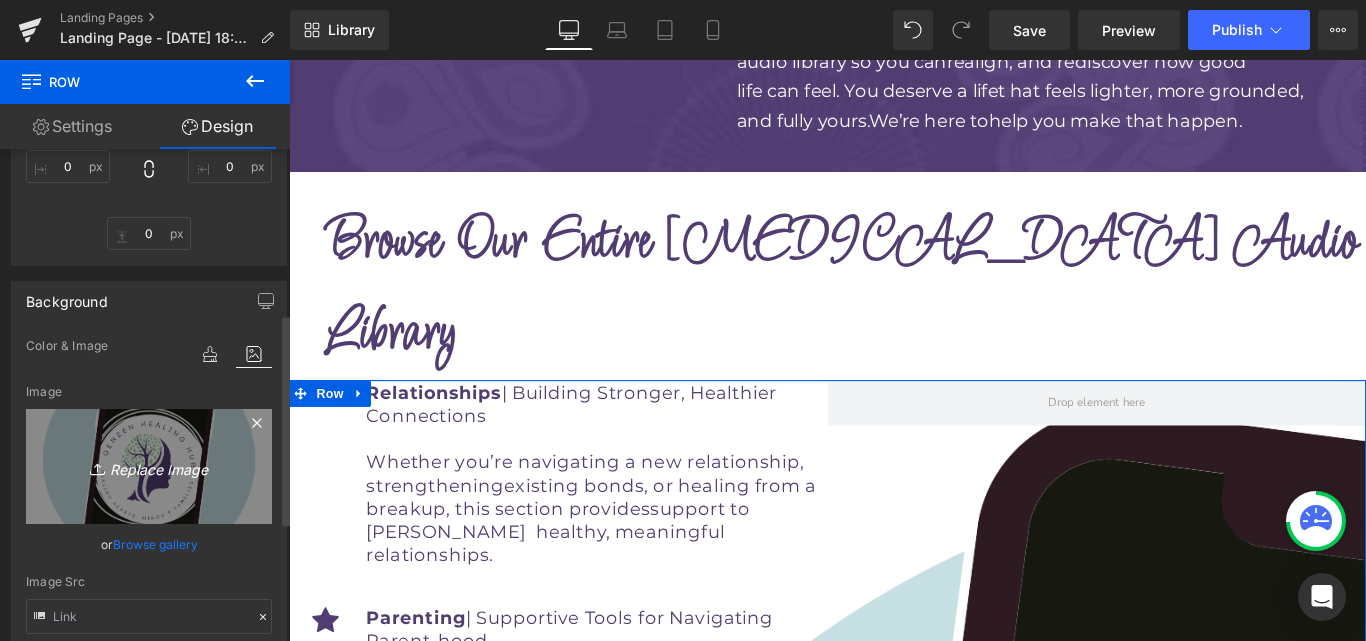 scroll, scrollTop: 456, scrollLeft: 0, axis: vertical 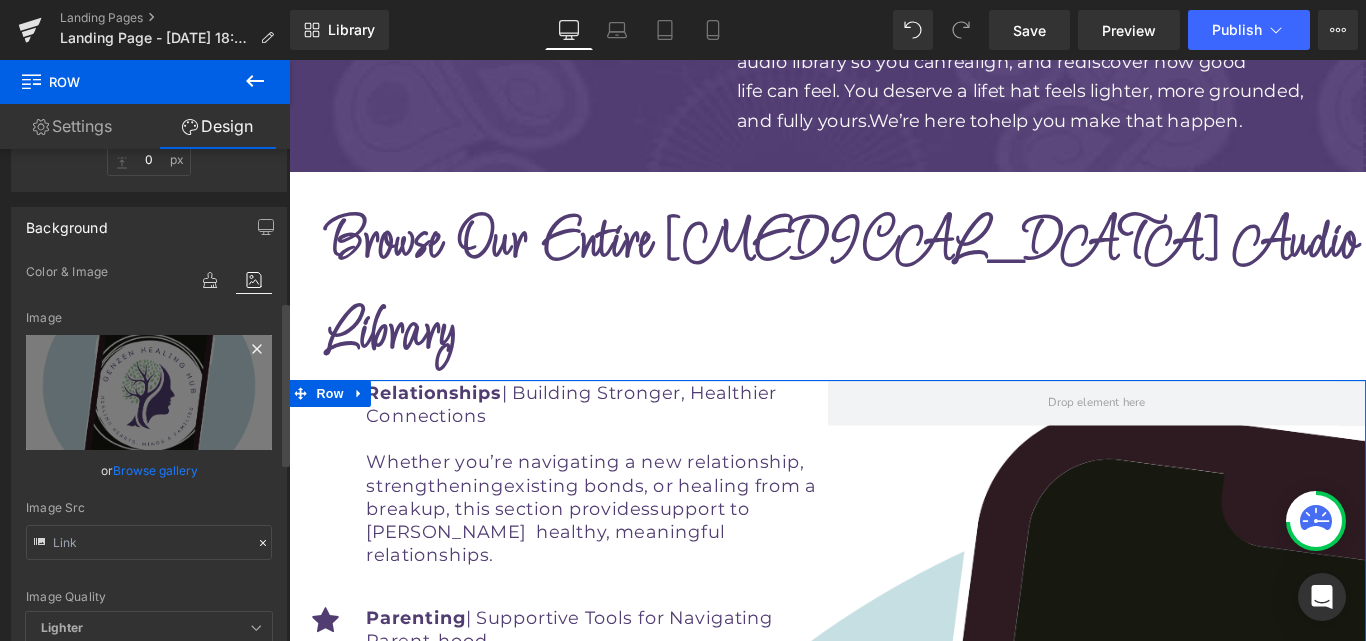 click 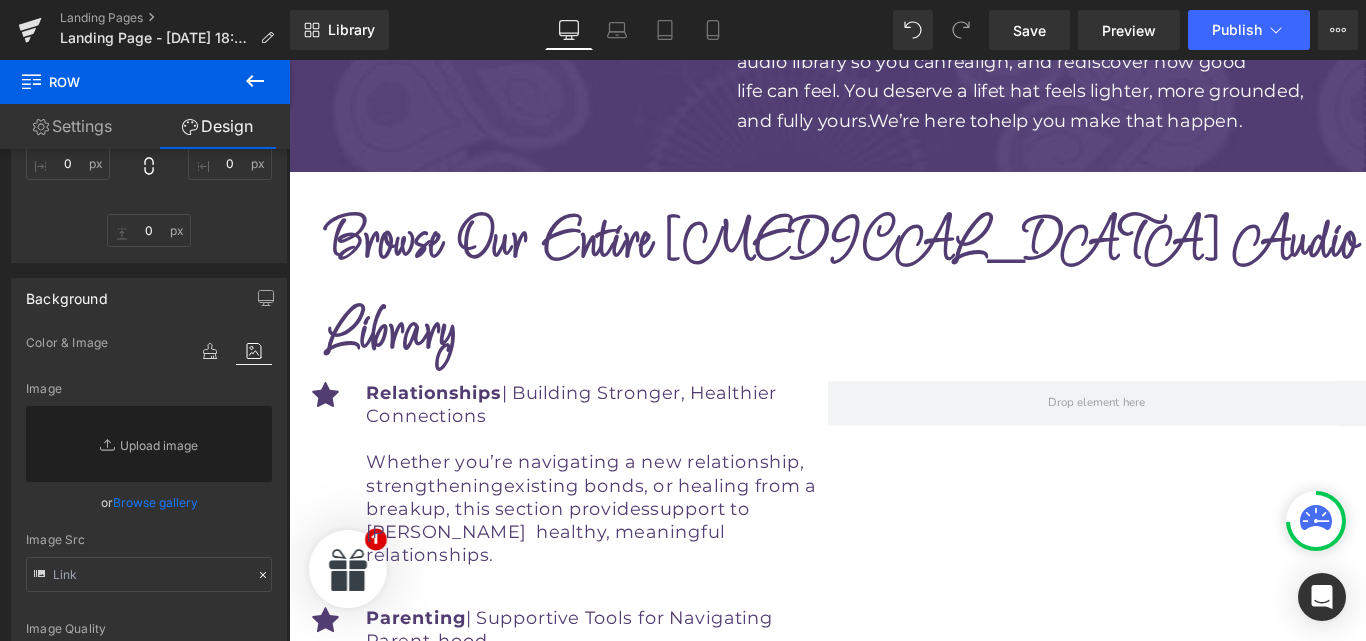 scroll, scrollTop: 258, scrollLeft: 0, axis: vertical 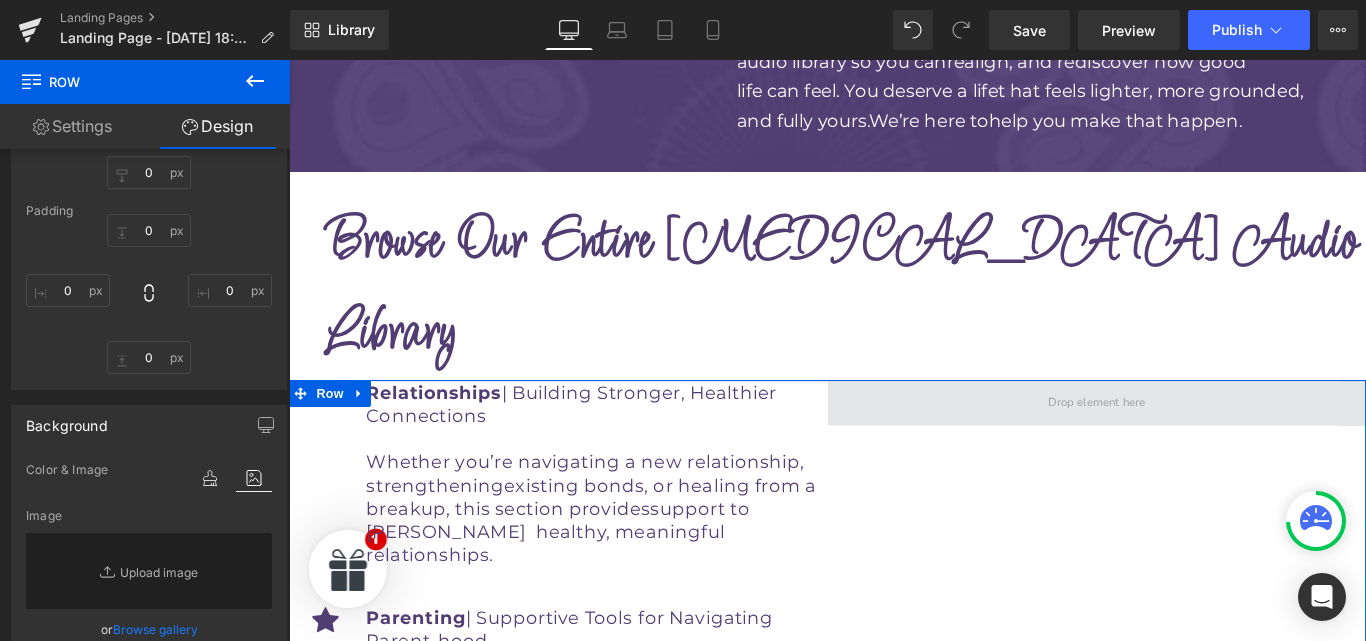 click at bounding box center [1197, 445] 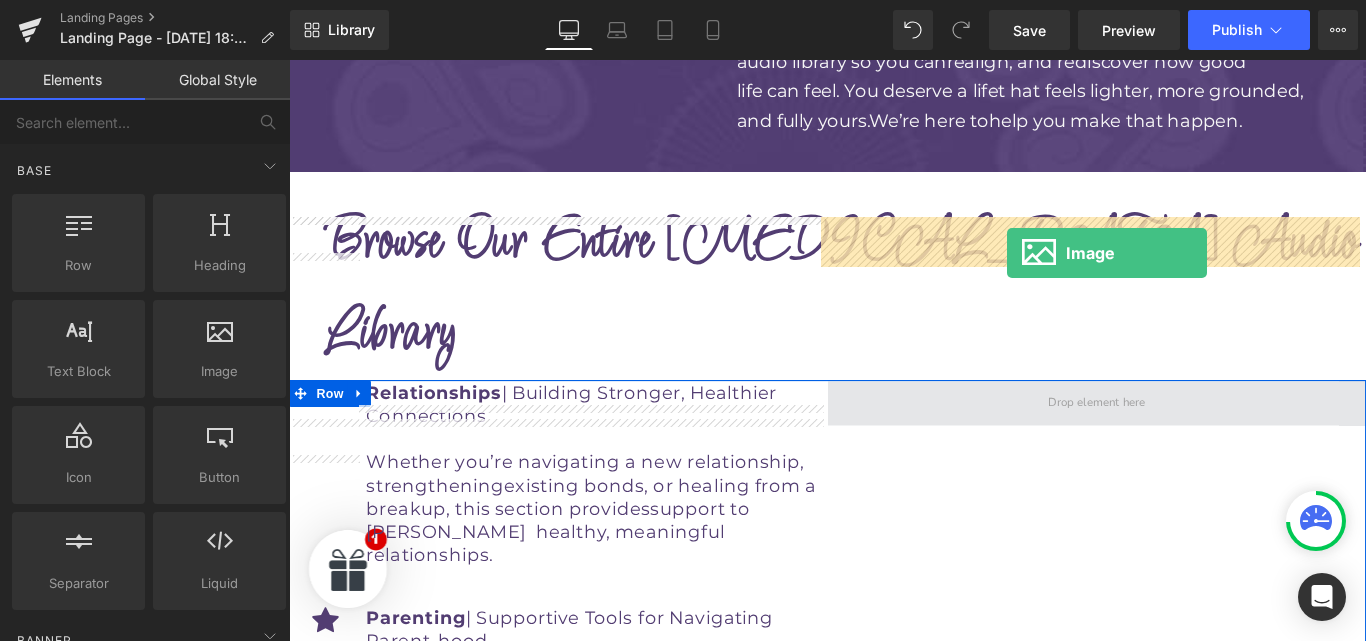 drag, startPoint x: 1064, startPoint y: 322, endPoint x: 1099, endPoint y: 280, distance: 54.67175 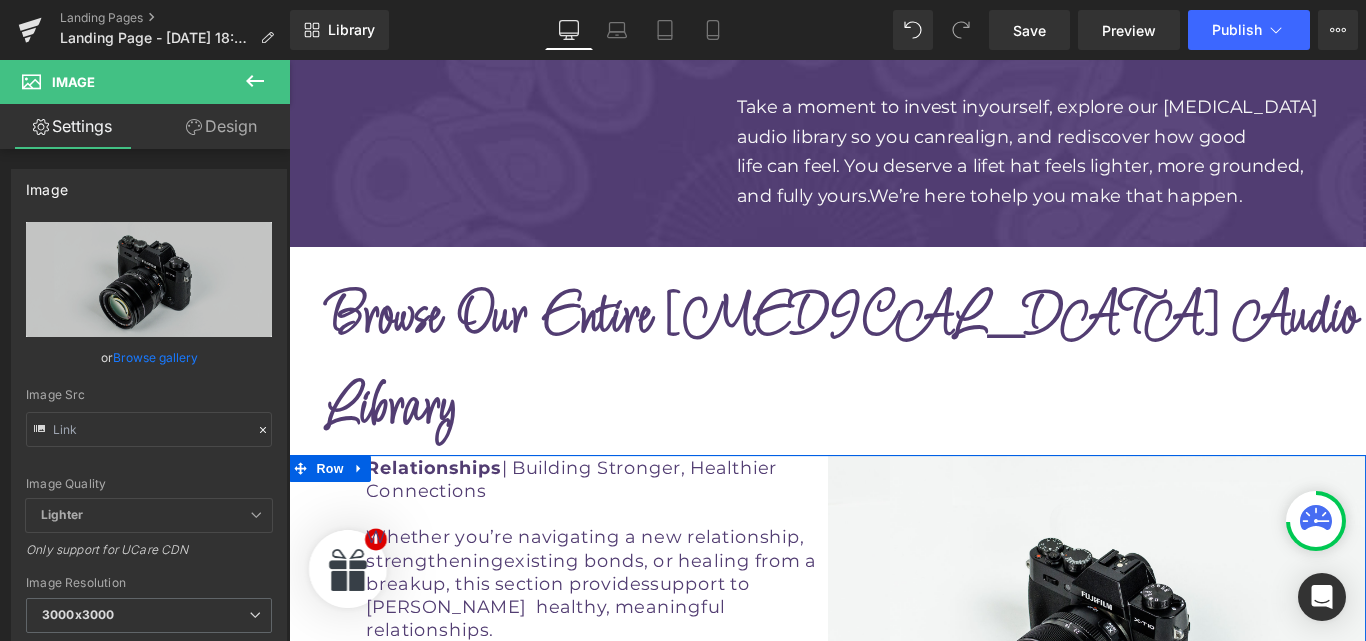 scroll, scrollTop: 4893, scrollLeft: 0, axis: vertical 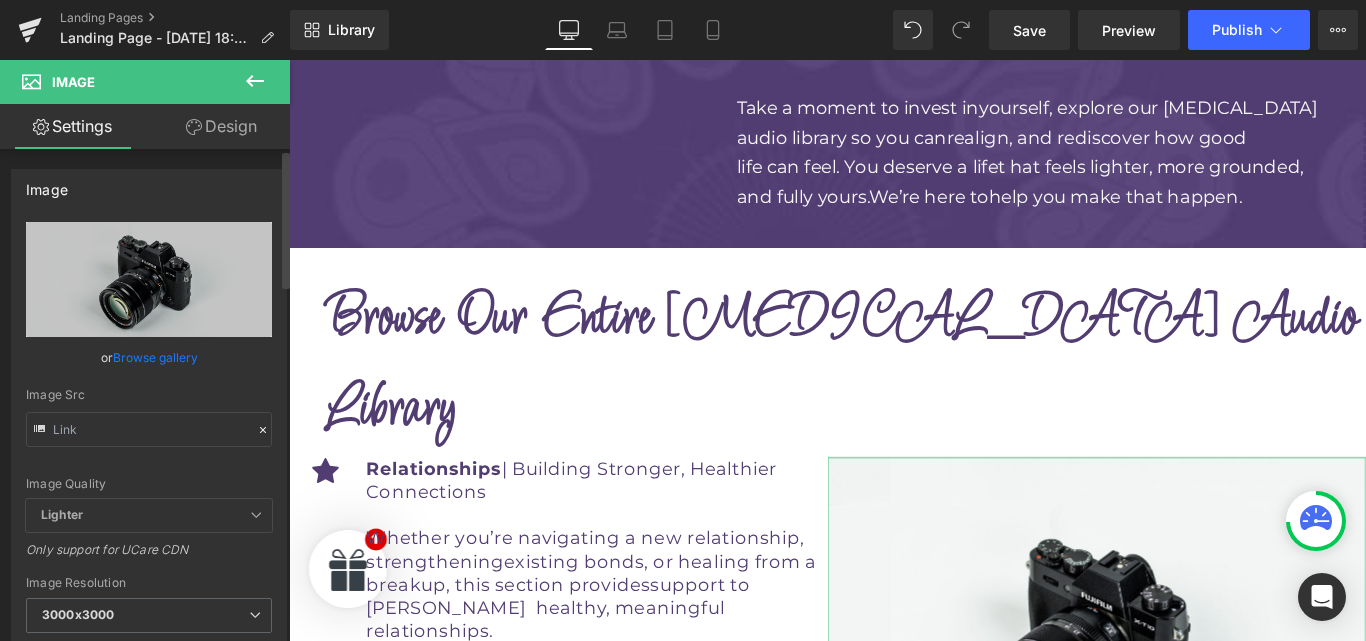 click 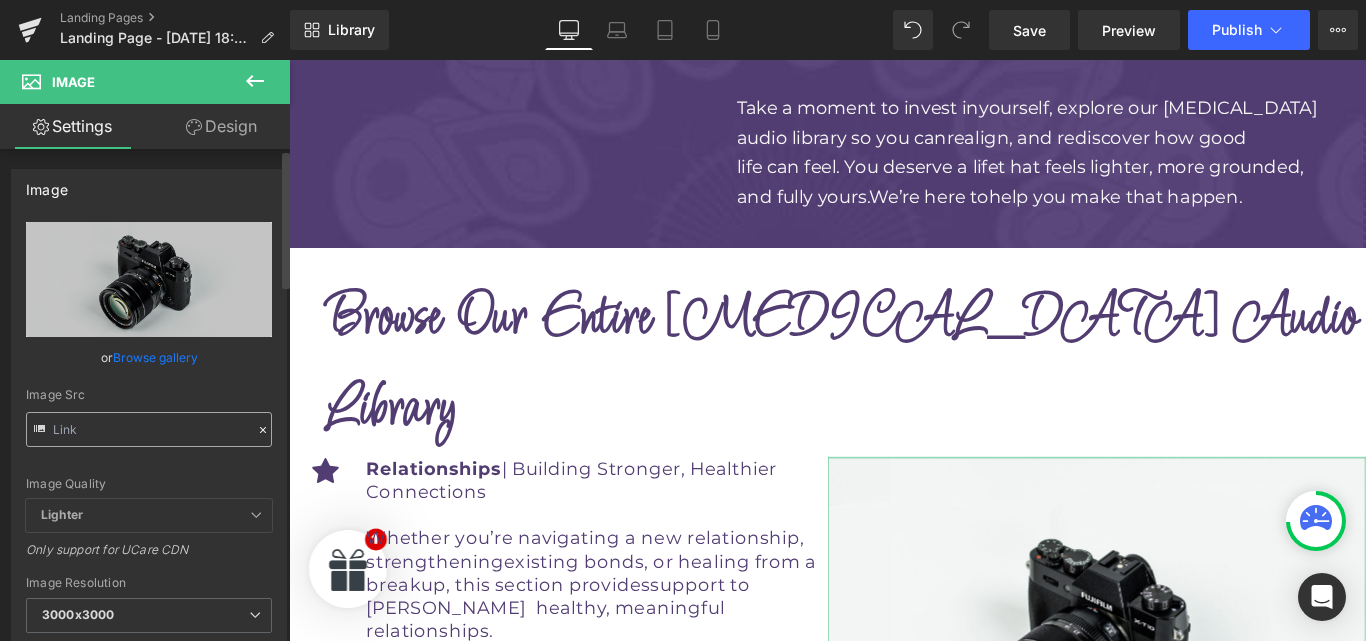 click on "Image Quality Lighter Lightest
Lighter
Lighter Lightest Only support for UCare CDN" at bounding box center [149, 360] 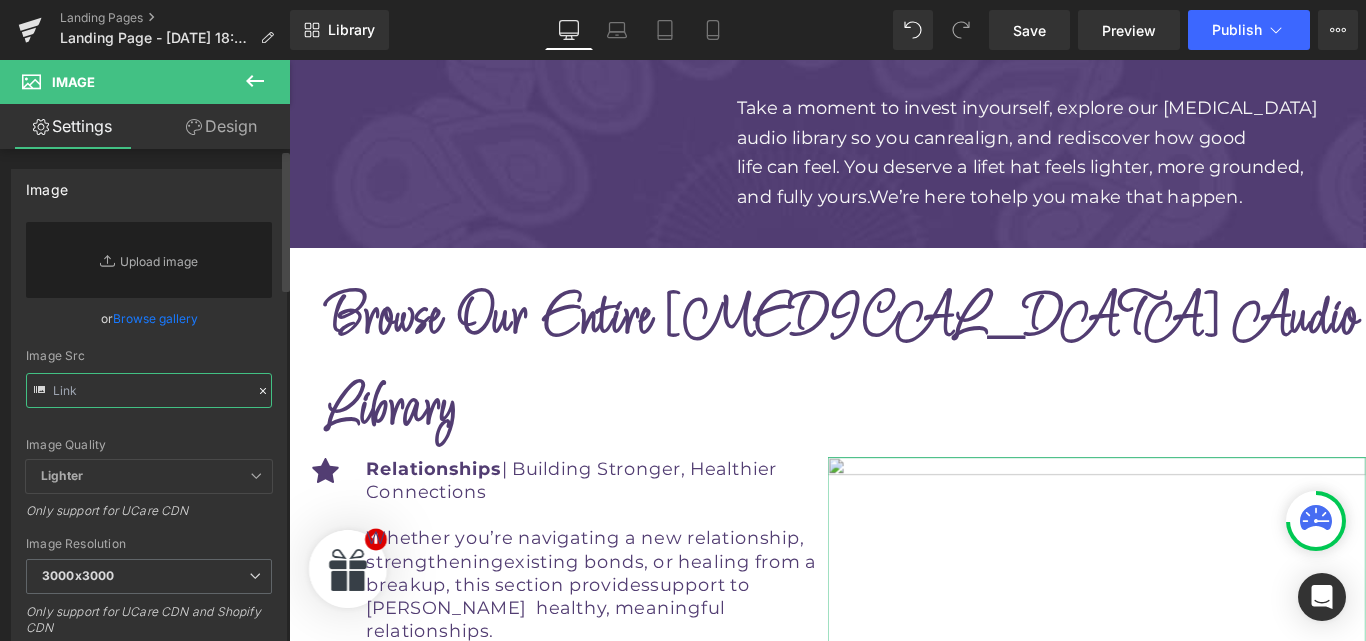 click at bounding box center (149, 390) 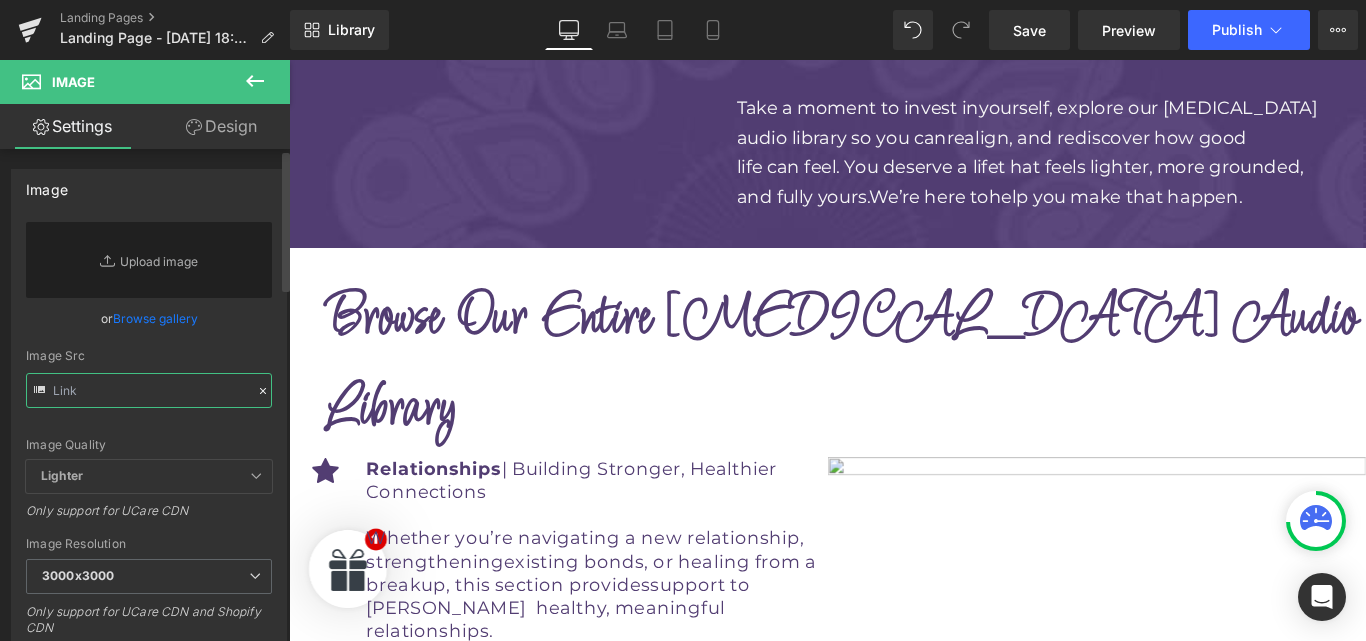 paste on "https://cdn.shopify.com/s/files/1/0607/2821/3736/files/Copy_of_009_Home_Page_Phone_with_Logo.png?v=1749871308" 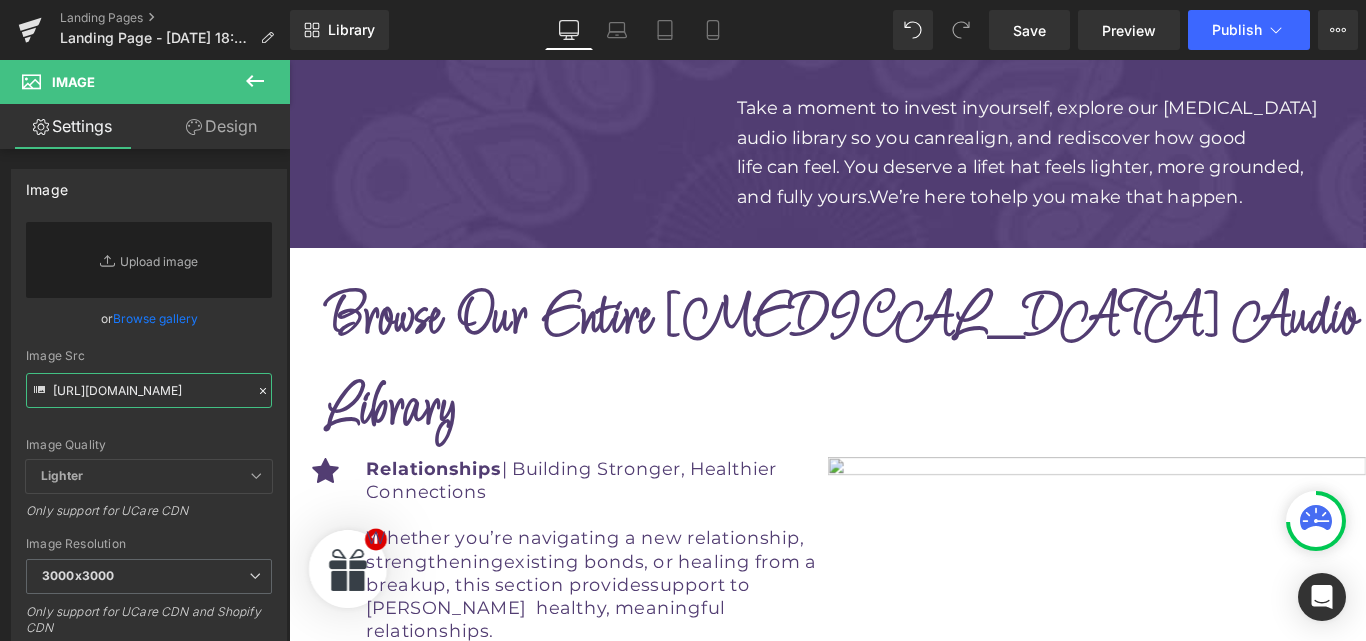 scroll, scrollTop: 0, scrollLeft: 497, axis: horizontal 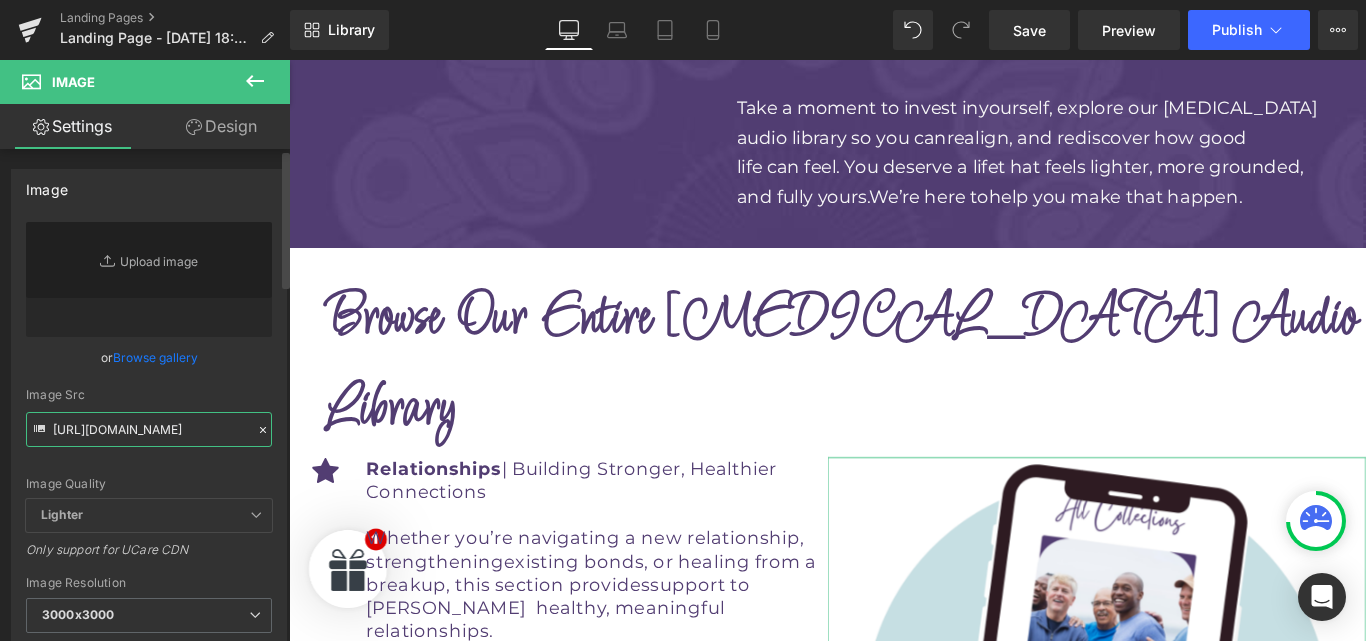 type on "https://cdn.shopify.com/s/files/1/0607/2821/3736/files/Copy_of_009_Home_Page_Phone_with_Logo.png?v=1749871308" 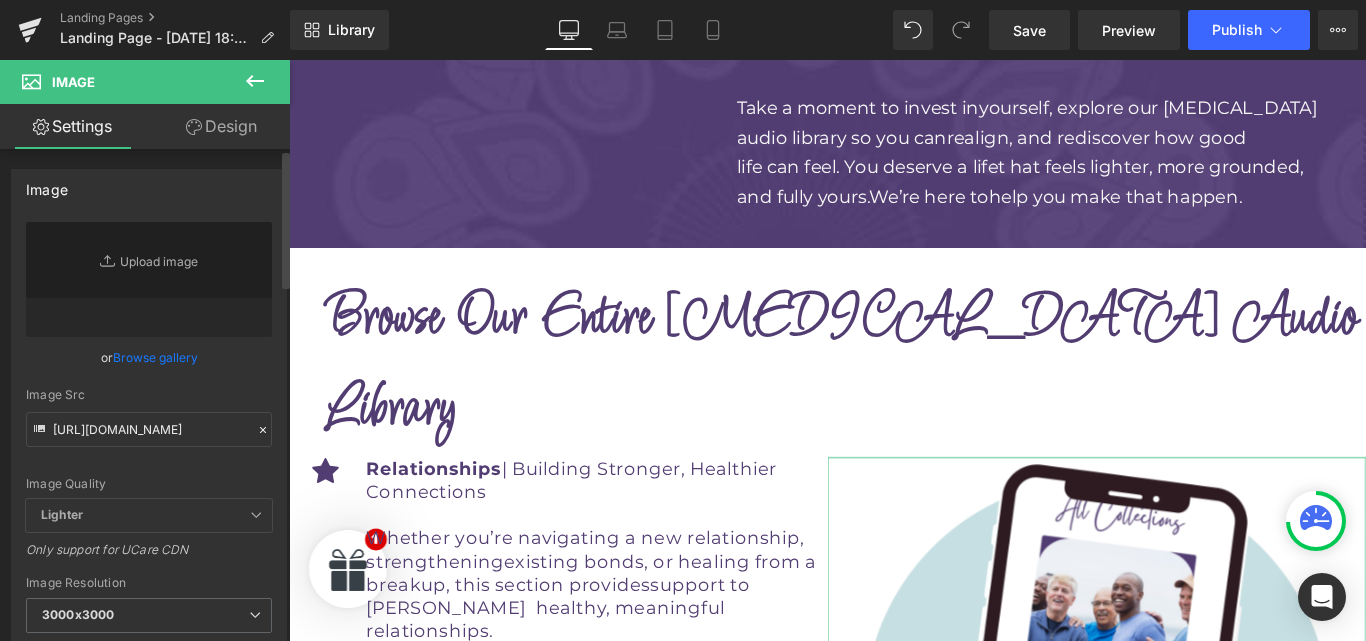 scroll, scrollTop: 0, scrollLeft: 0, axis: both 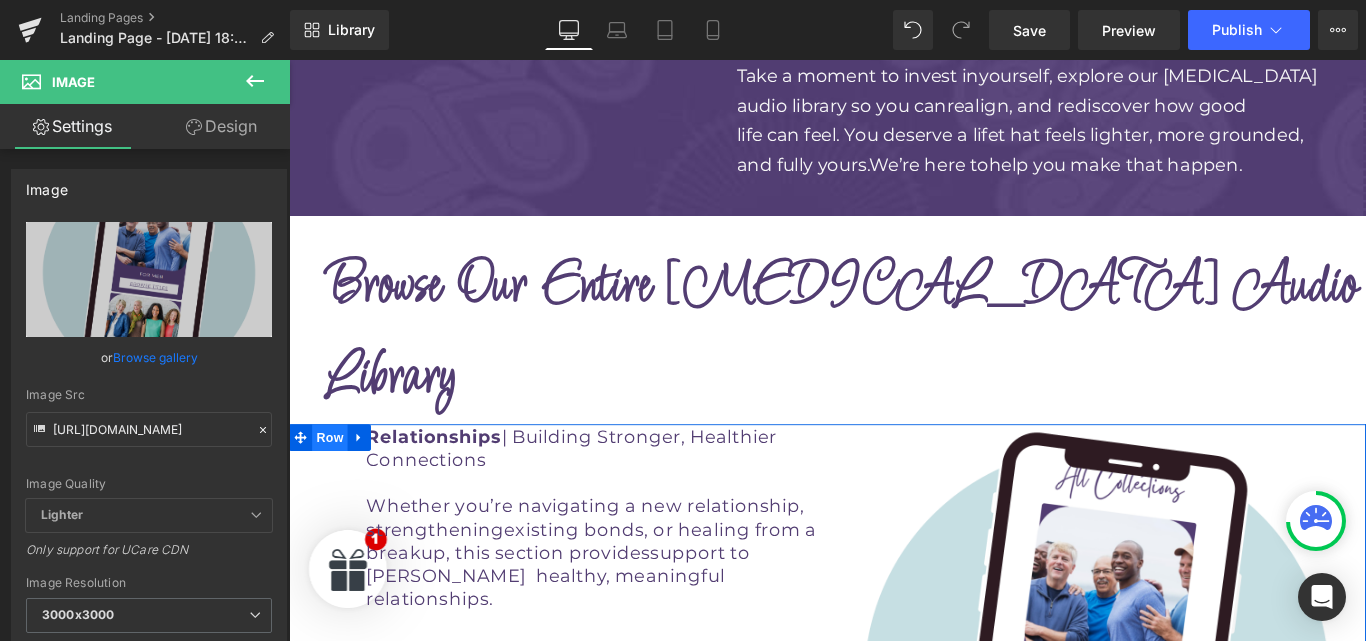click on "Row" at bounding box center [335, 484] 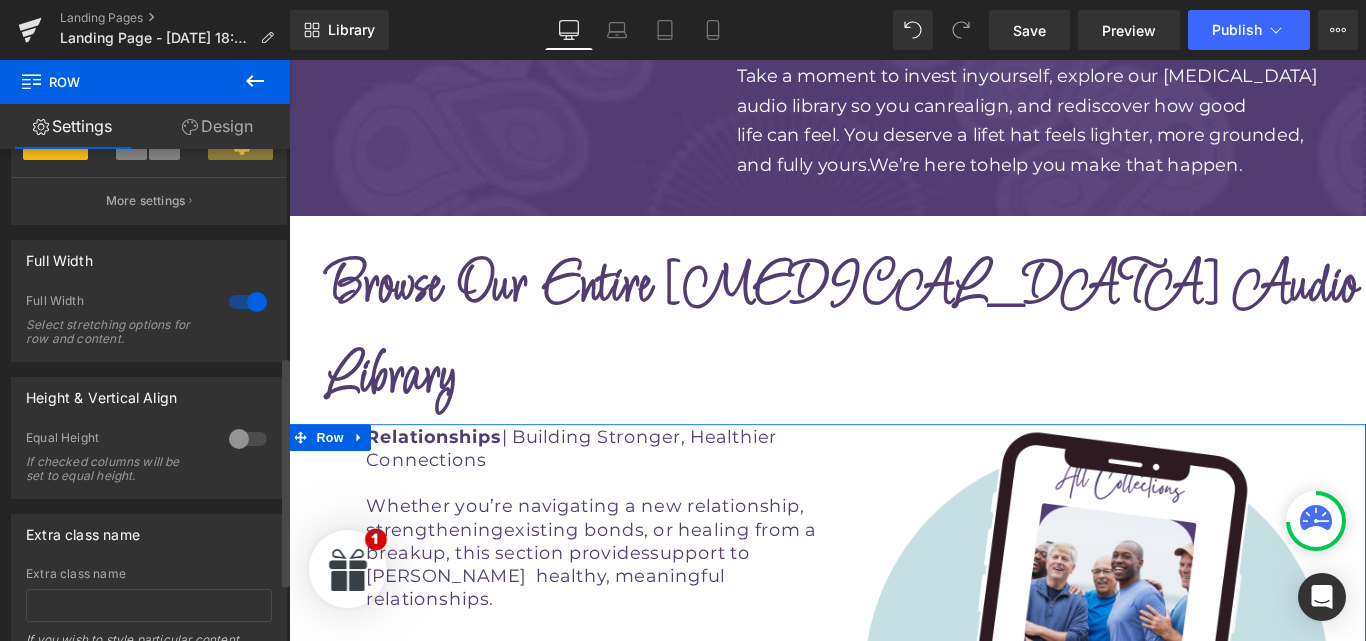 scroll, scrollTop: 444, scrollLeft: 0, axis: vertical 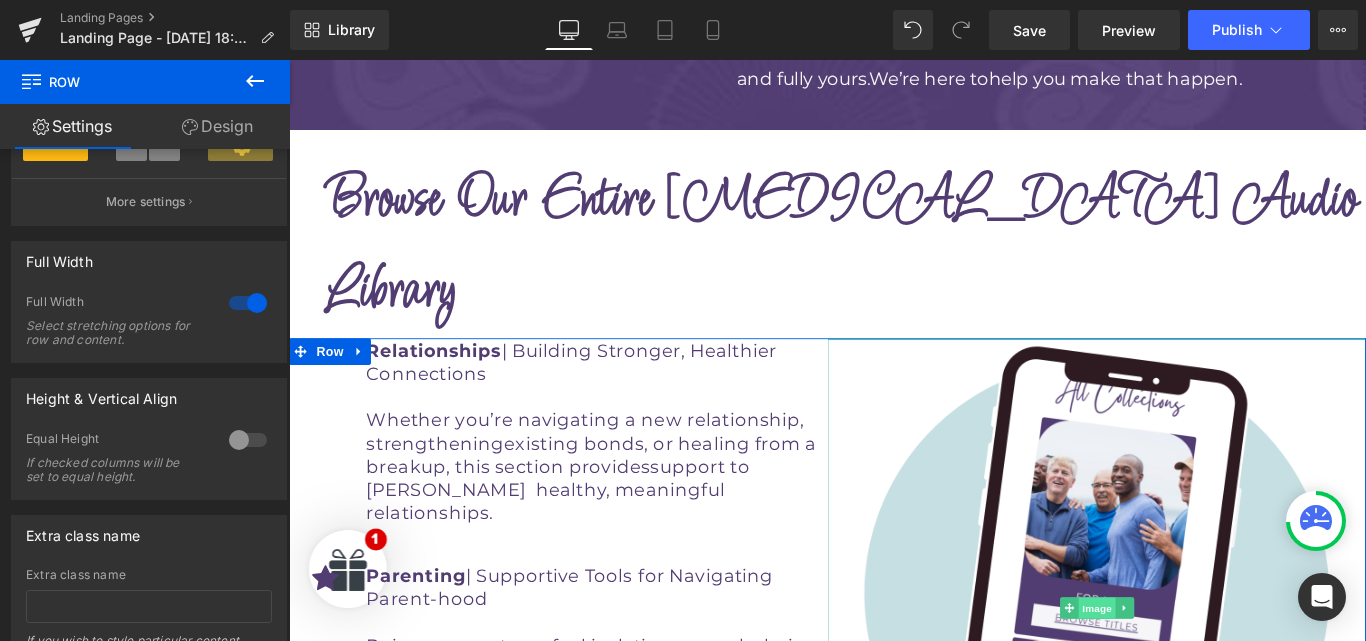 click on "Image" at bounding box center (1197, 676) 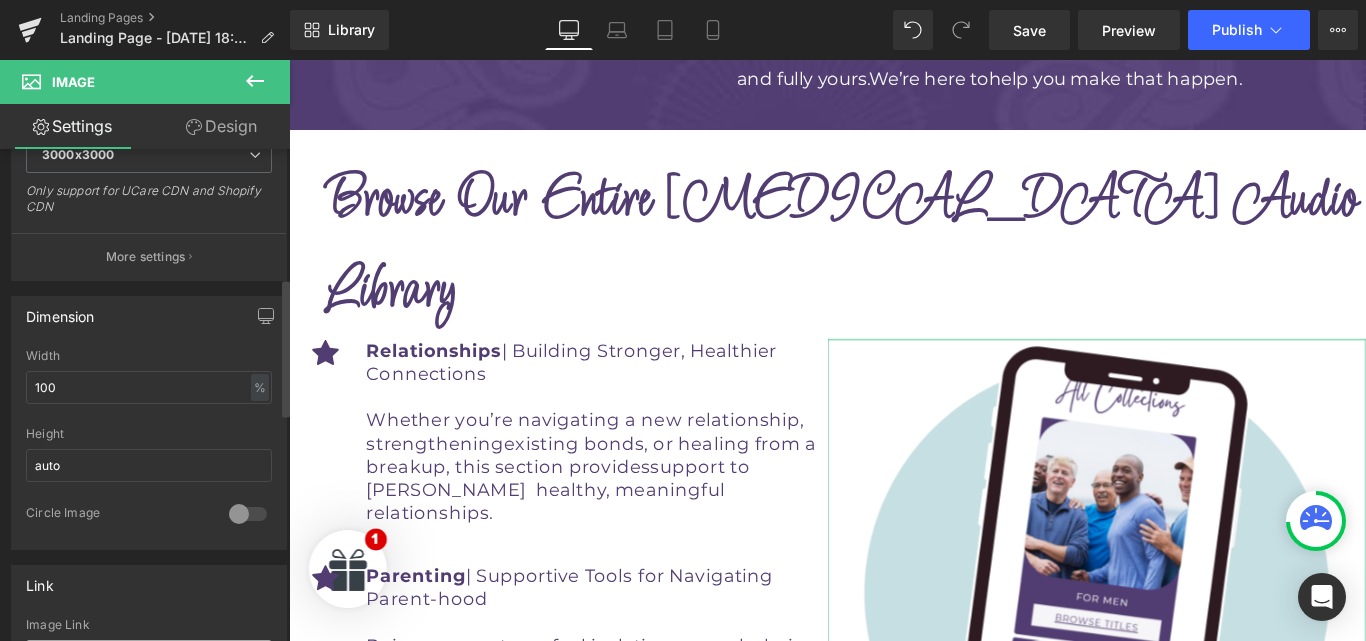 scroll, scrollTop: 461, scrollLeft: 0, axis: vertical 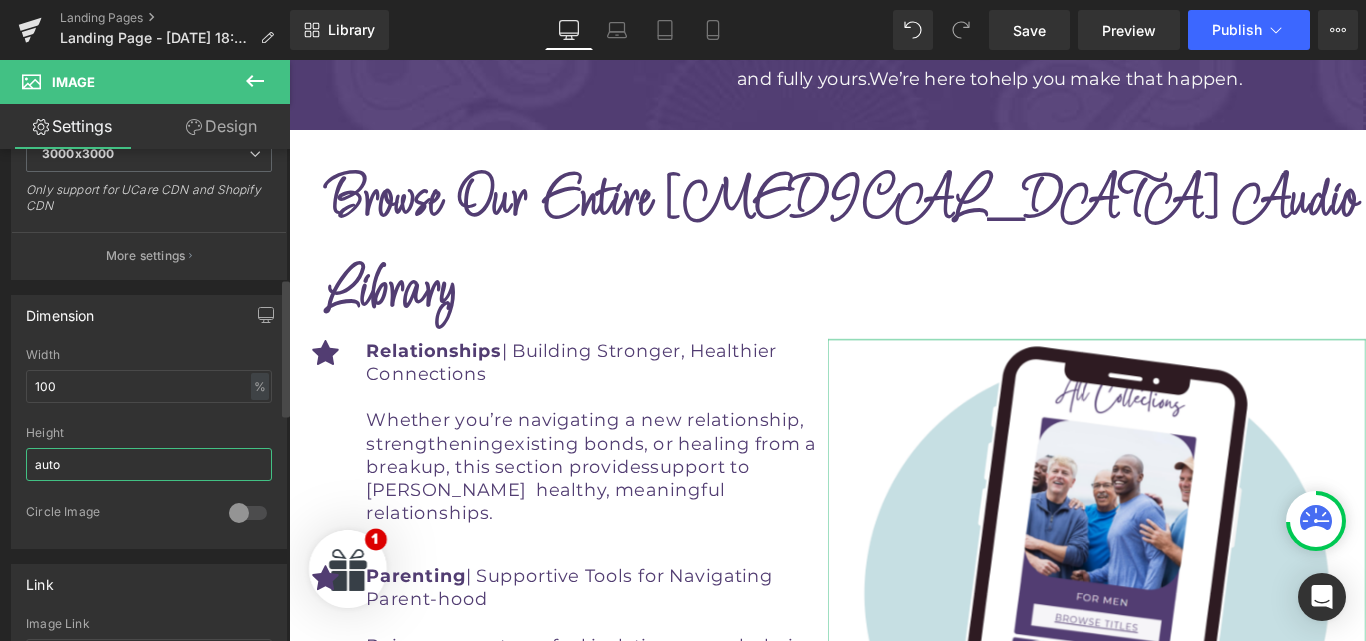click on "auto" at bounding box center [149, 464] 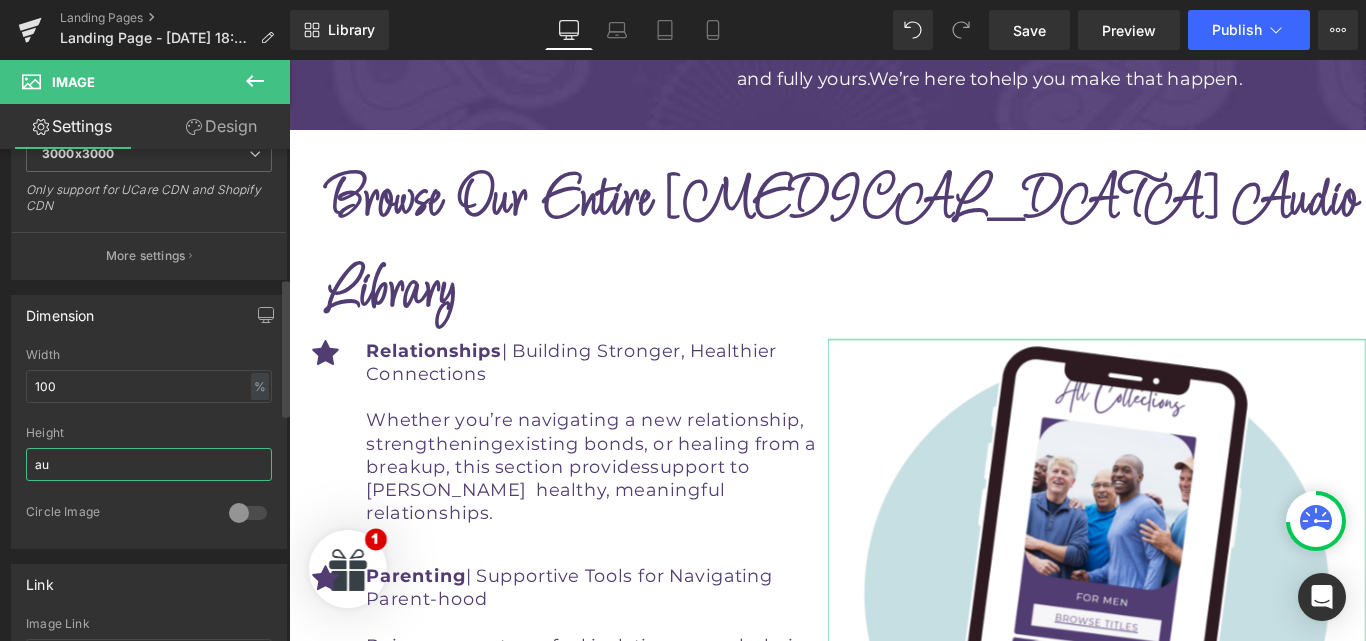 type on "a" 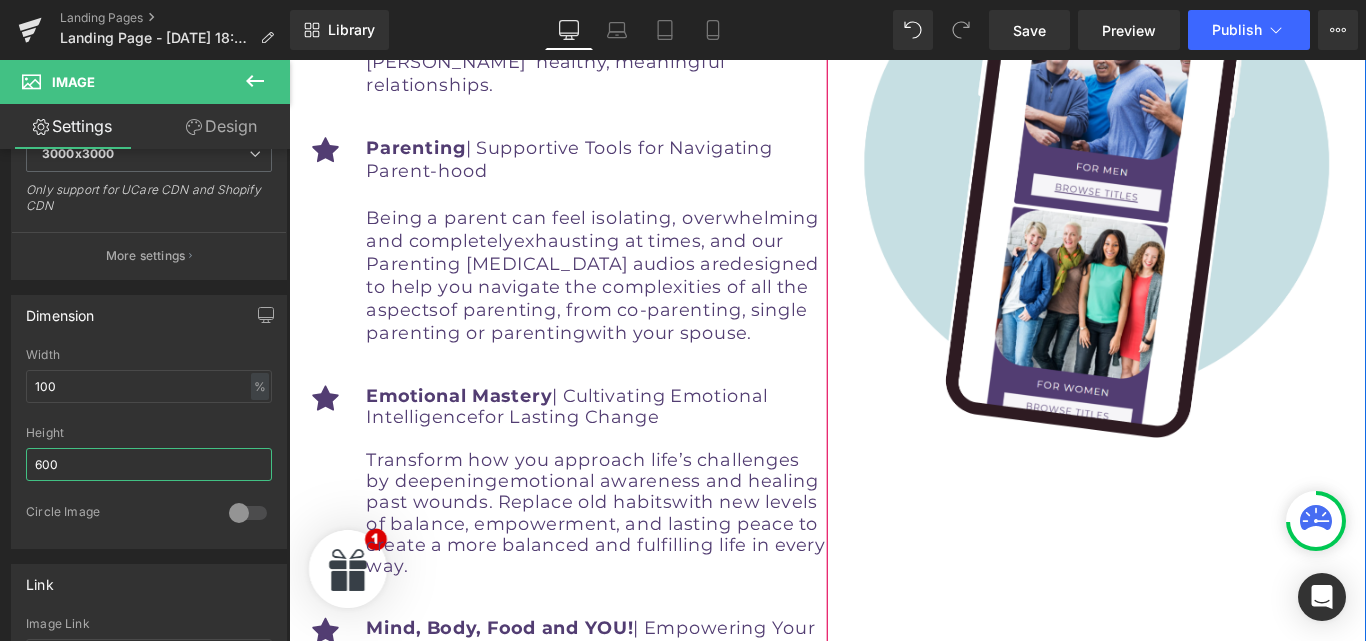 scroll, scrollTop: 5505, scrollLeft: 0, axis: vertical 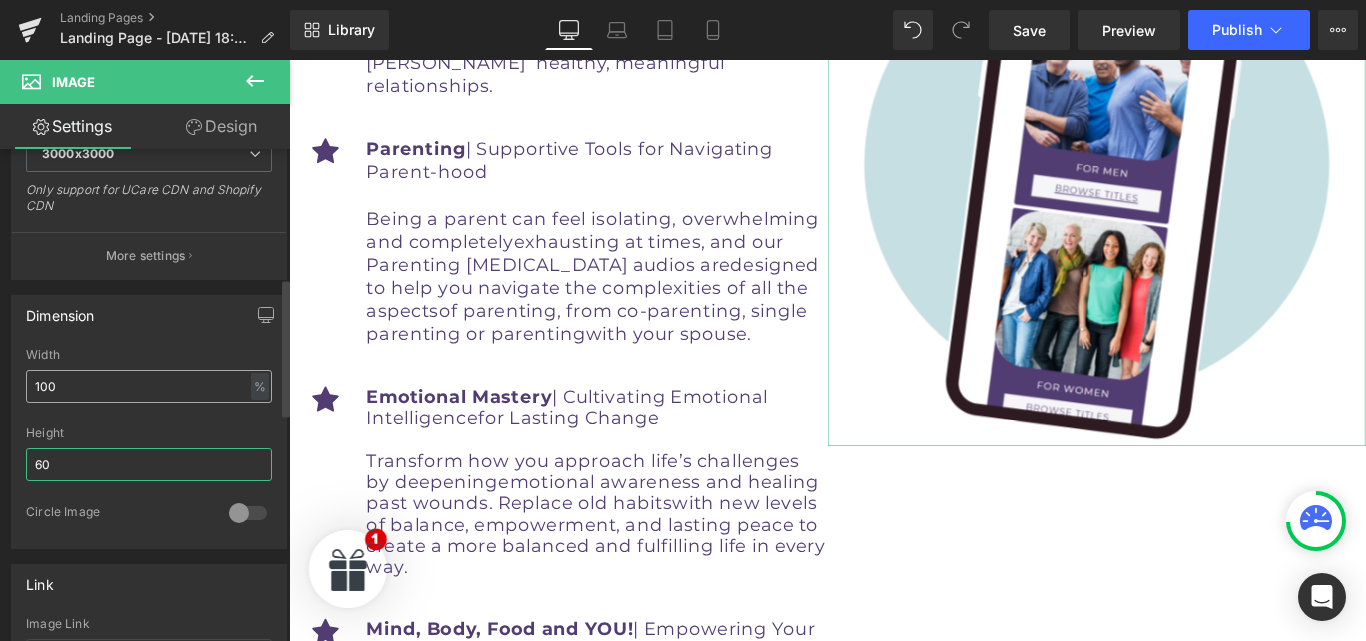 type on "6" 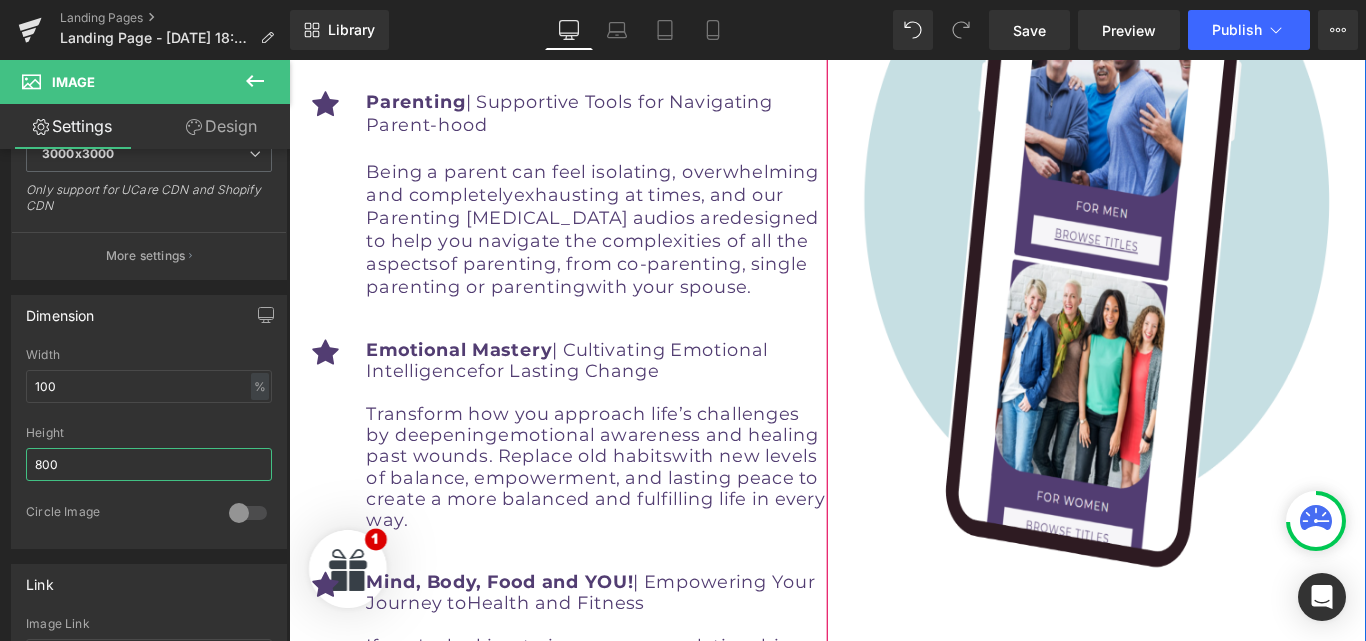 scroll, scrollTop: 5559, scrollLeft: 0, axis: vertical 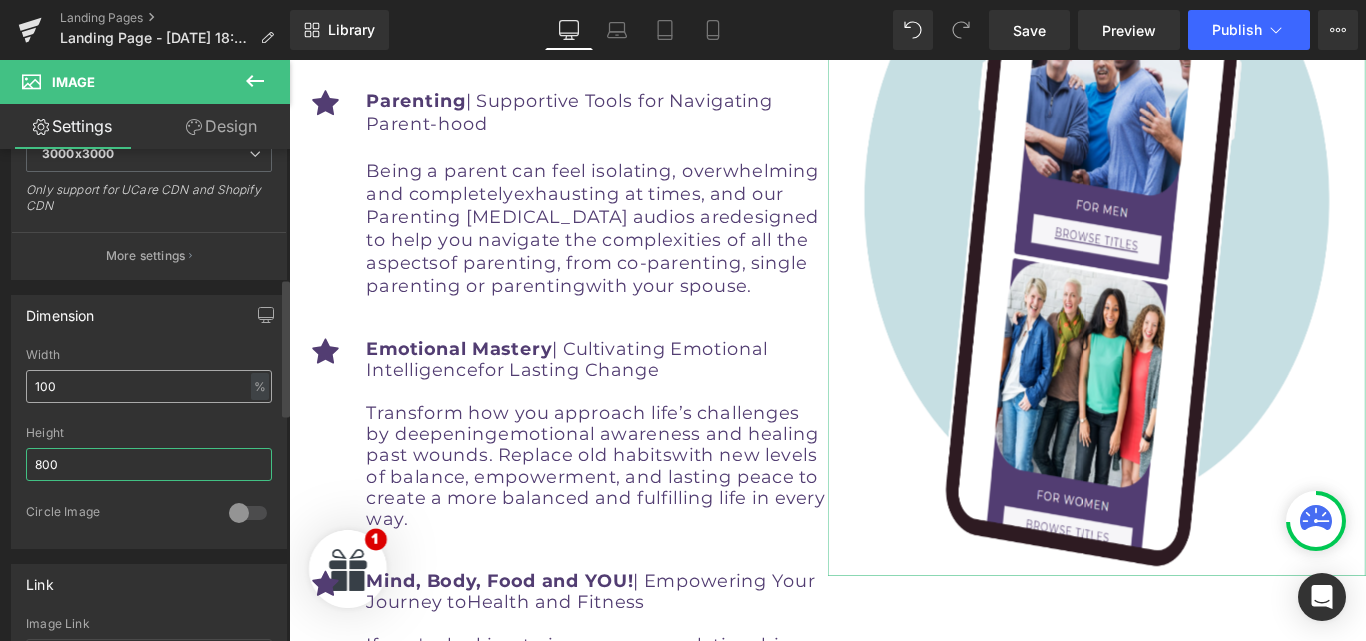 type on "800" 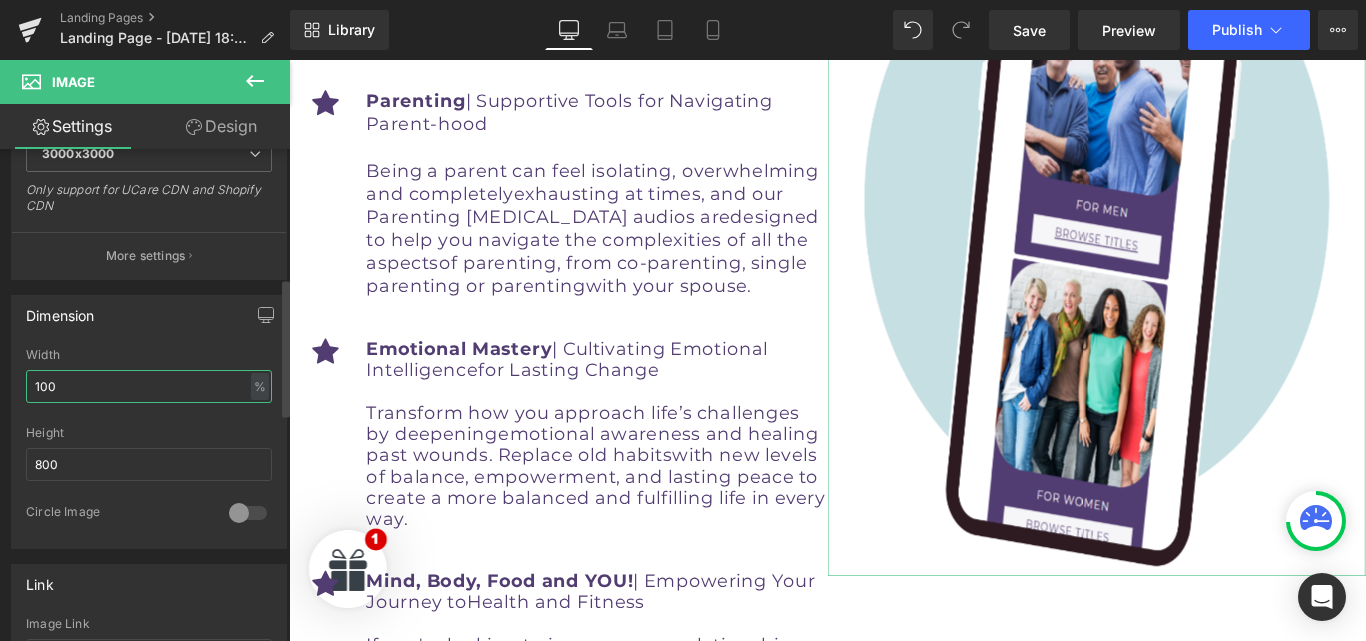 click on "100" at bounding box center [149, 386] 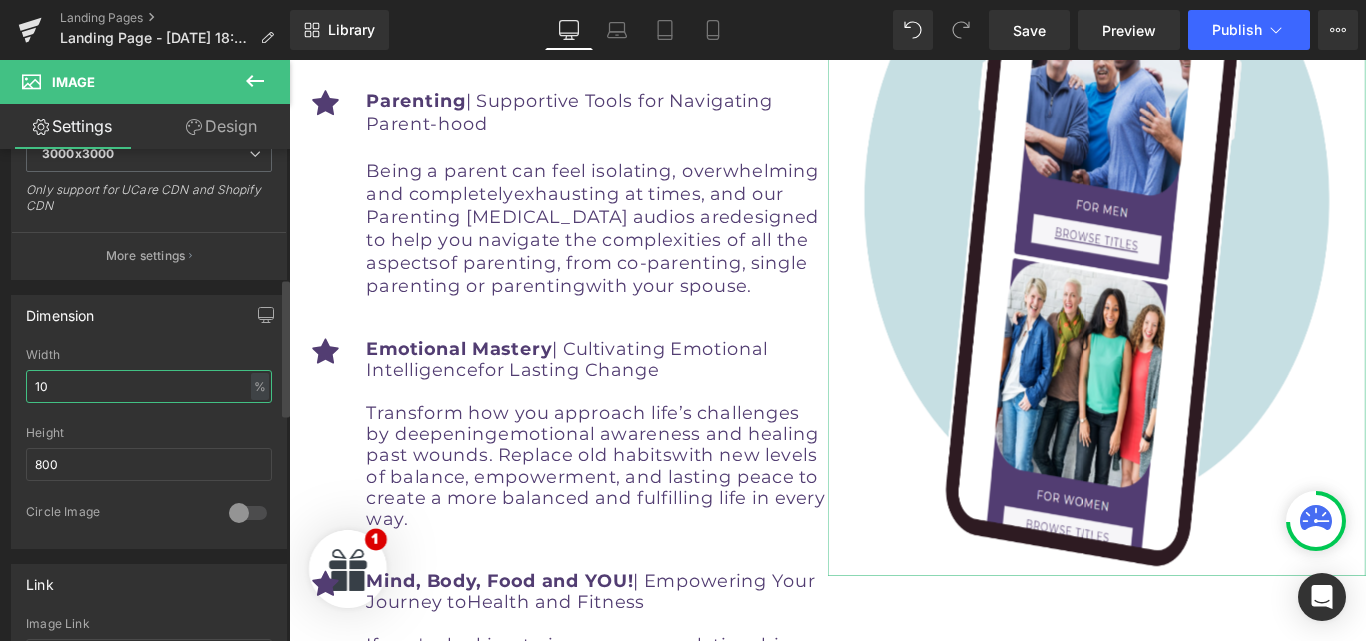 type on "1" 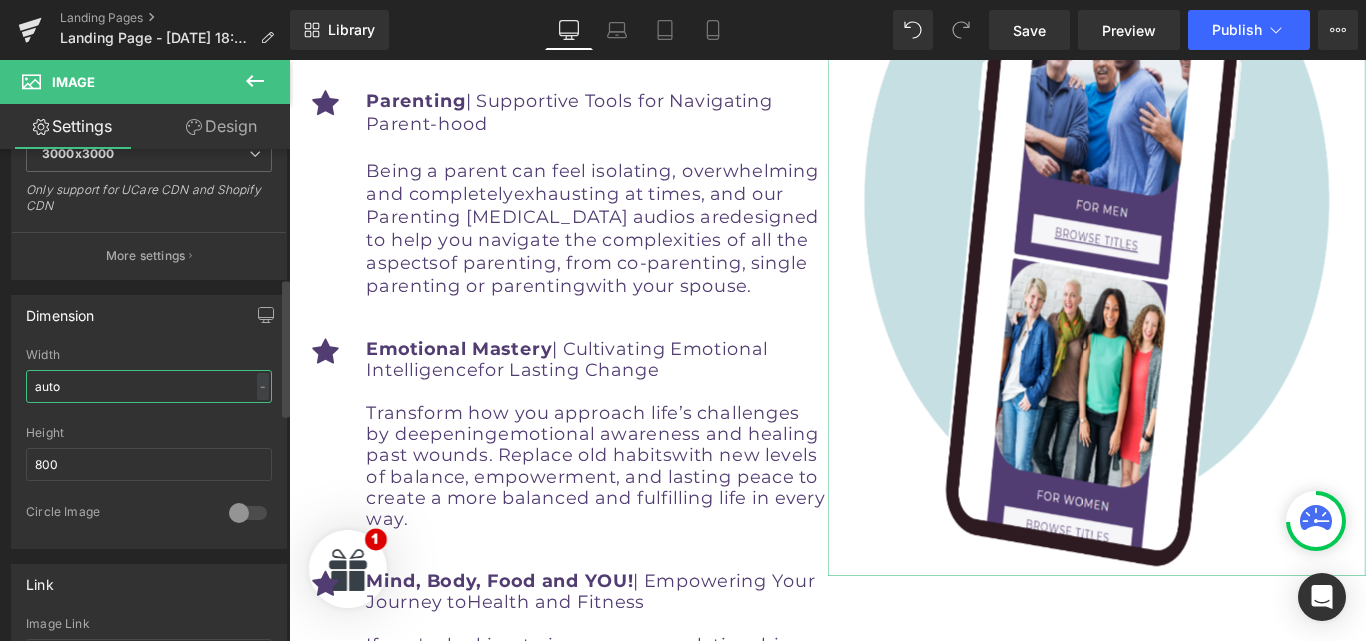 type on "auto" 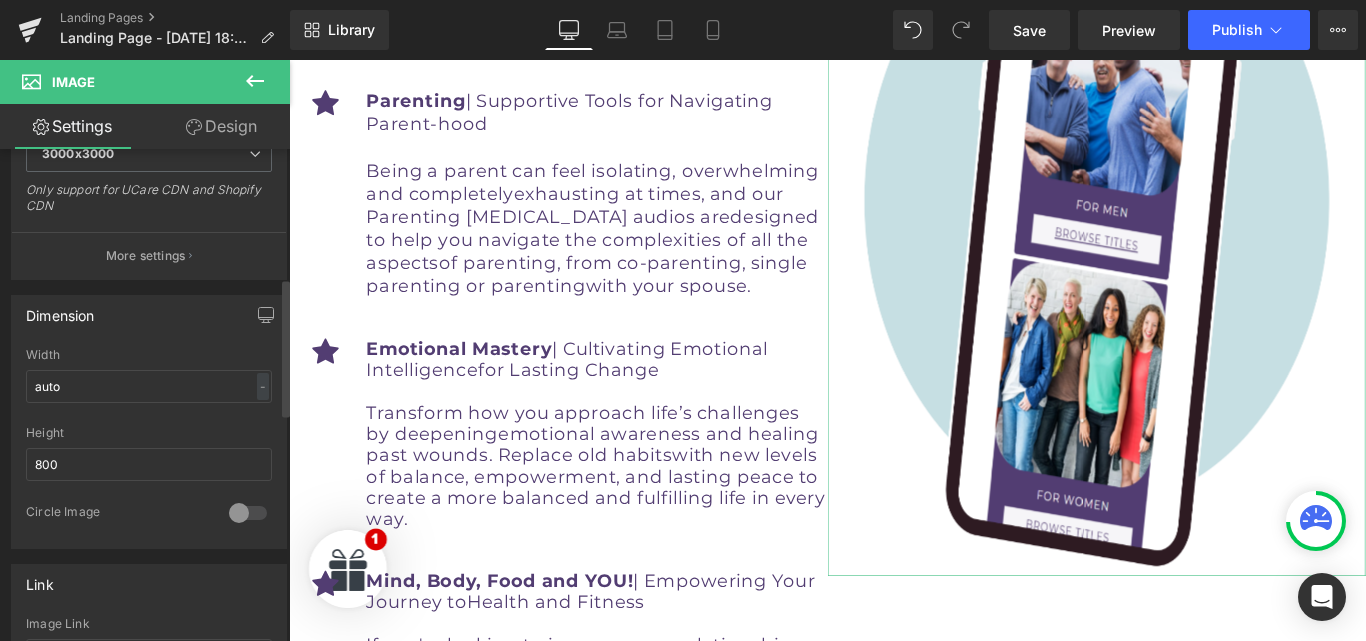 click on "Dimension" at bounding box center (149, 315) 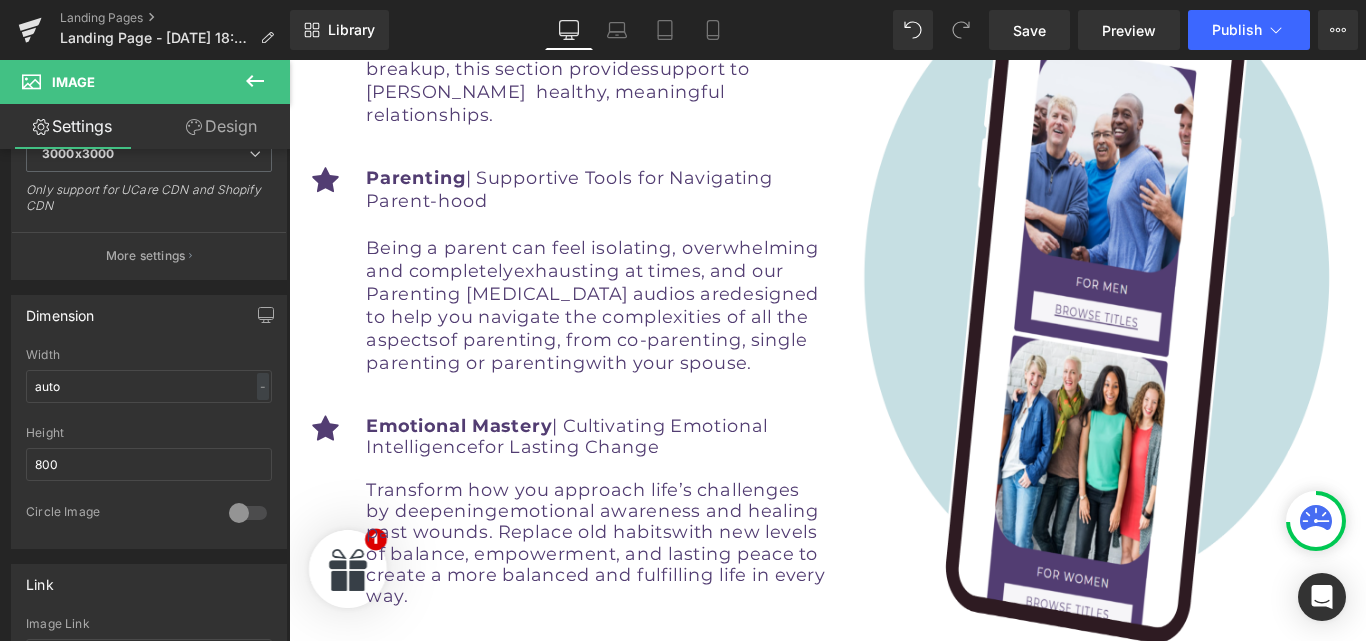 scroll, scrollTop: 5471, scrollLeft: 0, axis: vertical 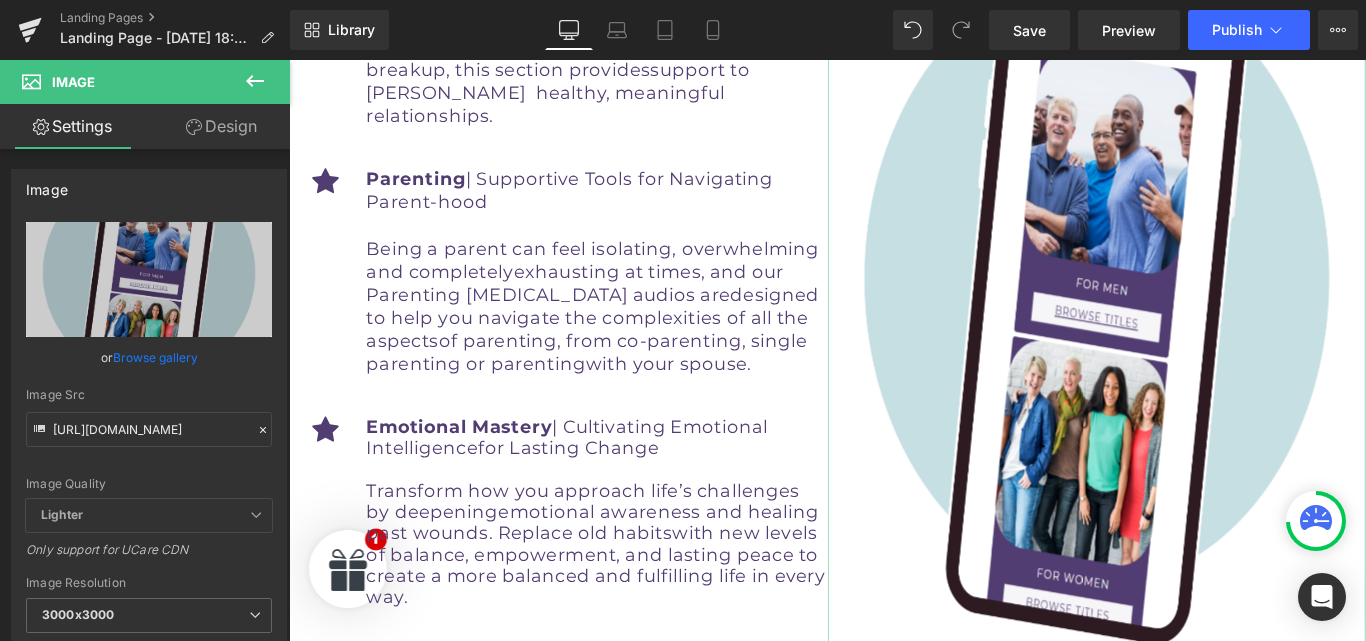 click on "Design" at bounding box center [221, 126] 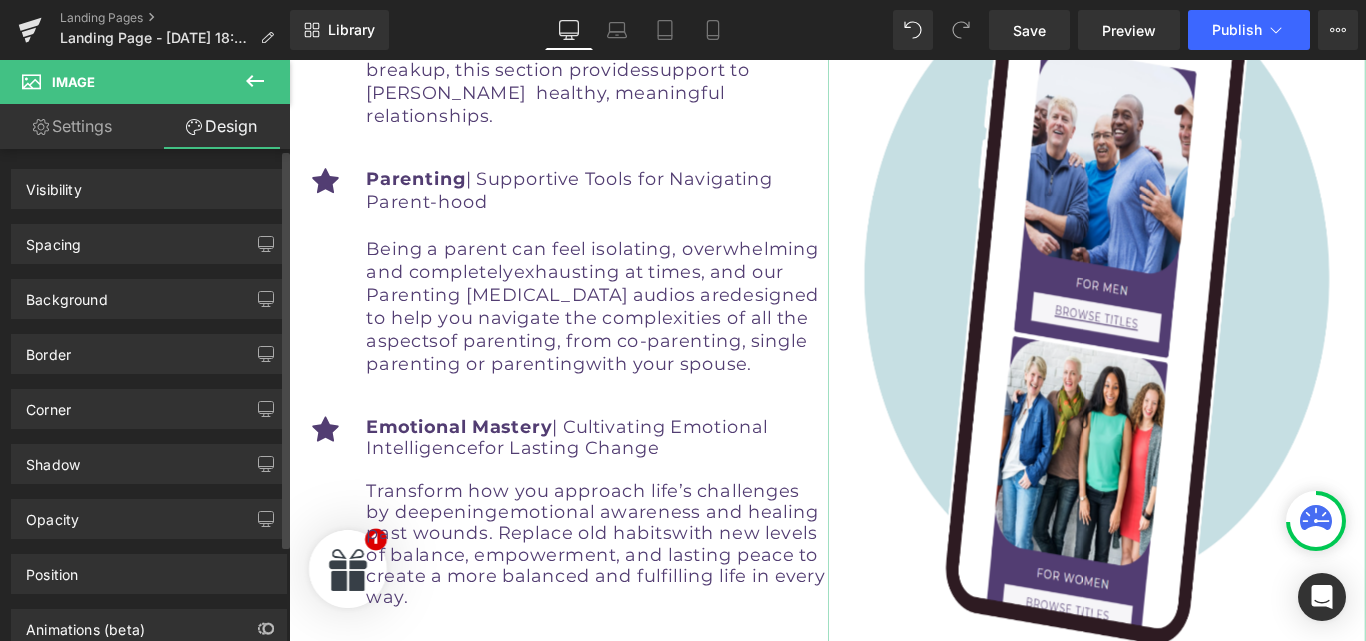 click on "Spacing" at bounding box center [149, 244] 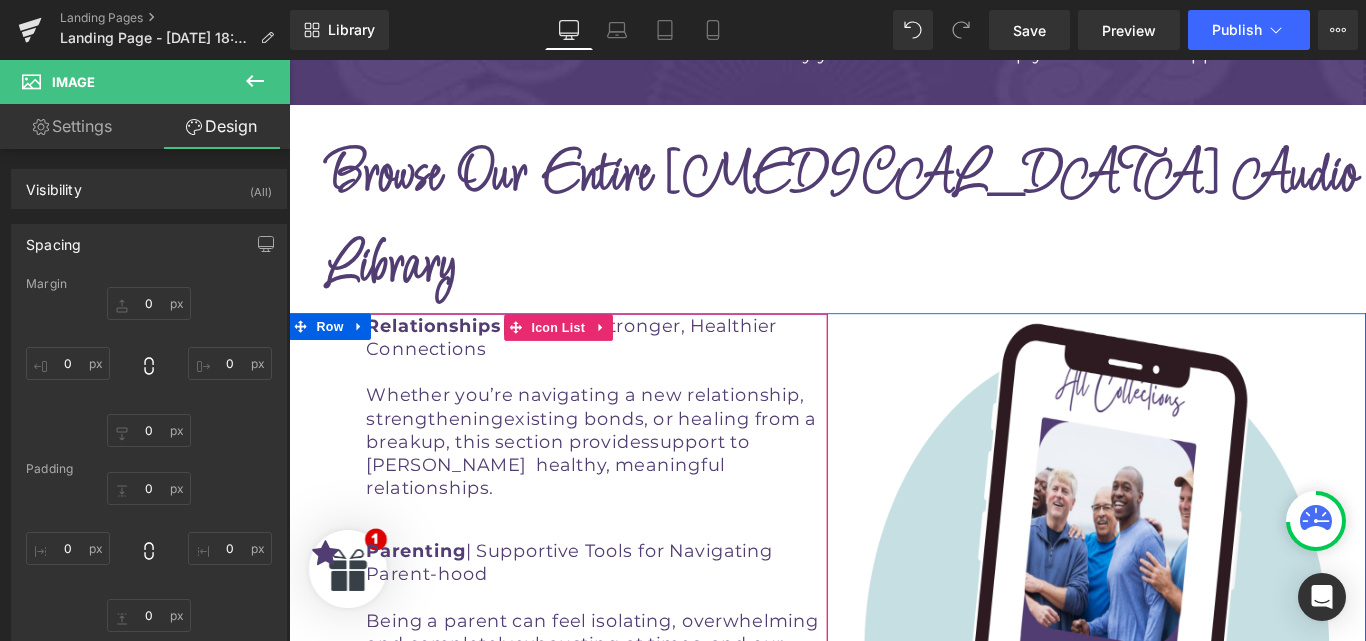 scroll, scrollTop: 5051, scrollLeft: 0, axis: vertical 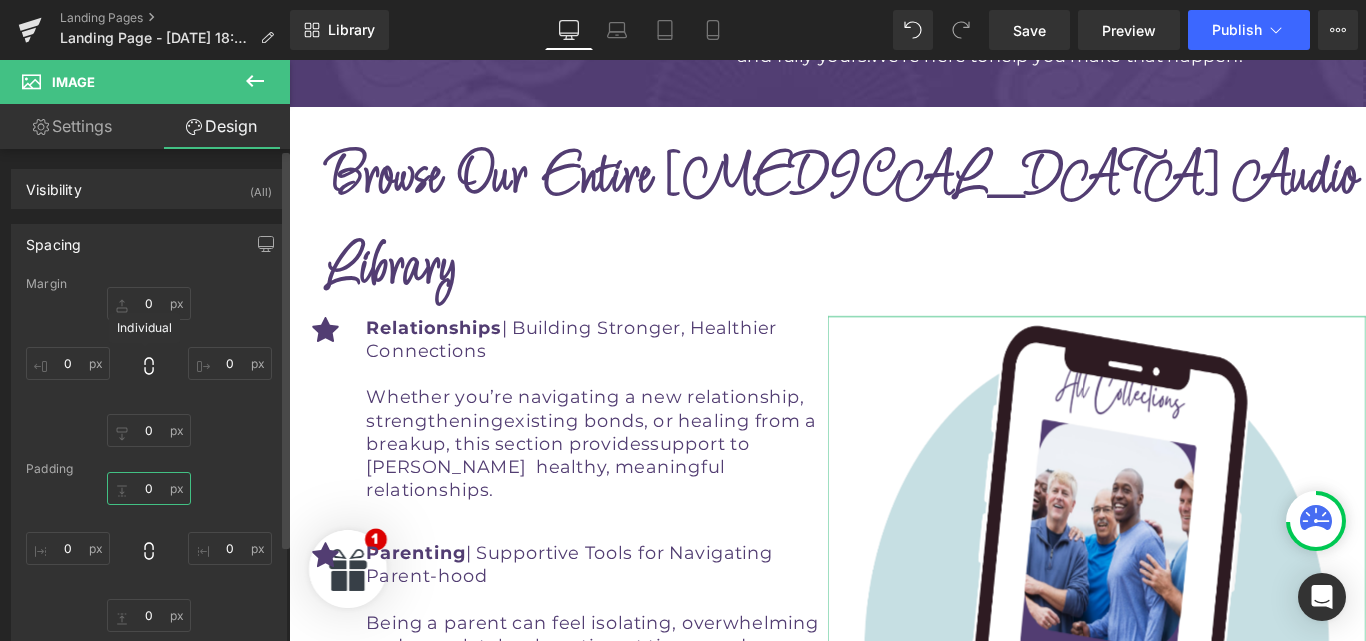 click on "0" at bounding box center (149, 488) 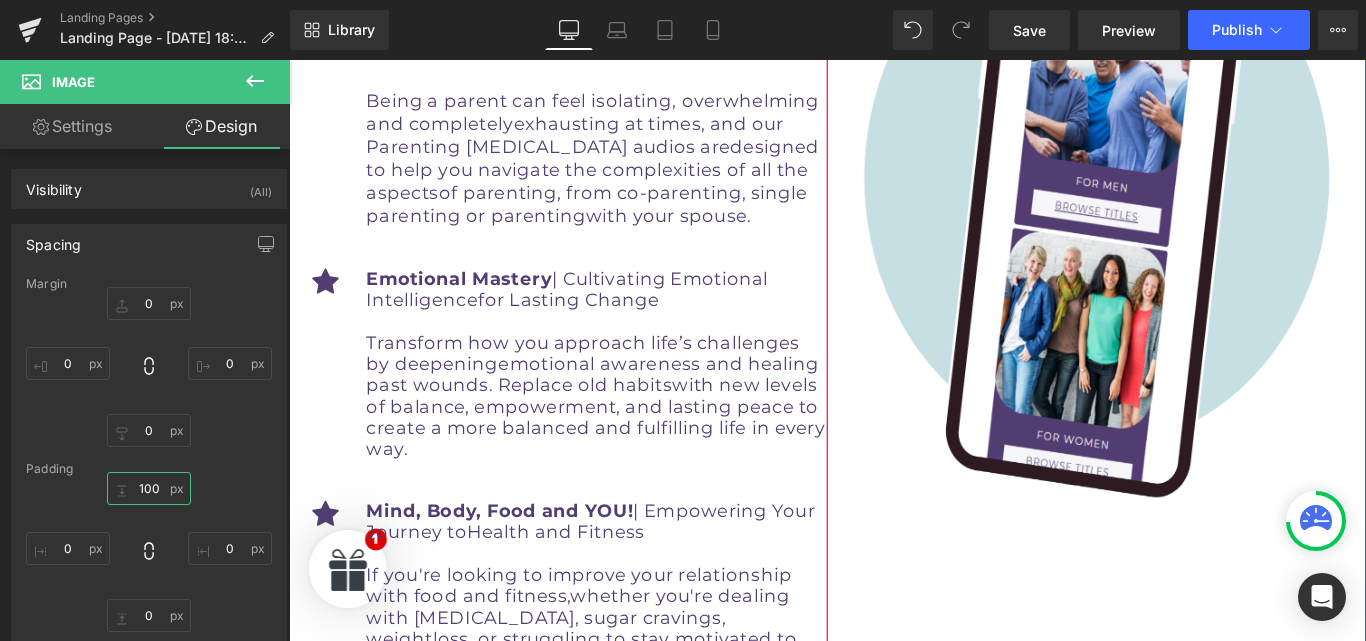 scroll, scrollTop: 5608, scrollLeft: 0, axis: vertical 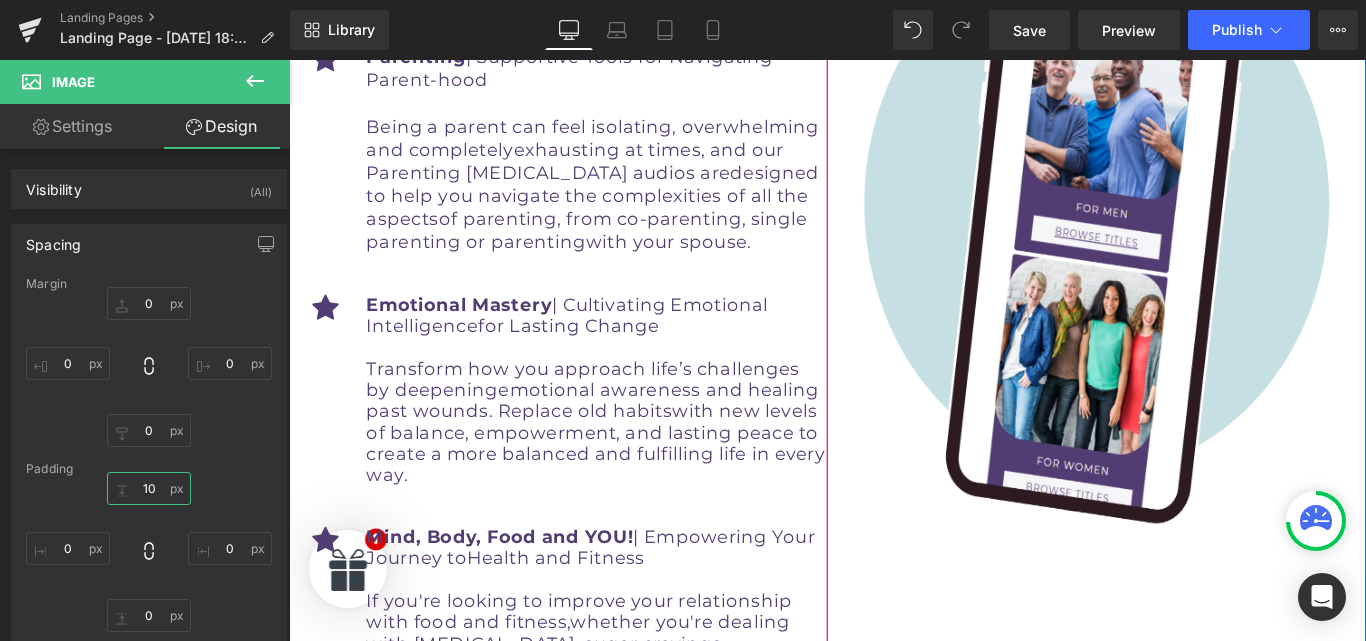 type on "1" 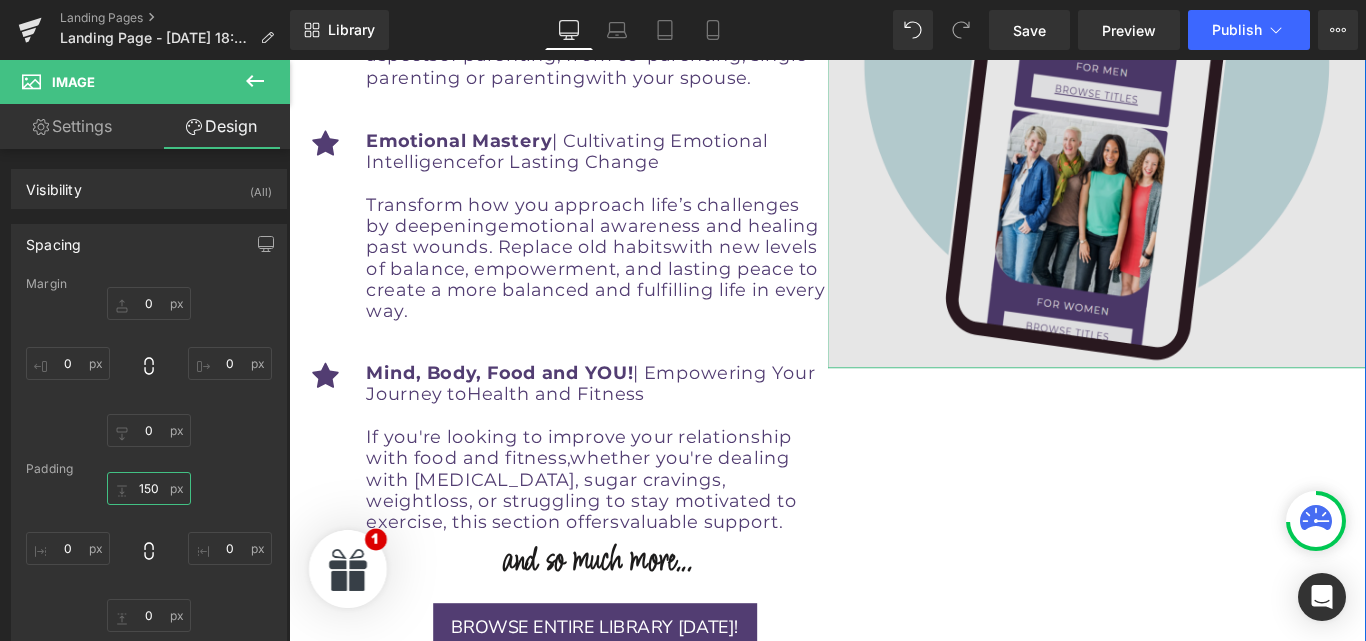 scroll, scrollTop: 5794, scrollLeft: 0, axis: vertical 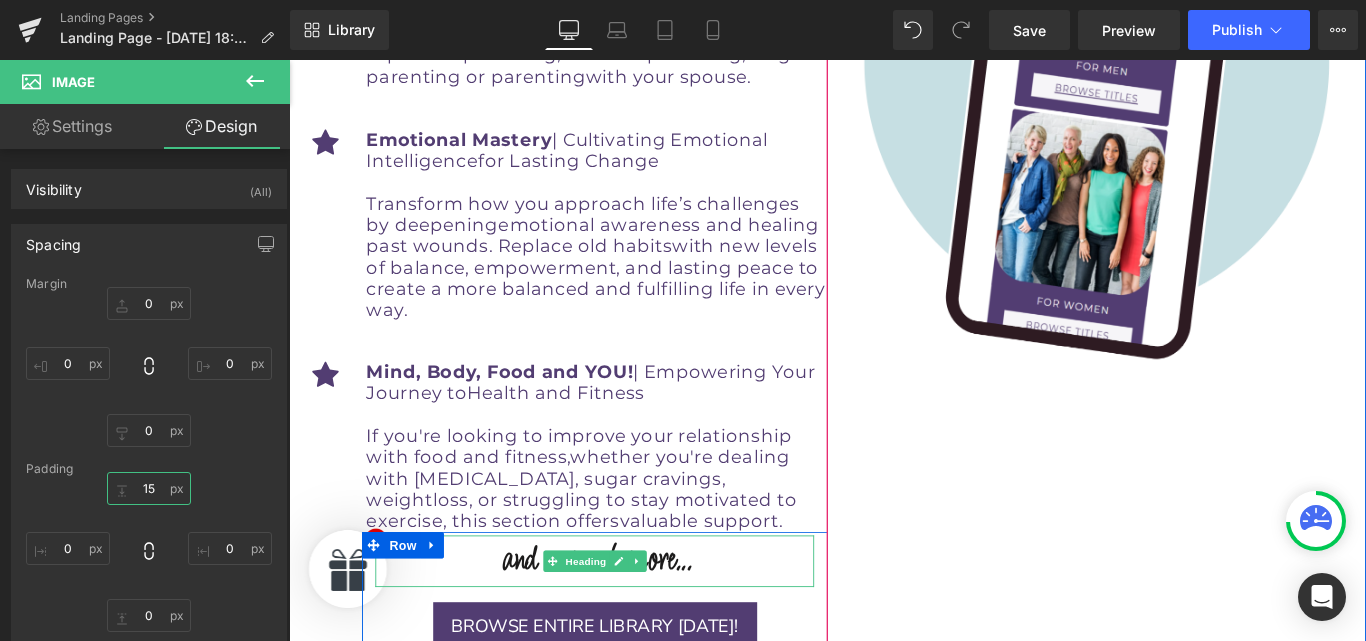 type on "1" 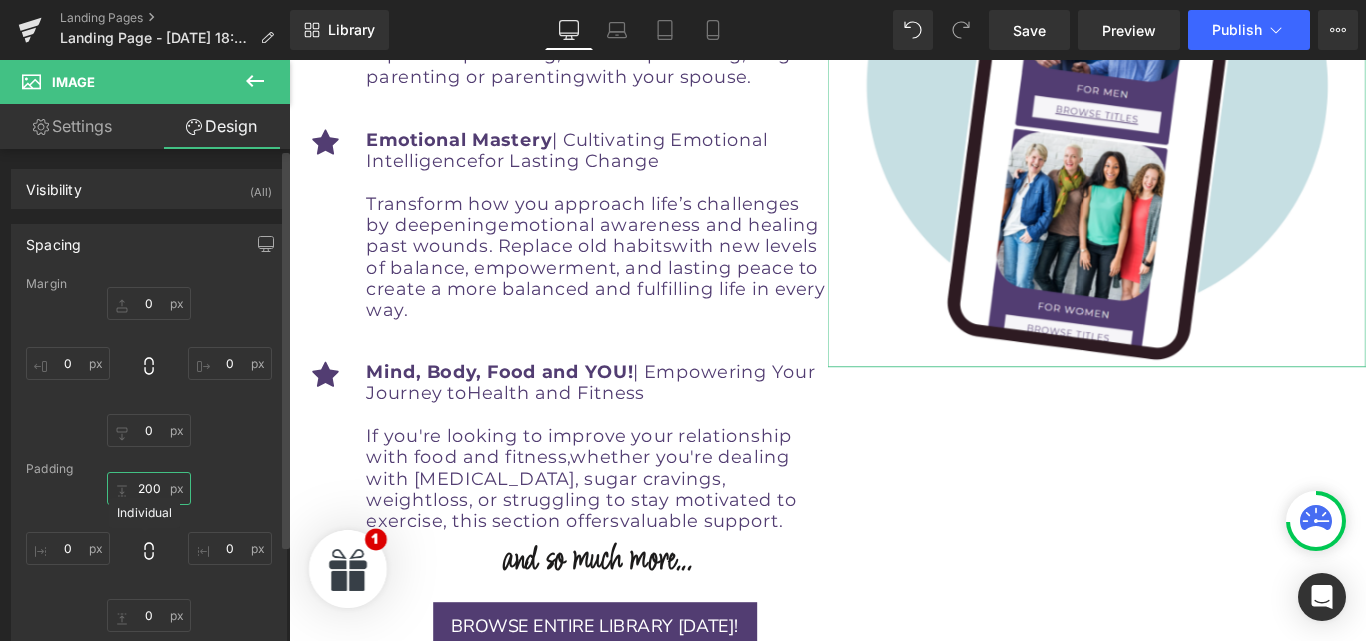 type on "200" 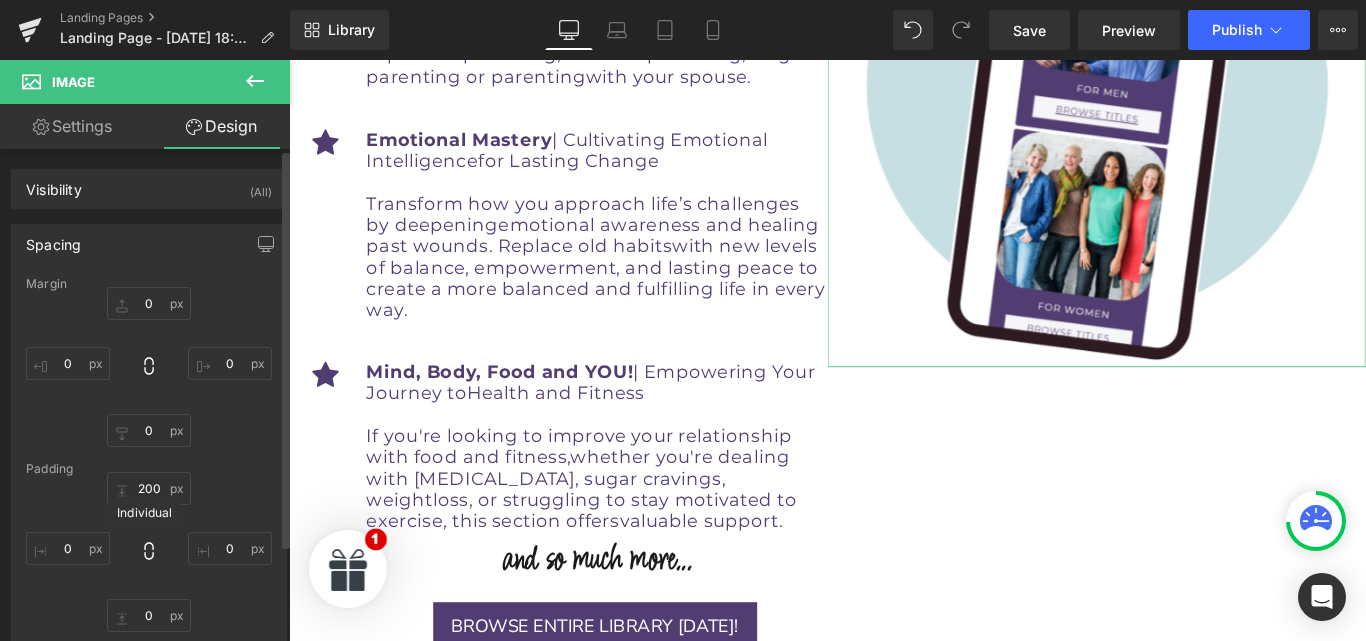 click on "200
0
0
0" at bounding box center [149, 552] 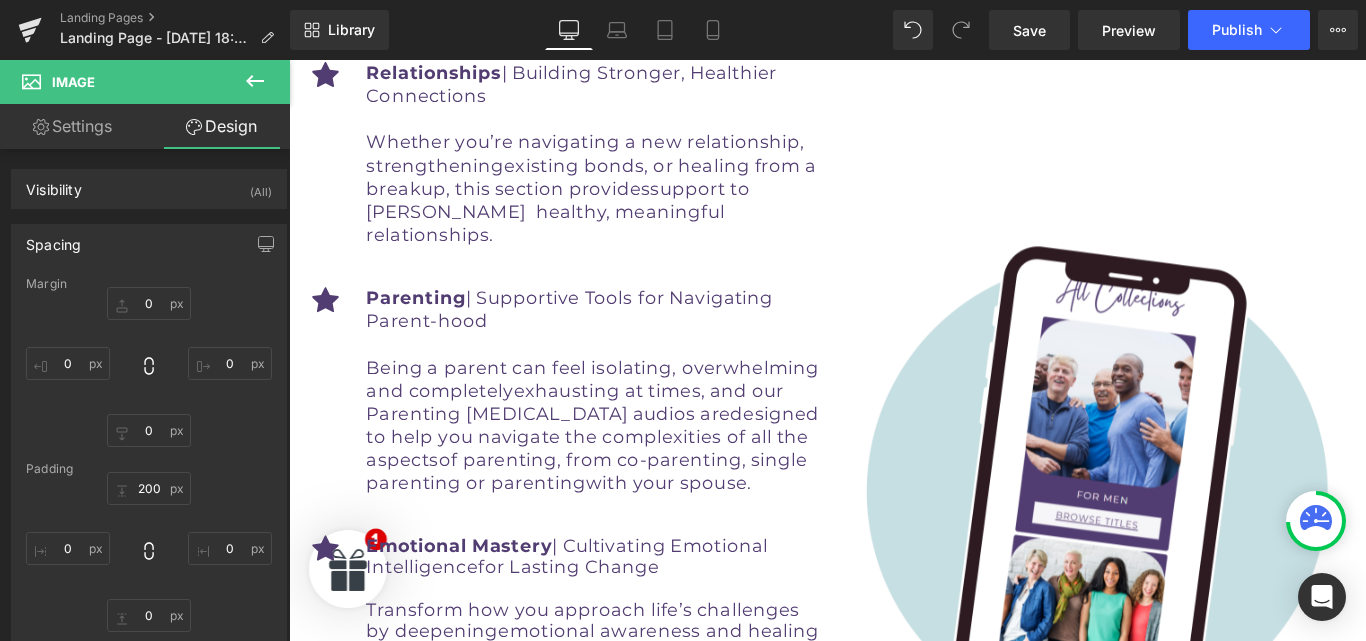 scroll, scrollTop: 5339, scrollLeft: 0, axis: vertical 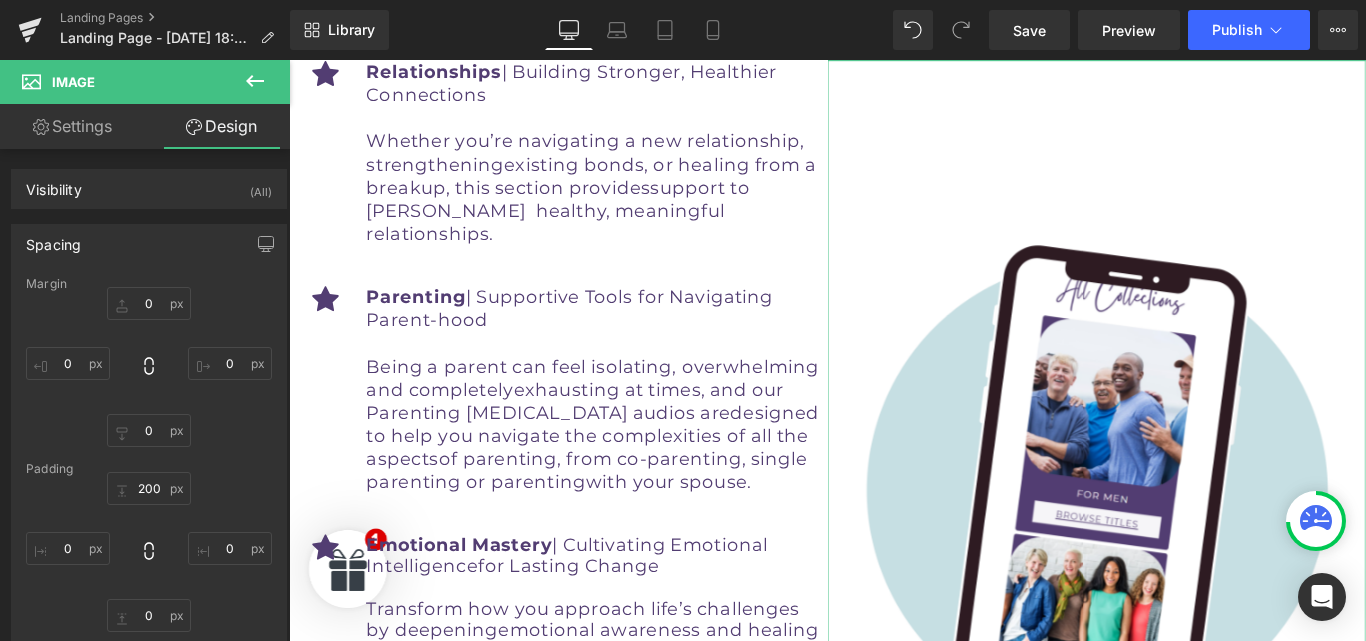 click on "Settings" at bounding box center (72, 126) 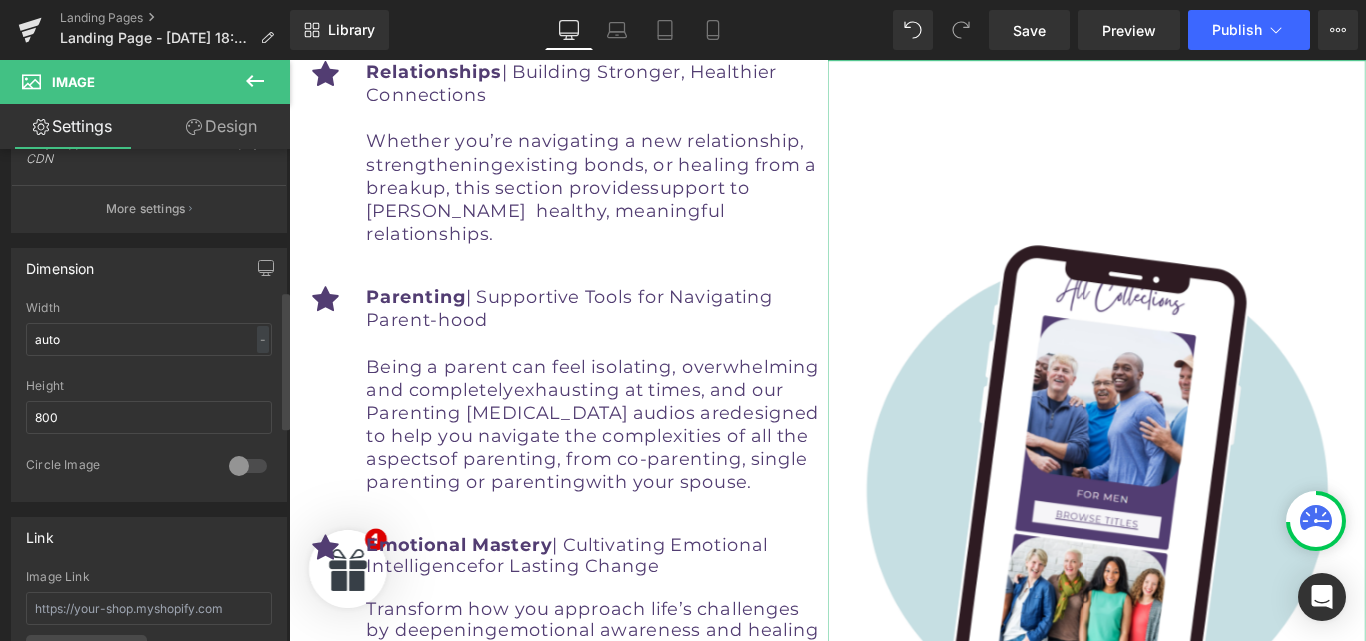 scroll, scrollTop: 507, scrollLeft: 0, axis: vertical 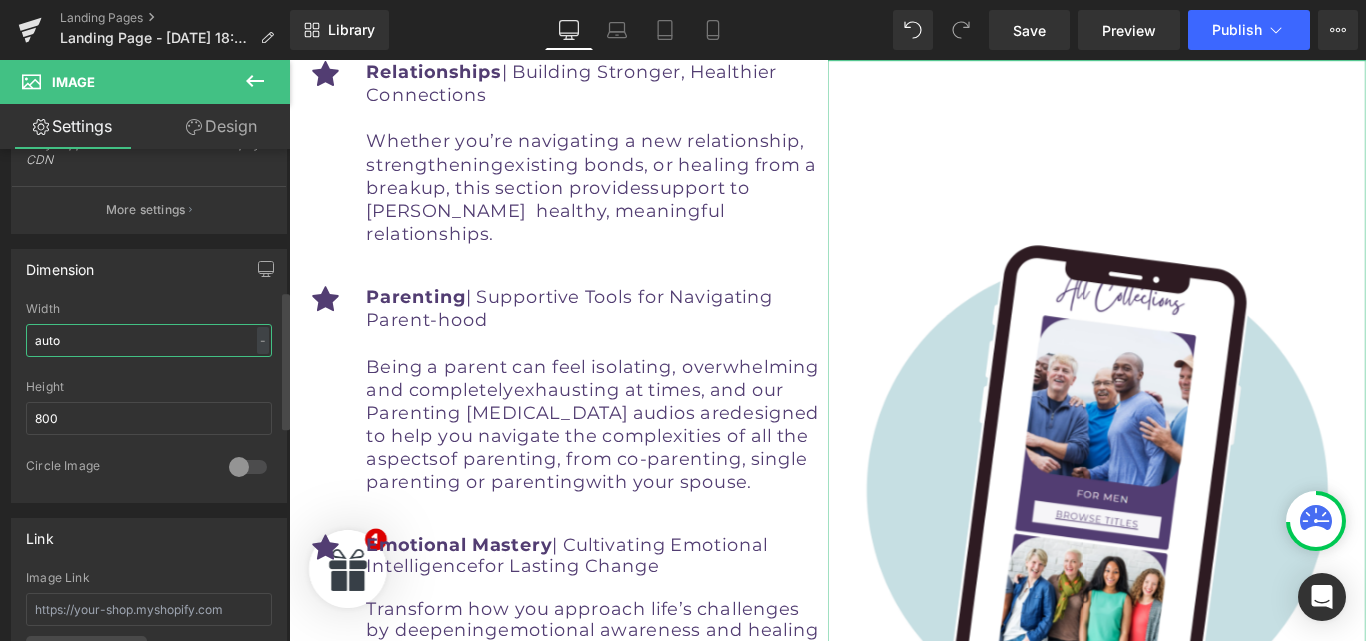click on "auto" at bounding box center [149, 340] 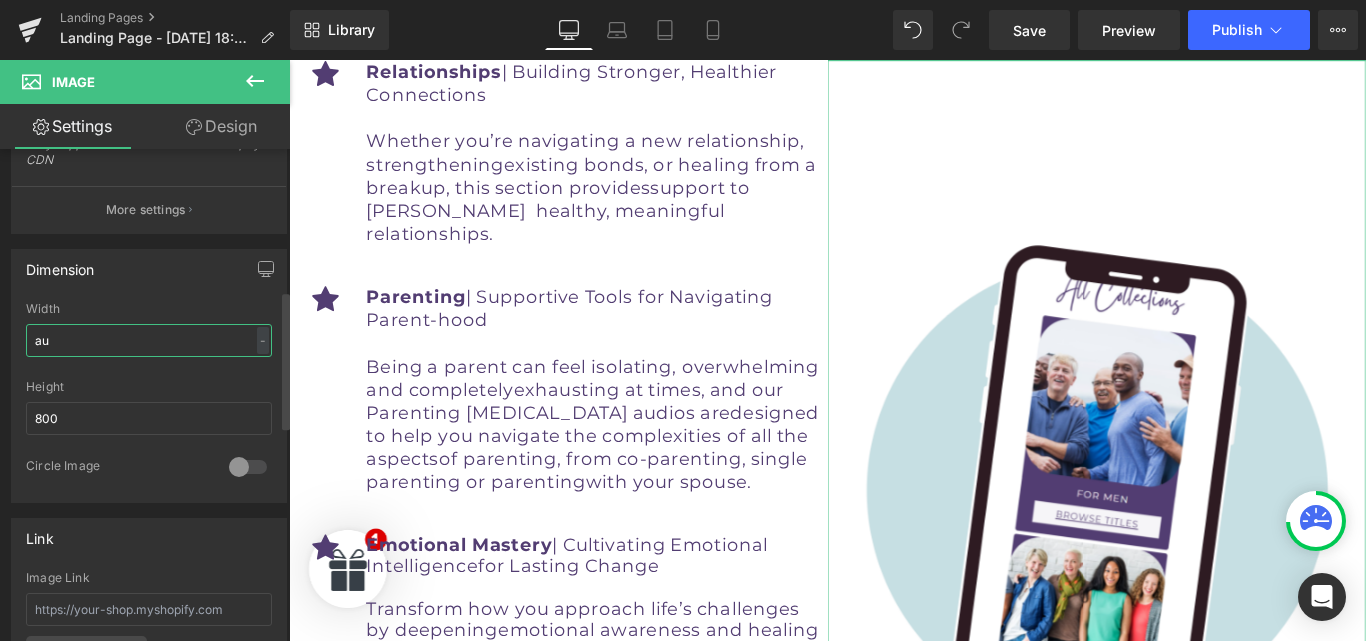 type on "a" 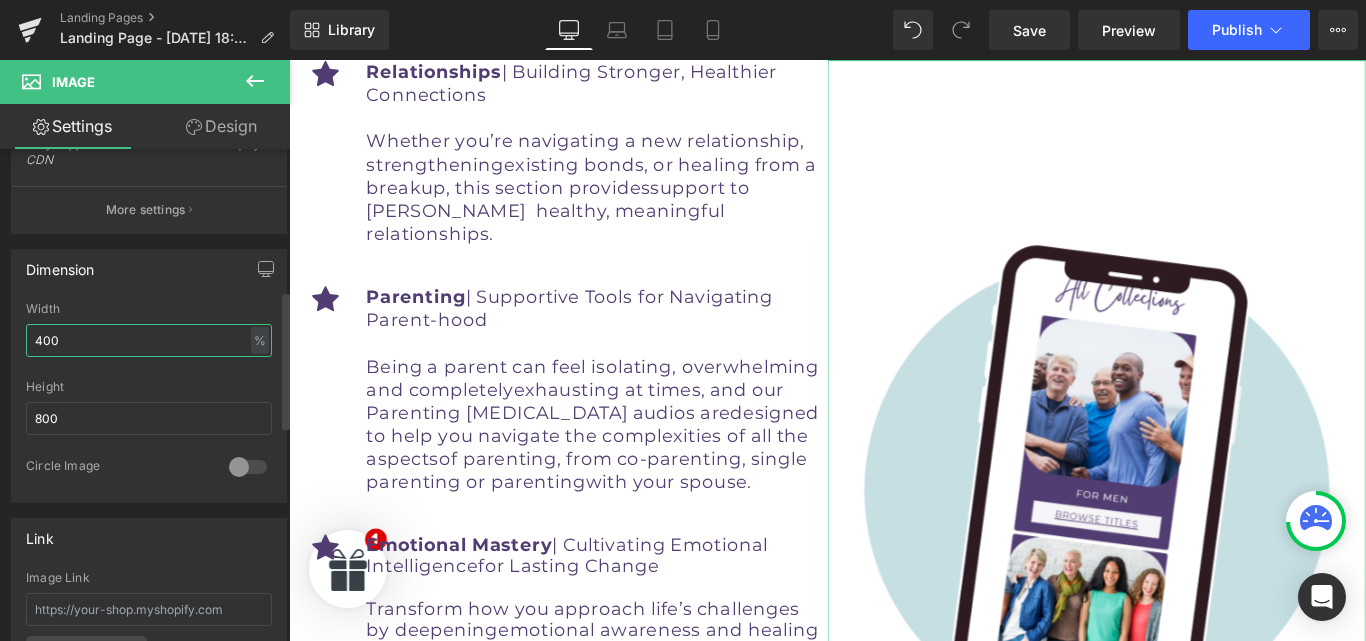 type on "400" 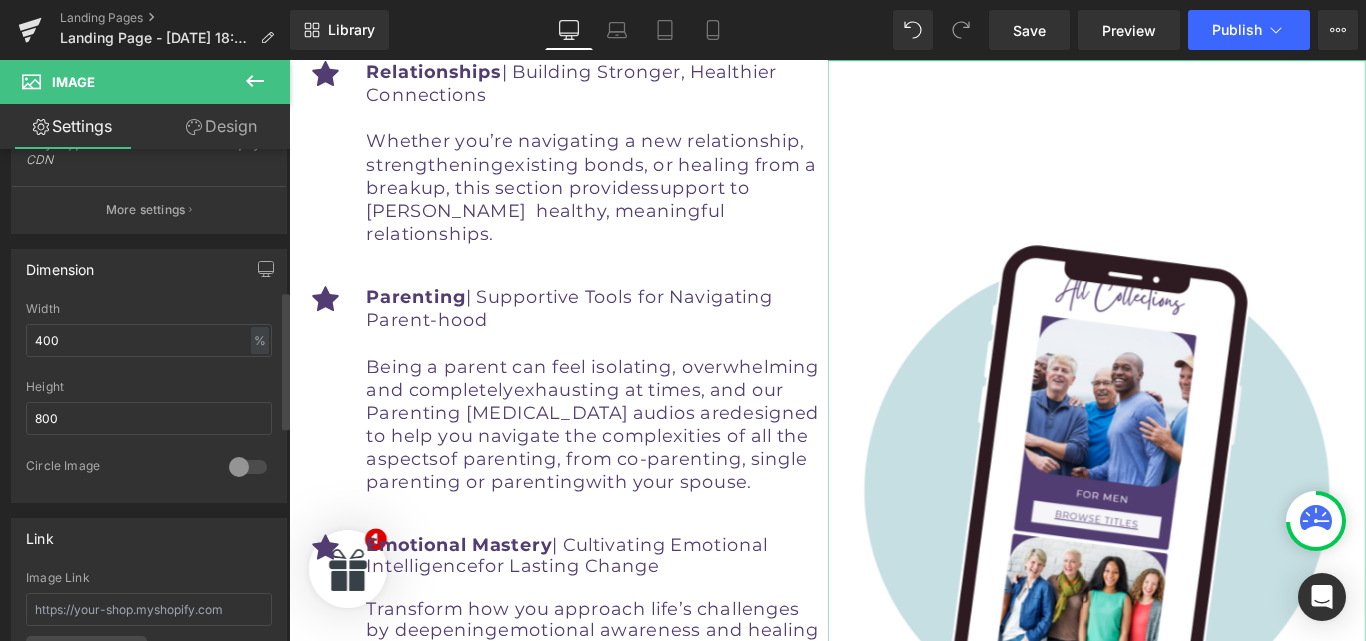 click on "Dimension" at bounding box center [149, 269] 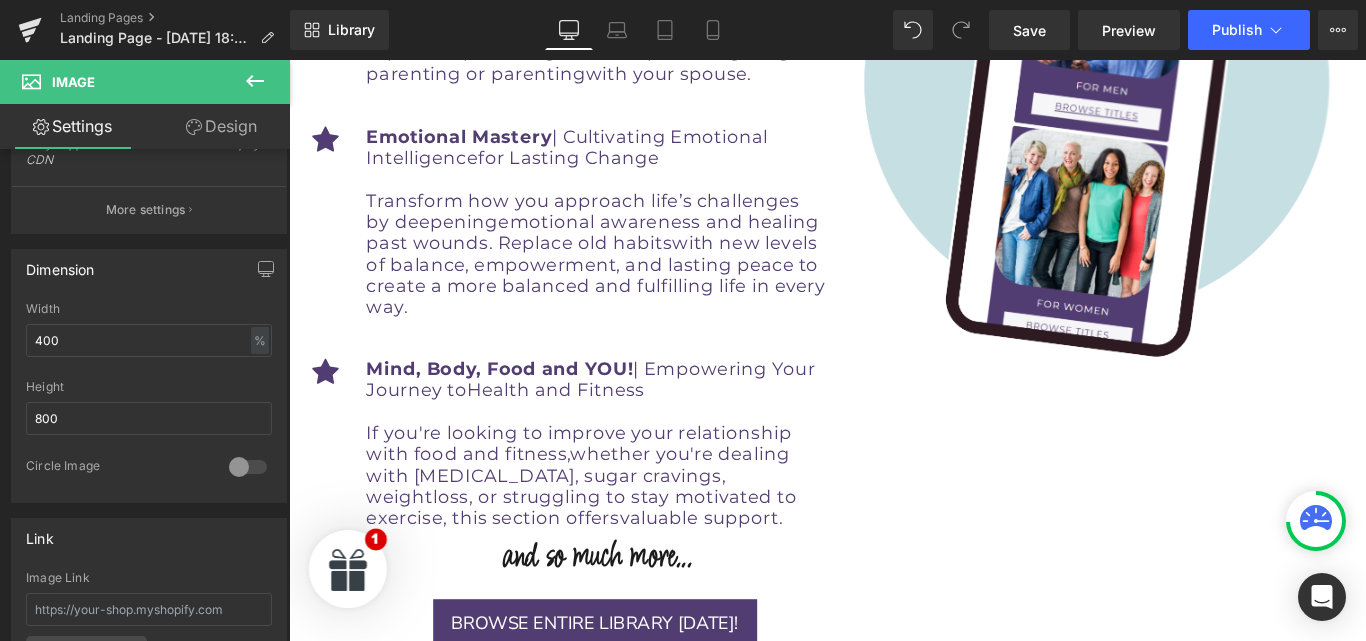scroll, scrollTop: 5814, scrollLeft: 0, axis: vertical 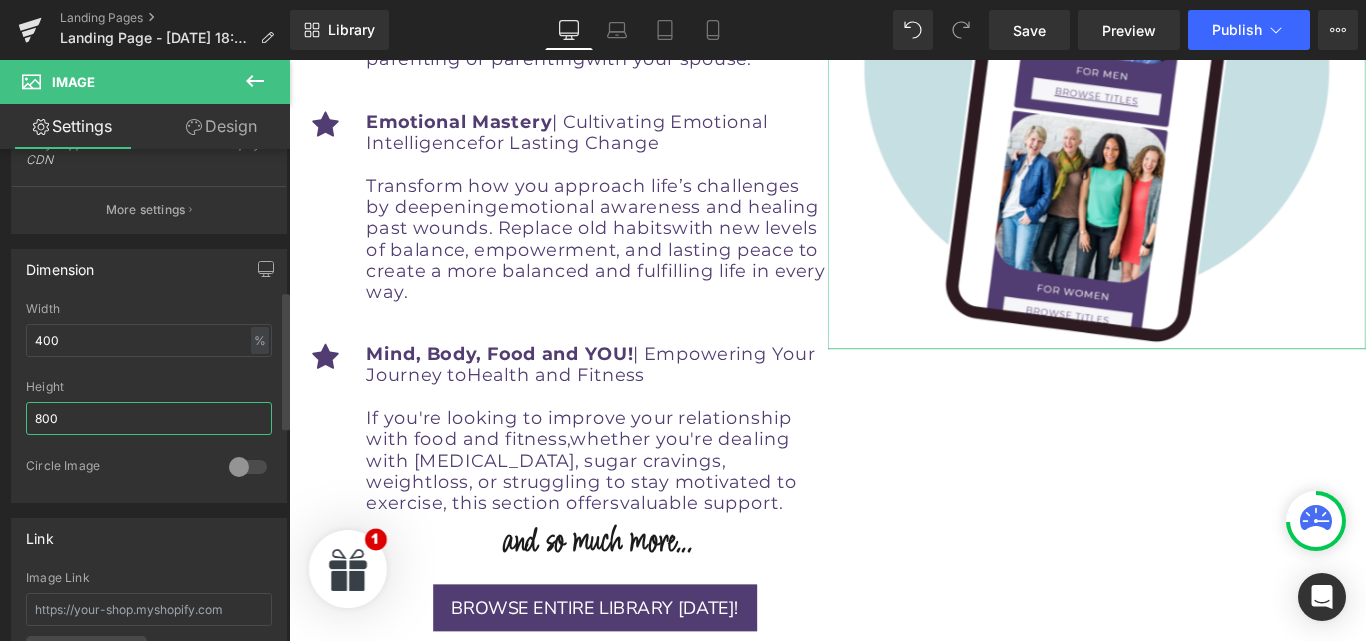 click on "800" at bounding box center [149, 418] 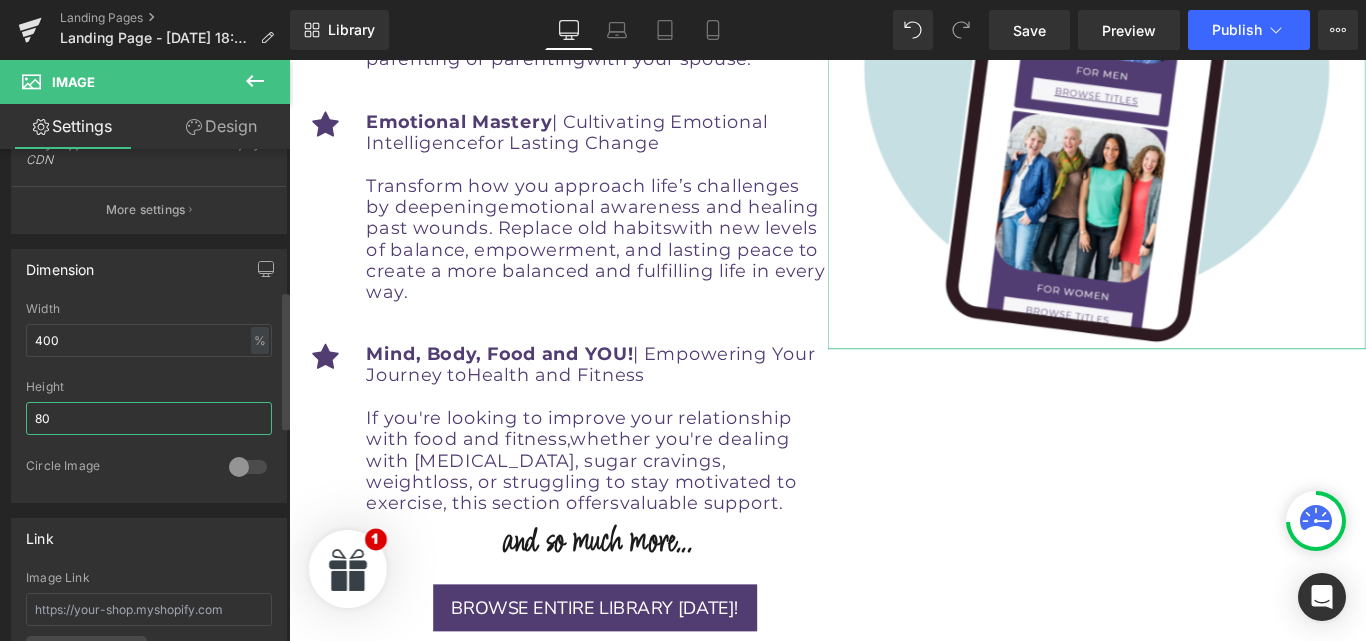 type on "8" 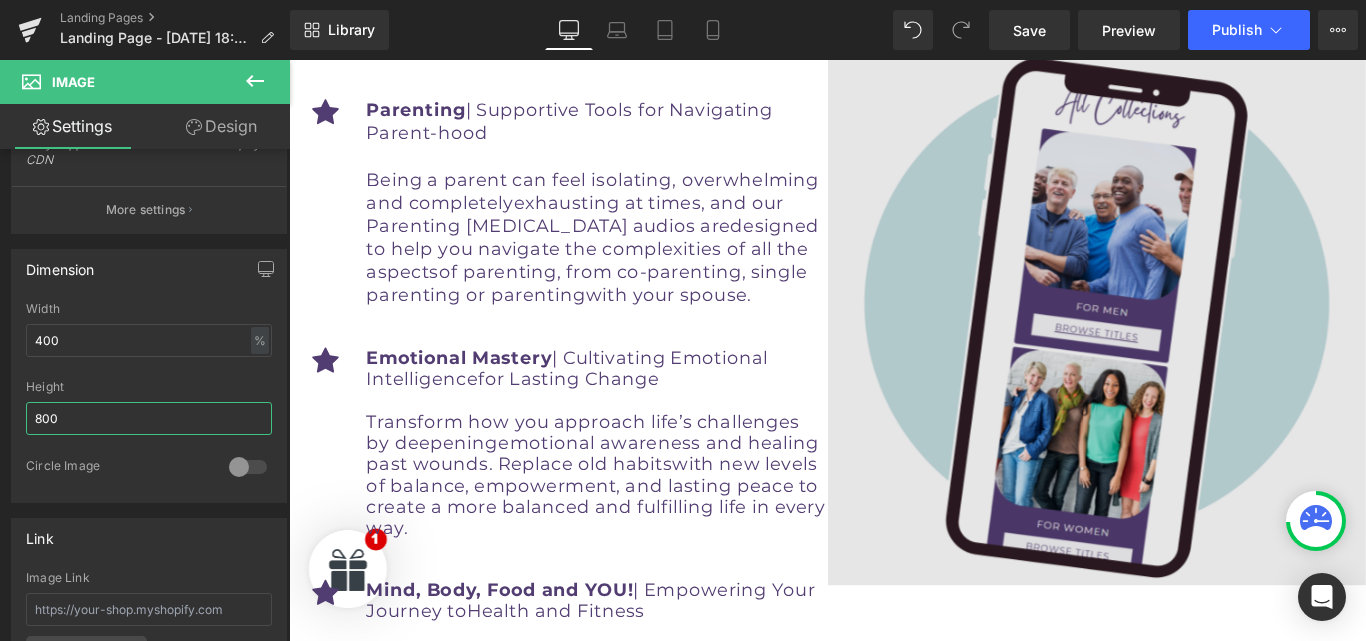 scroll, scrollTop: 5550, scrollLeft: 0, axis: vertical 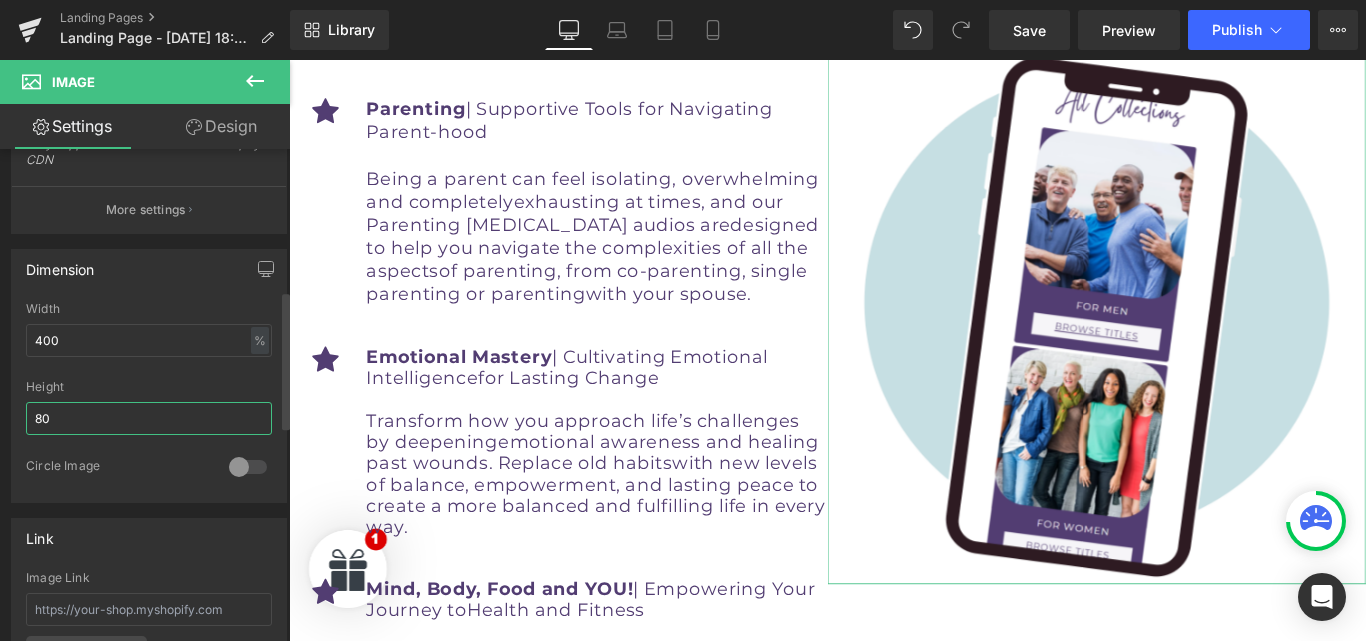 type on "8" 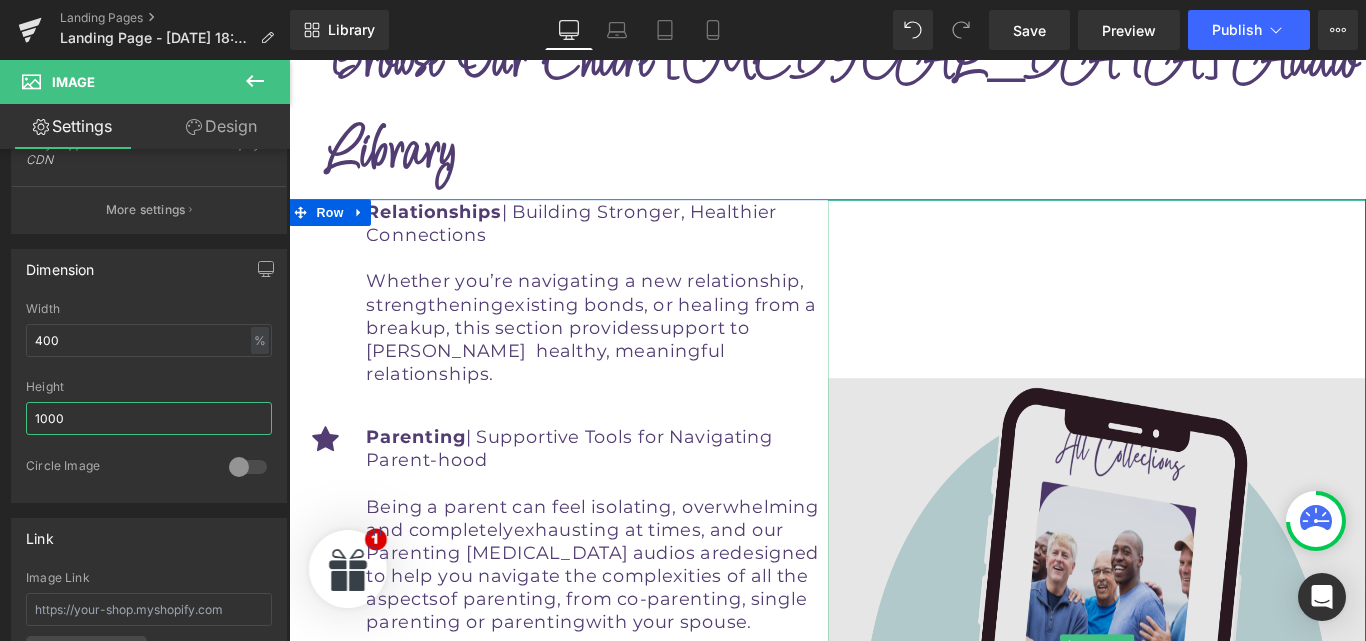 scroll, scrollTop: 5192, scrollLeft: 0, axis: vertical 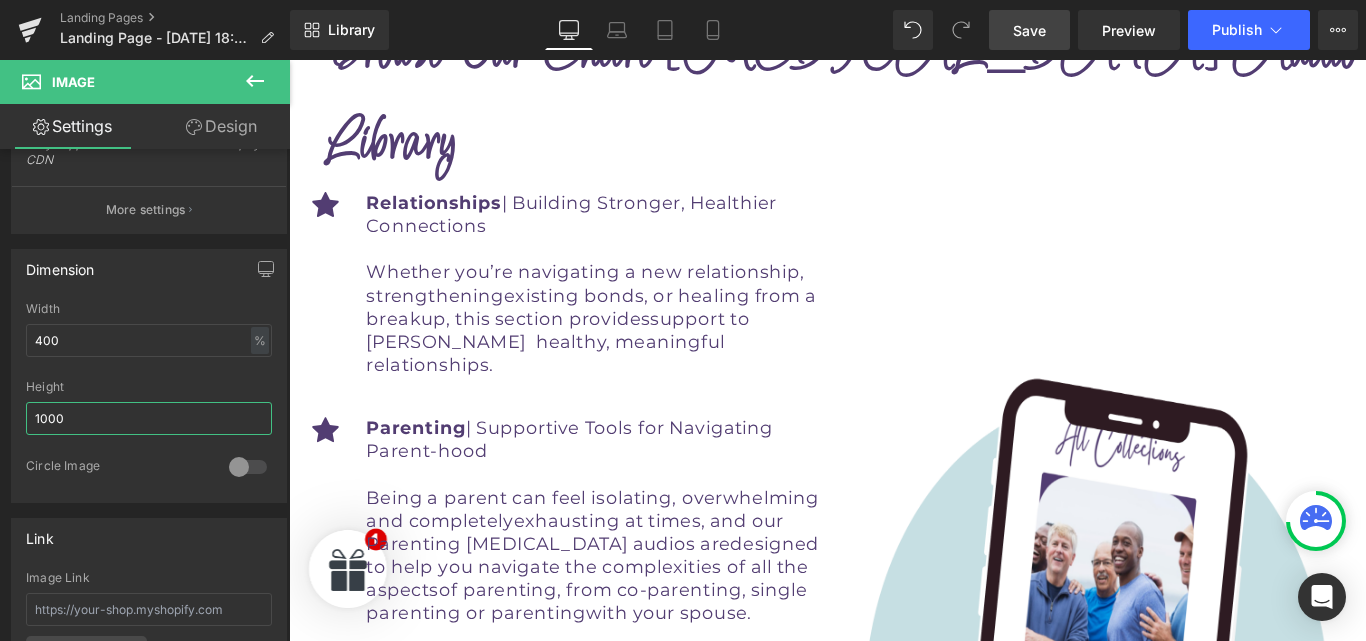 type on "1000" 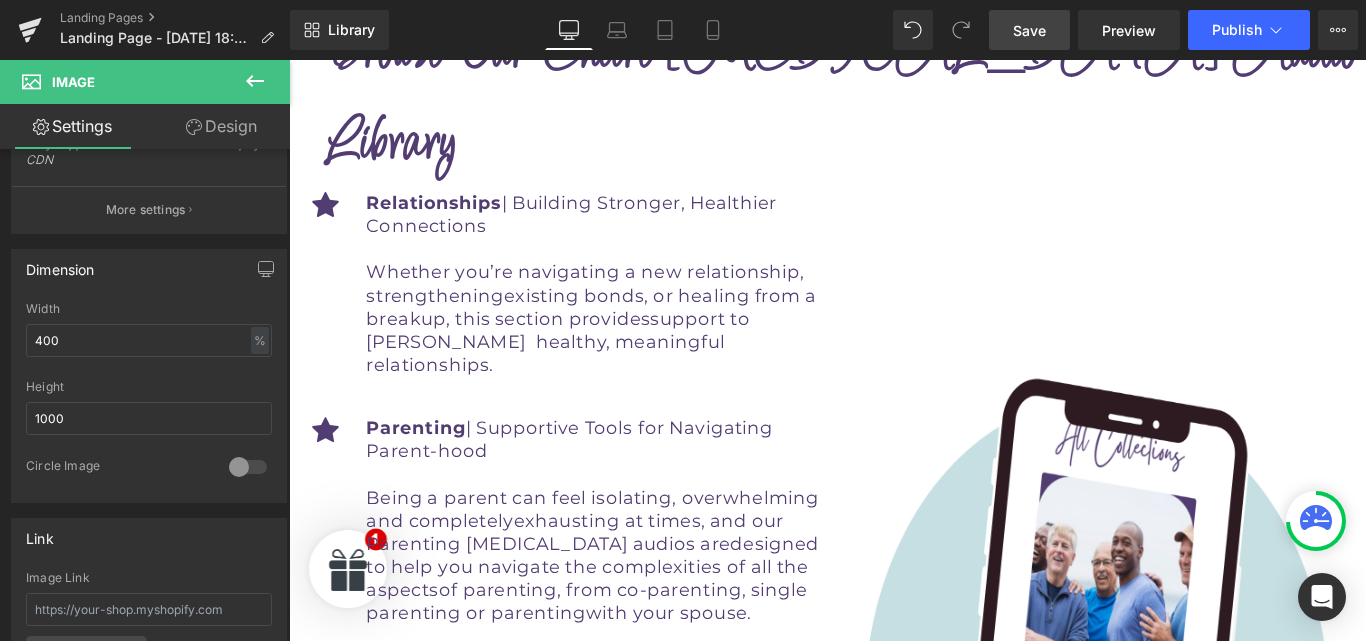 click on "Save" at bounding box center (1029, 30) 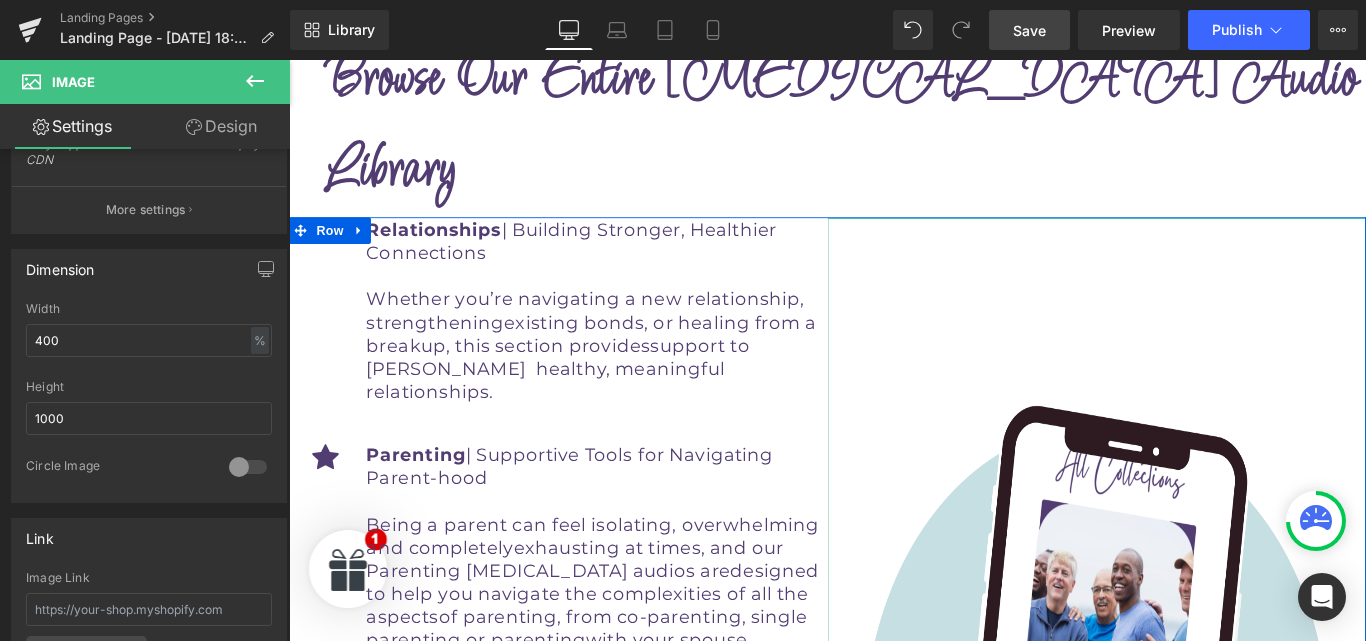 scroll, scrollTop: 5160, scrollLeft: 0, axis: vertical 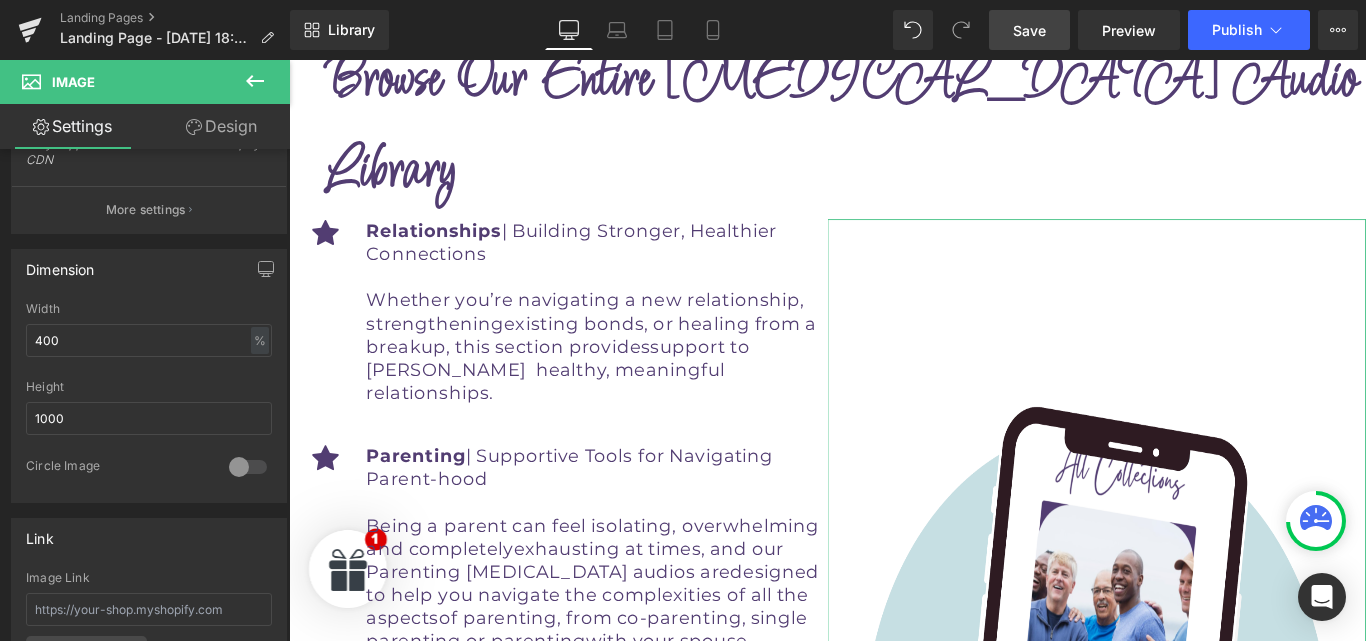 click 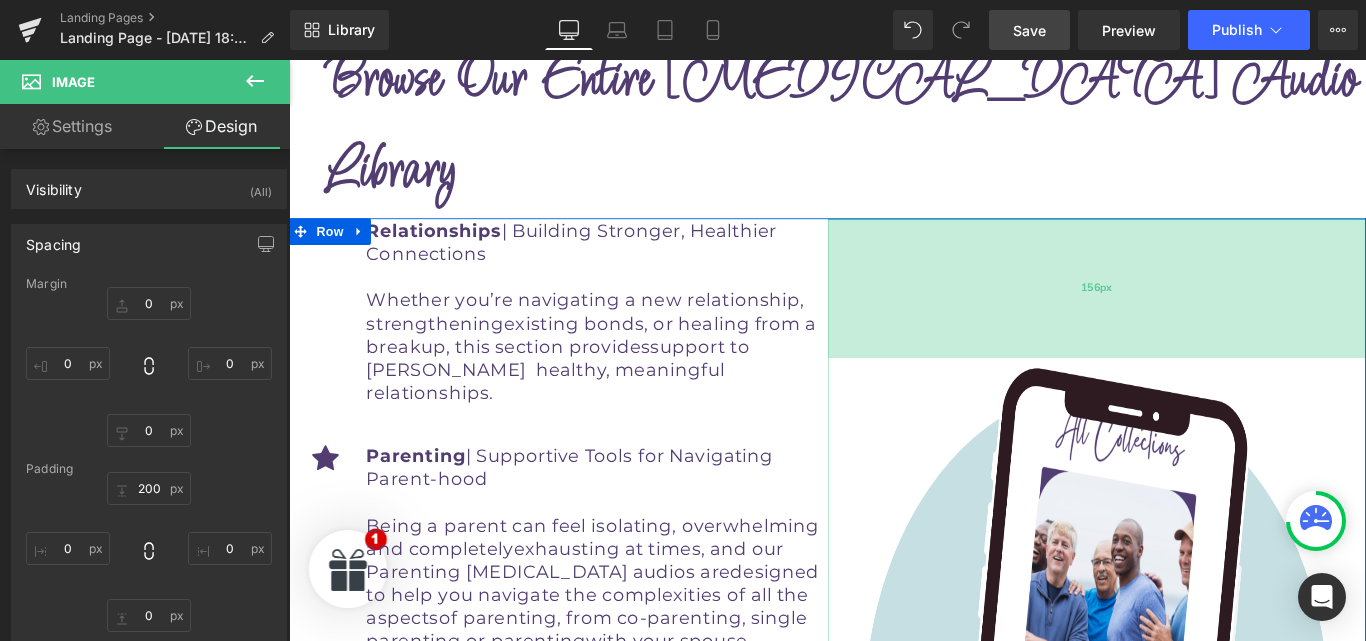 drag, startPoint x: 1159, startPoint y: 247, endPoint x: 1157, endPoint y: 203, distance: 44.04543 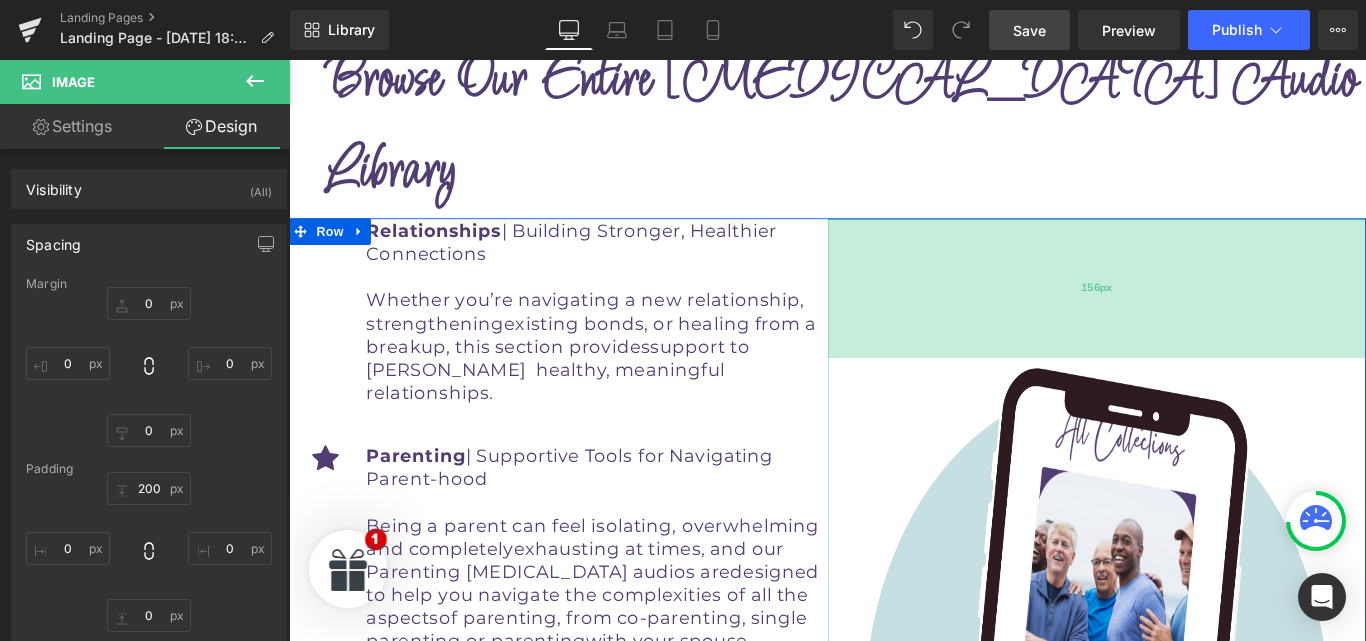 click on "156px" at bounding box center (1196, 317) 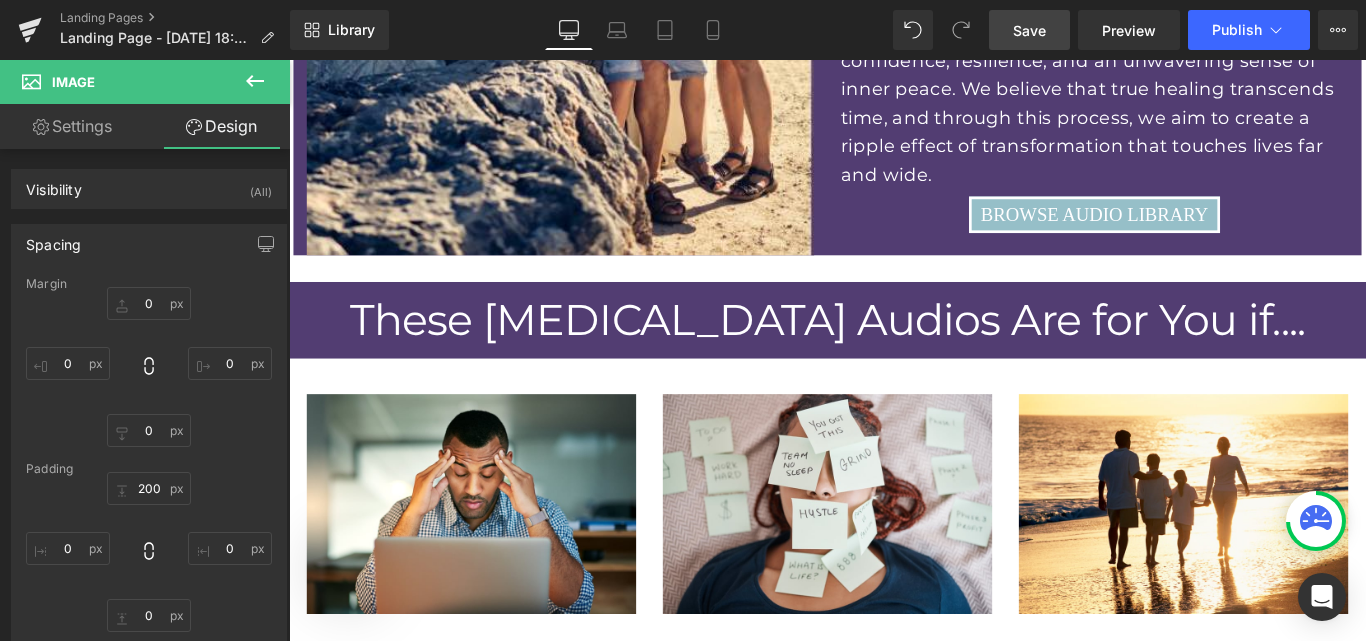 scroll, scrollTop: 9098, scrollLeft: 0, axis: vertical 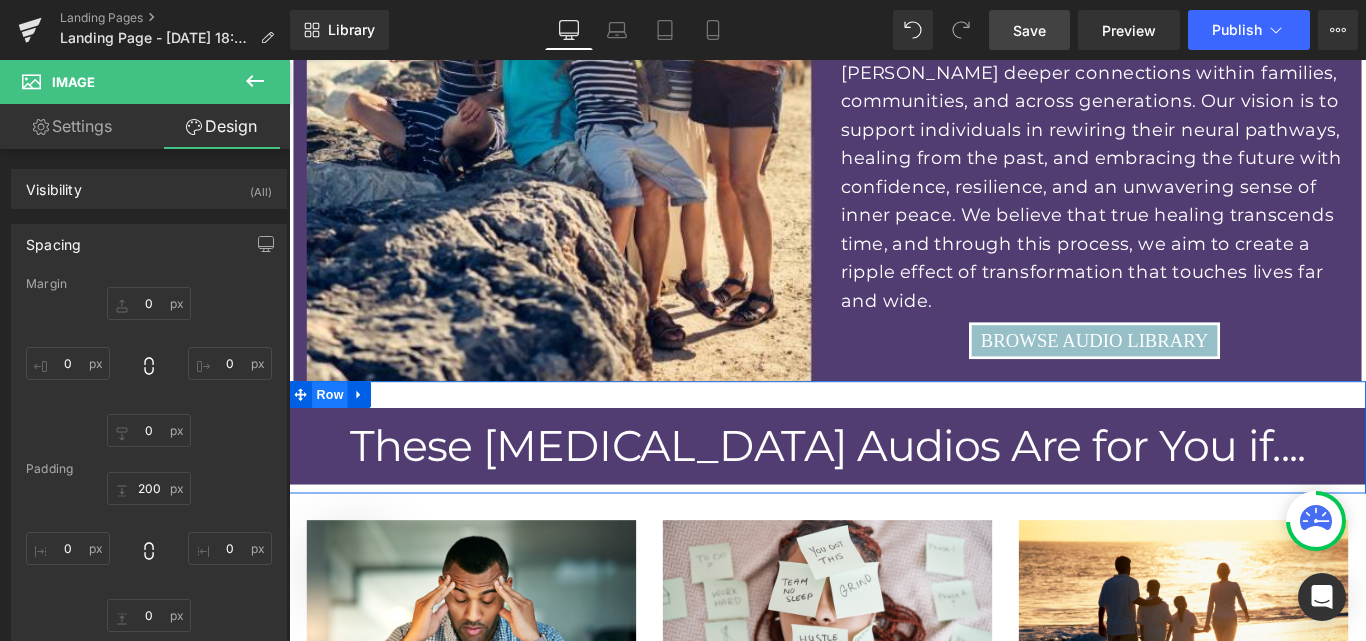 click on "Row" at bounding box center (335, 436) 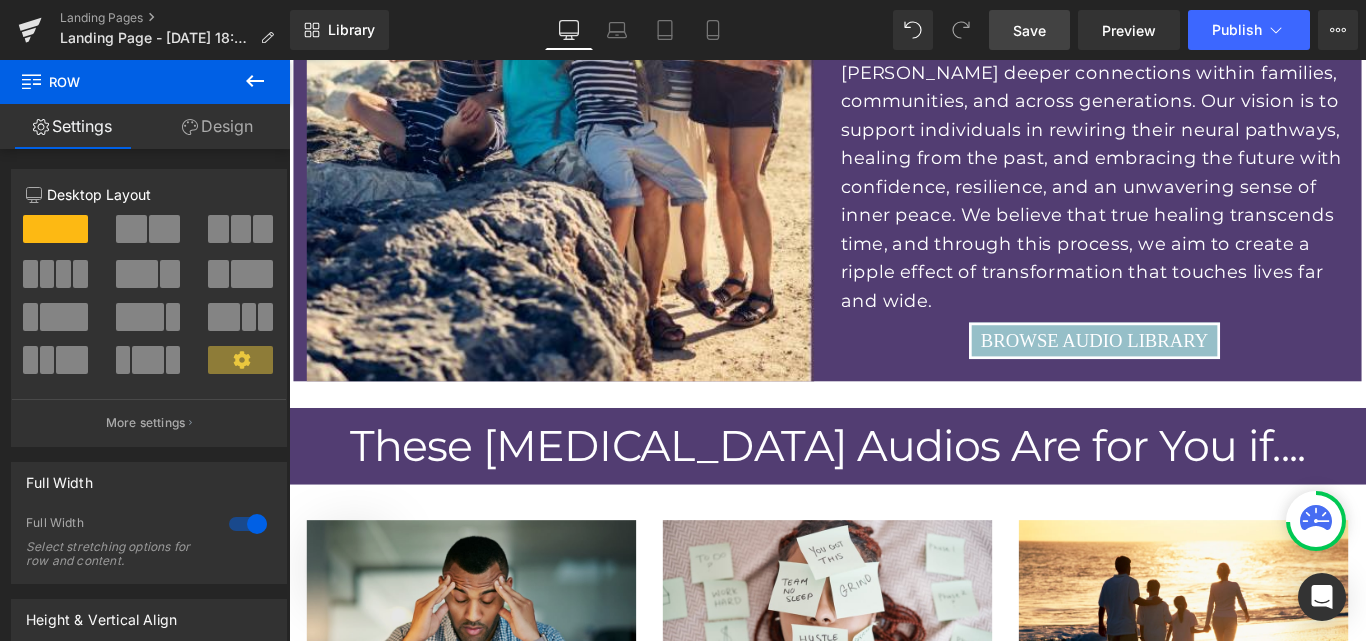 scroll, scrollTop: 9162, scrollLeft: 0, axis: vertical 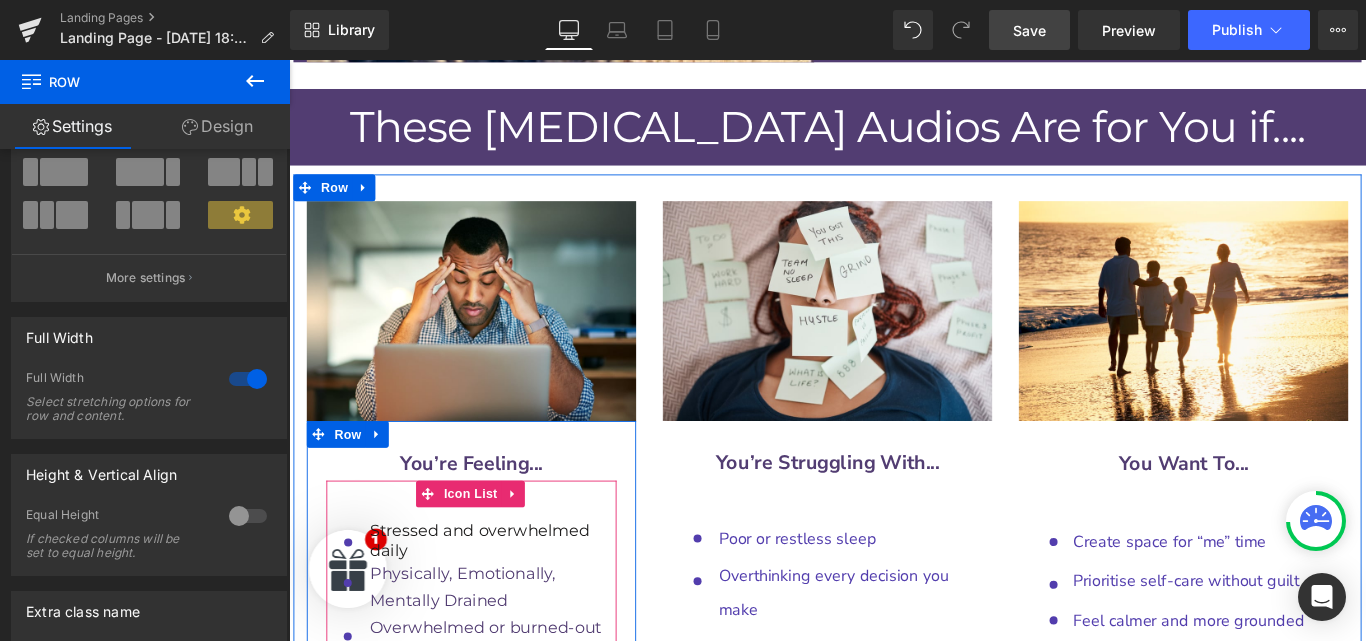 click on "Stressed and overwhelmed daily
Text Block" at bounding box center (516, 601) 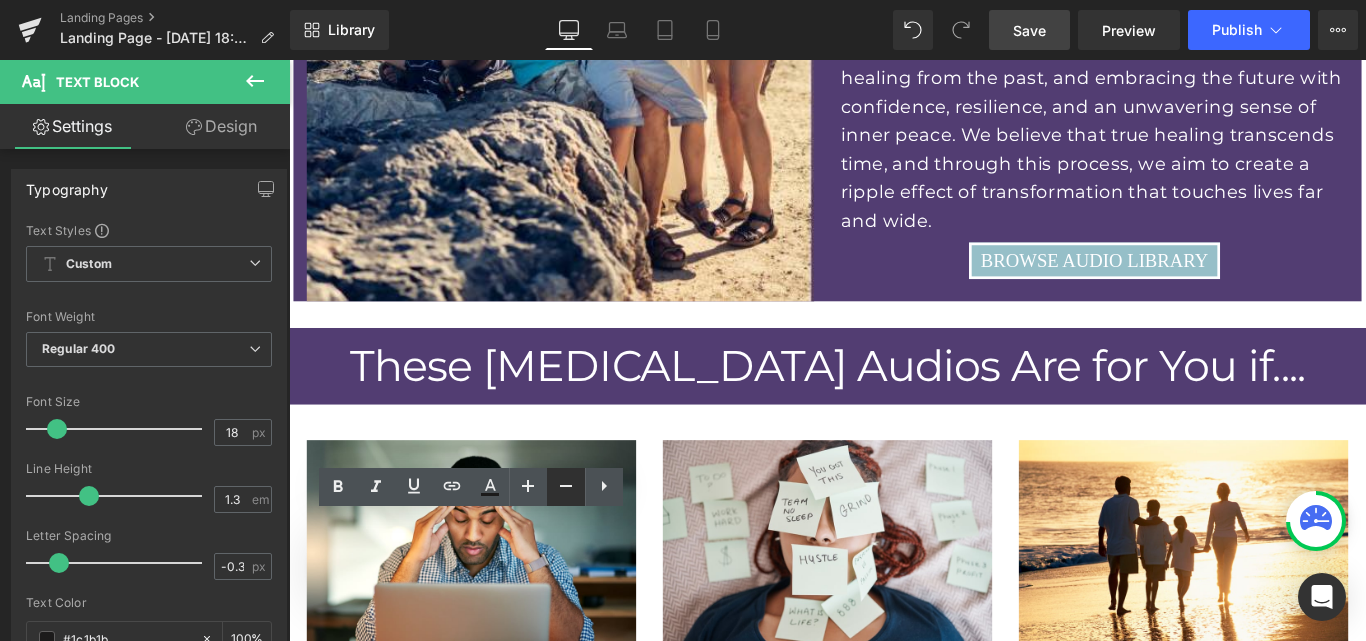 scroll, scrollTop: 9187, scrollLeft: 0, axis: vertical 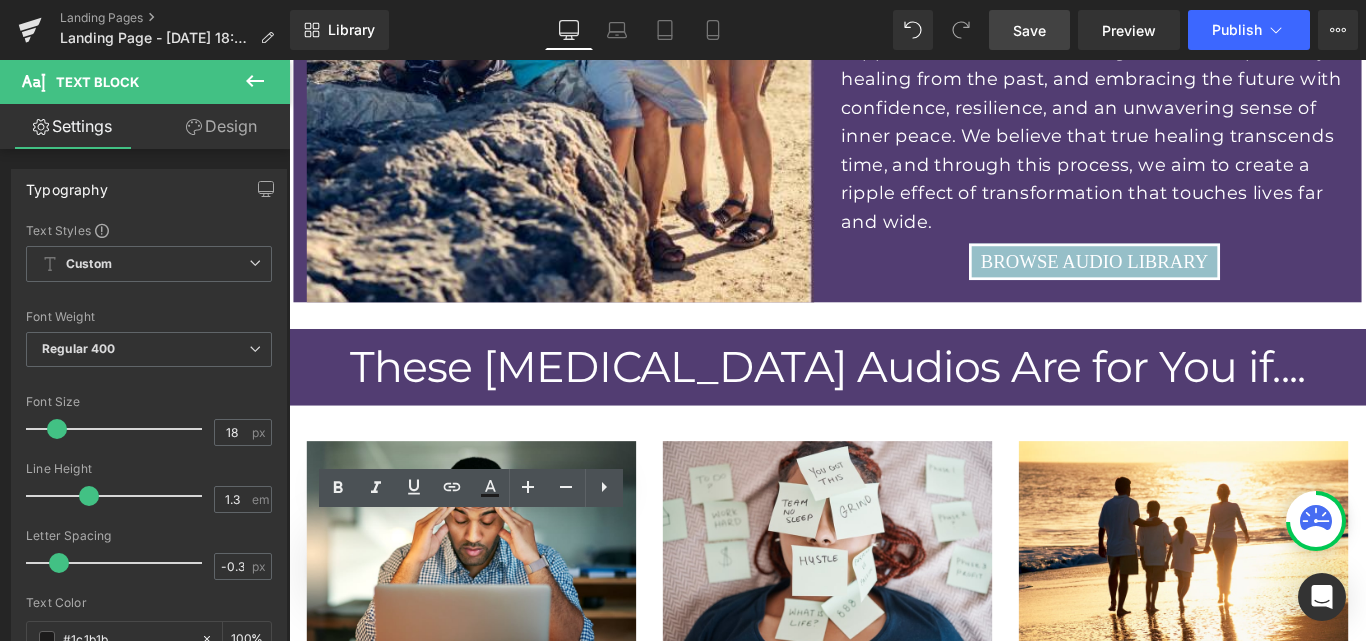 click on "Image          You’re Feeling... Heading
Icon
Stressed and overwhelmed daily
Text Block
Icon
Physically, Emotionally, Mentally Drained Text Block
Icon" at bounding box center [894, 1078] 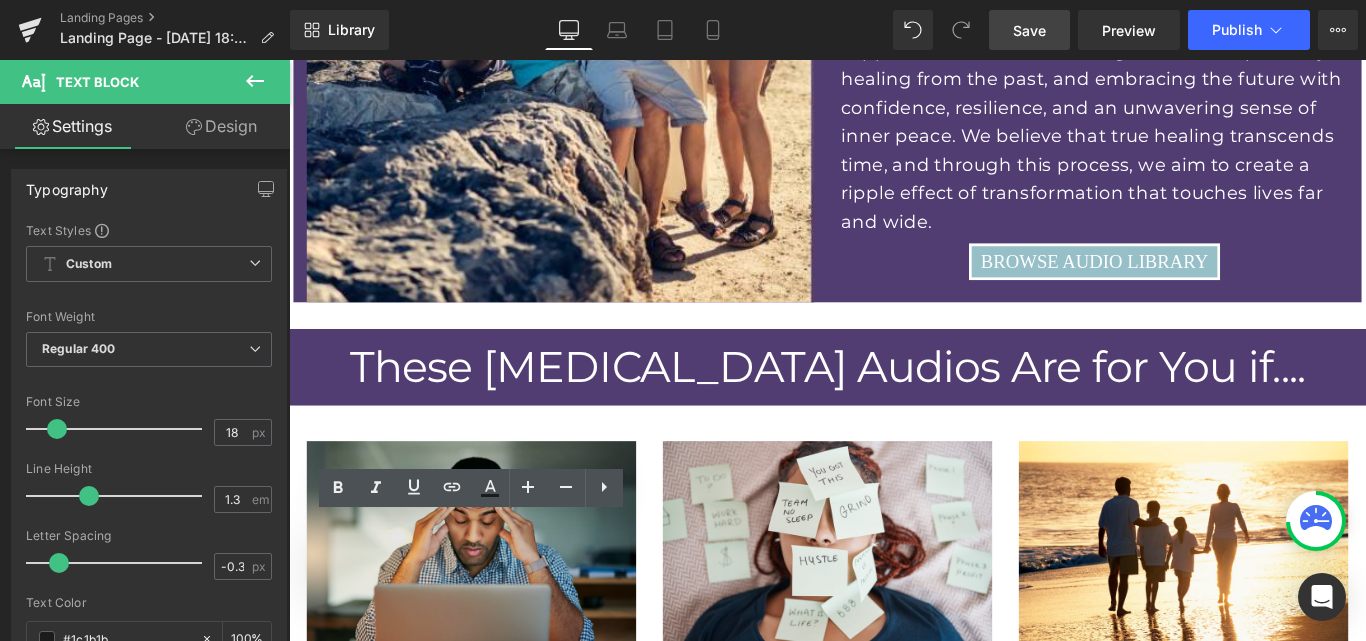 drag, startPoint x: 333, startPoint y: 192, endPoint x: 372, endPoint y: 246, distance: 66.61081 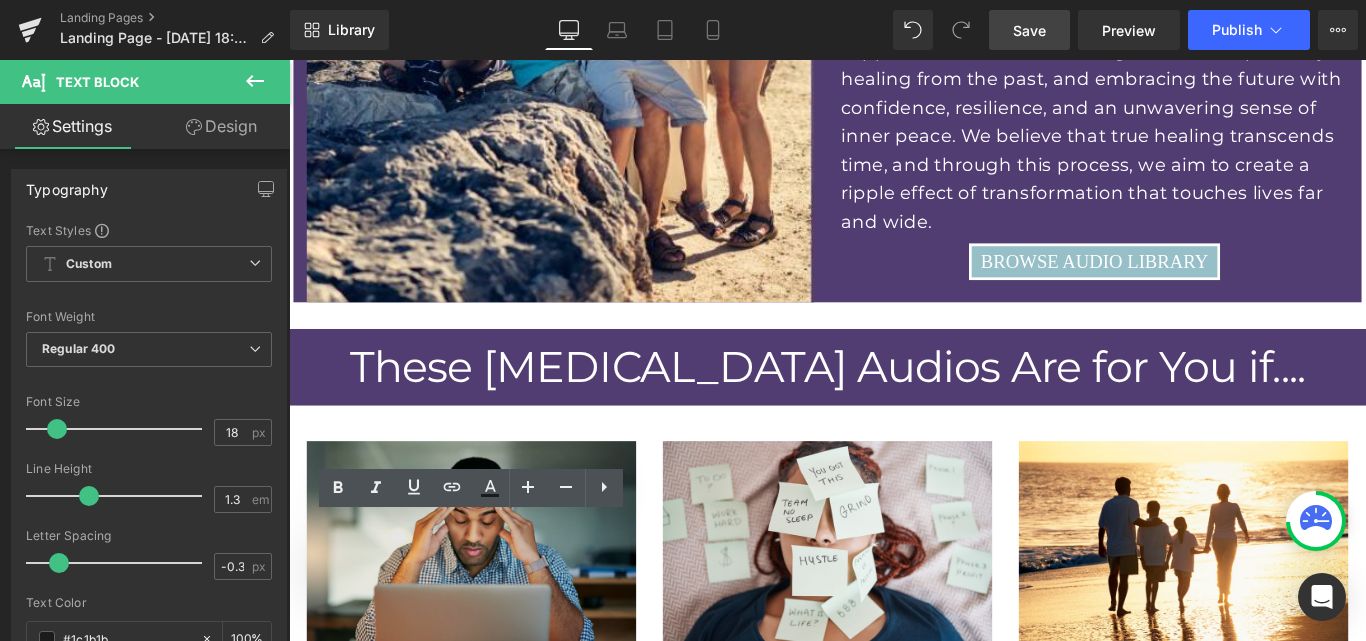 click on "Image          You’re Feeling... Heading
Icon
Stressed and overwhelmed daily
Text Block
Icon
Physically, Emotionally, Mentally Drained Text Block
Icon" at bounding box center (894, 1078) 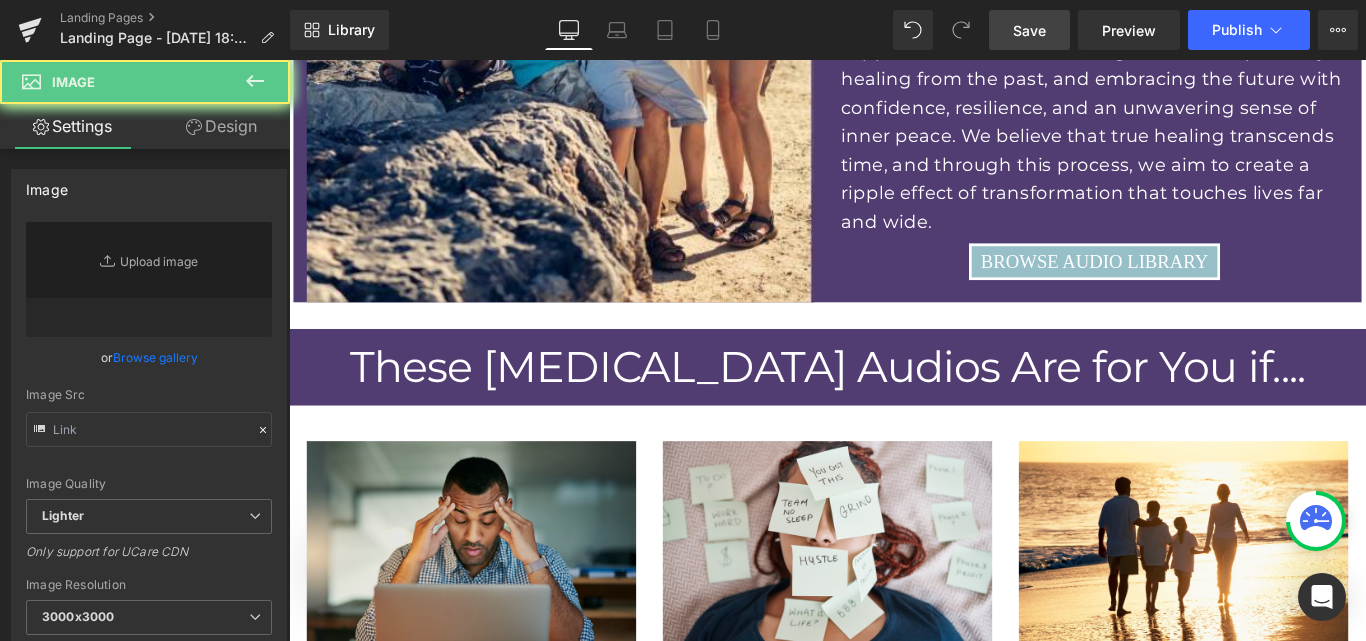 scroll, scrollTop: 9137, scrollLeft: 0, axis: vertical 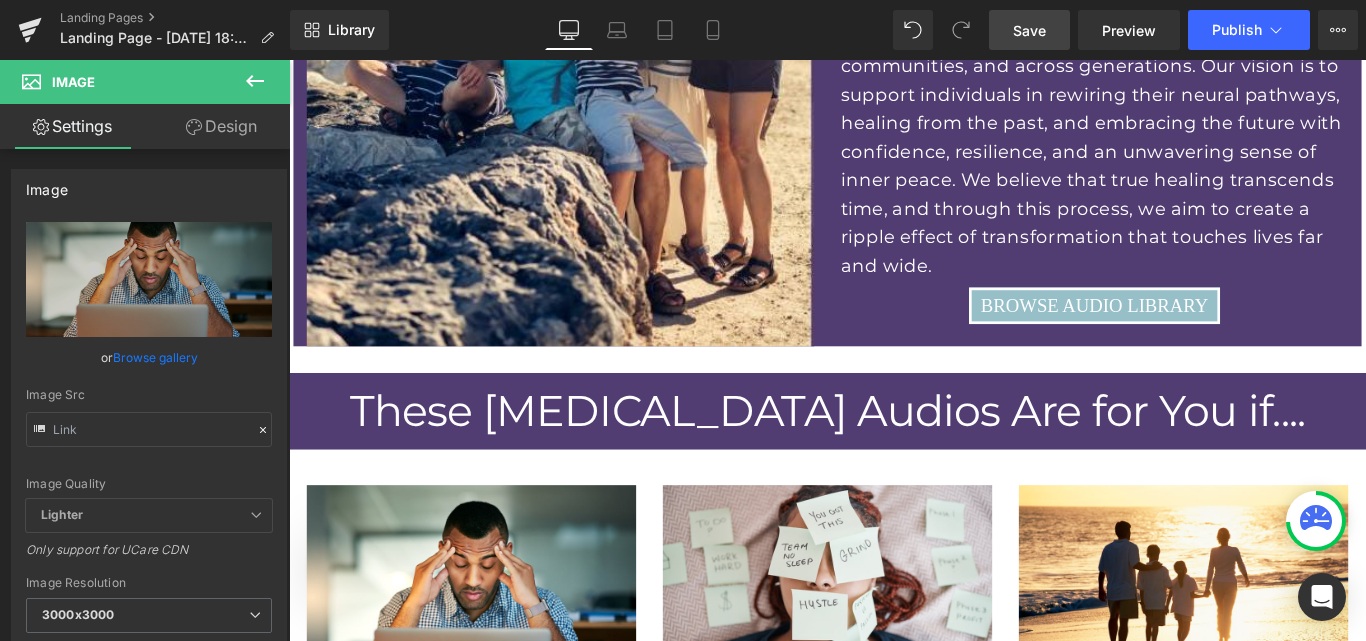 click on "Image          You’re Feeling... Heading
Icon
Stressed and overwhelmed daily
Text Block
Icon
Physically, Emotionally, Mentally Drained Text Block
Icon" at bounding box center (894, 1128) 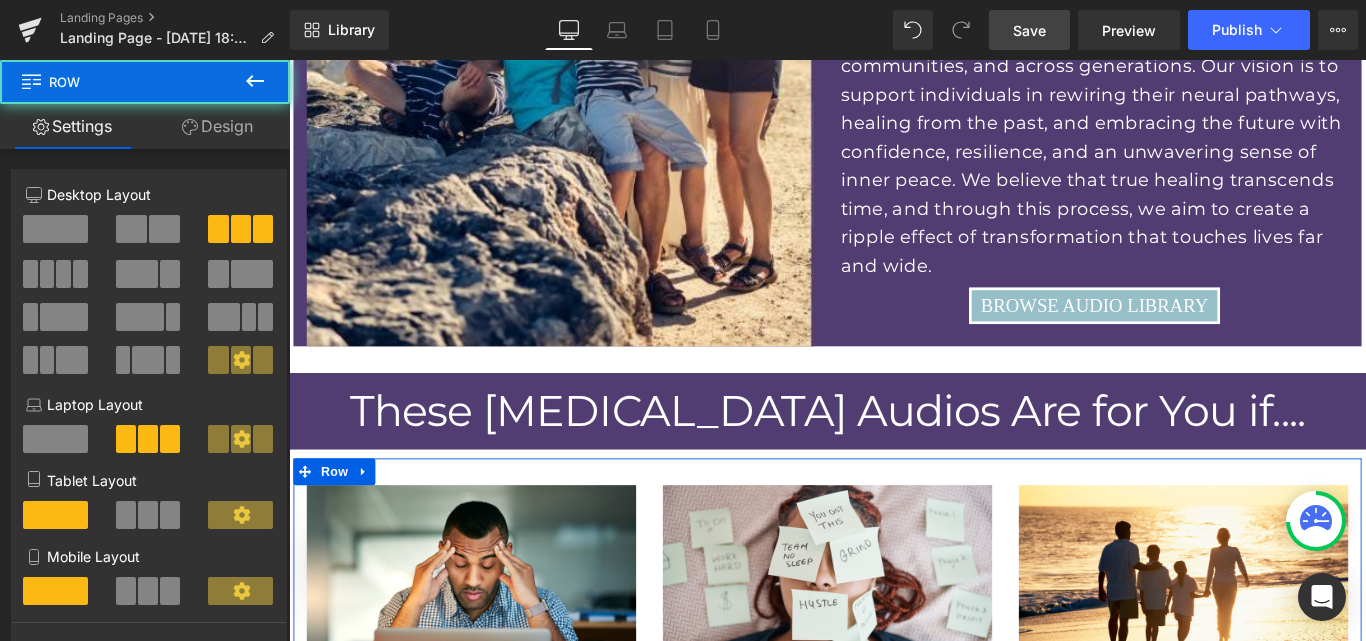 scroll, scrollTop: 9284, scrollLeft: 0, axis: vertical 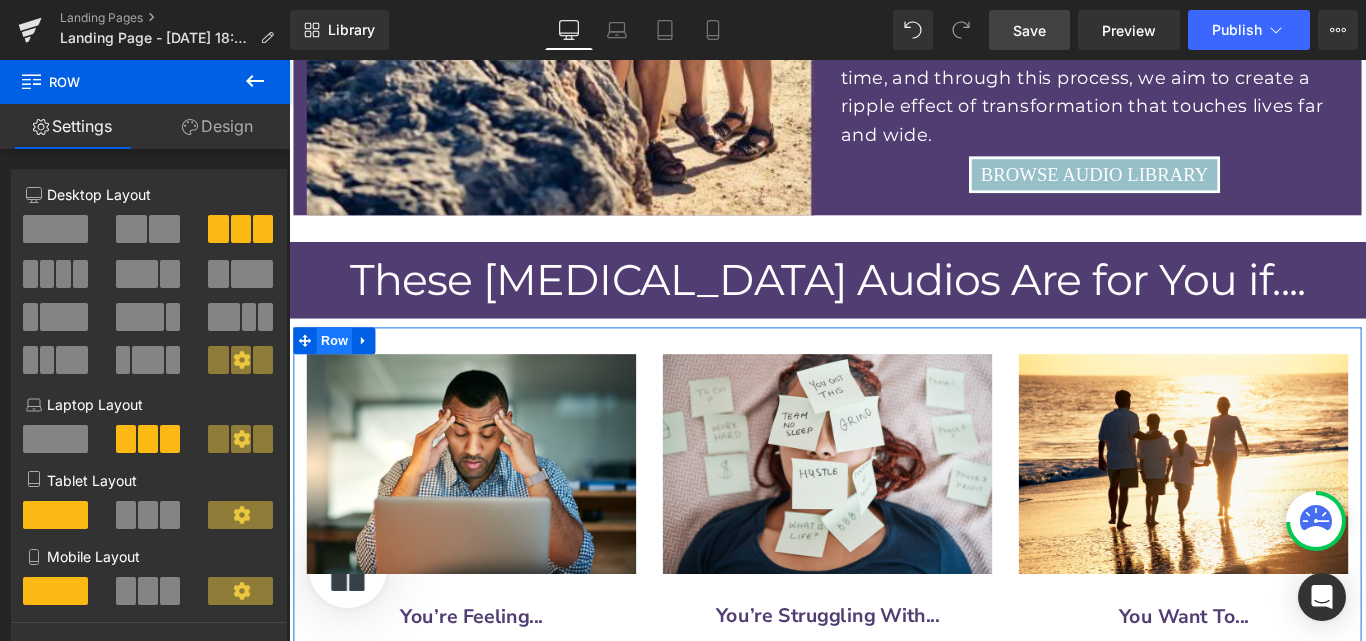 click on "Row" at bounding box center [340, 376] 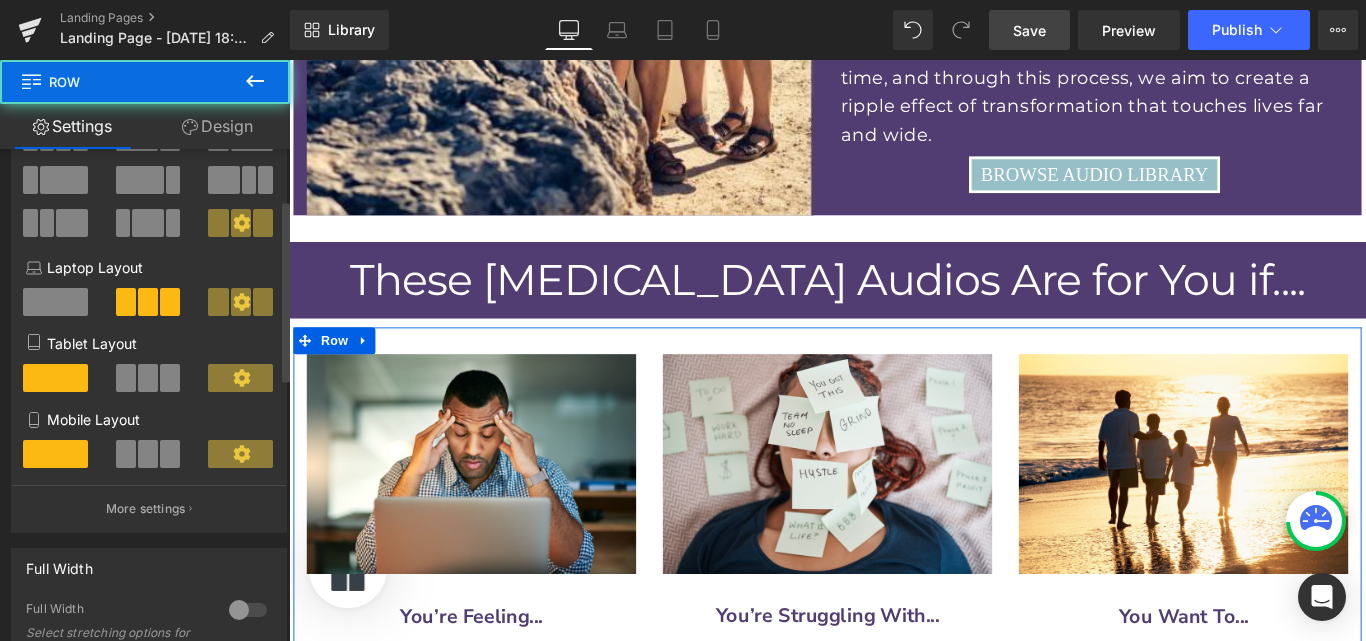 scroll, scrollTop: 201, scrollLeft: 0, axis: vertical 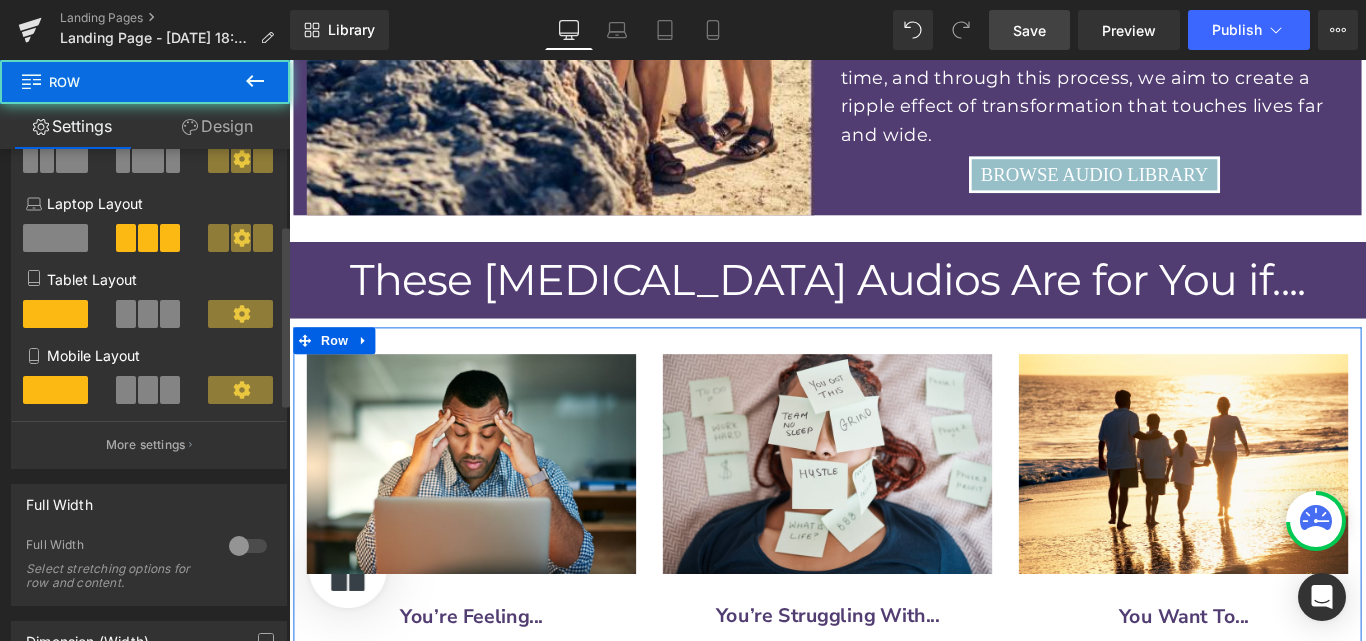 click at bounding box center [248, 546] 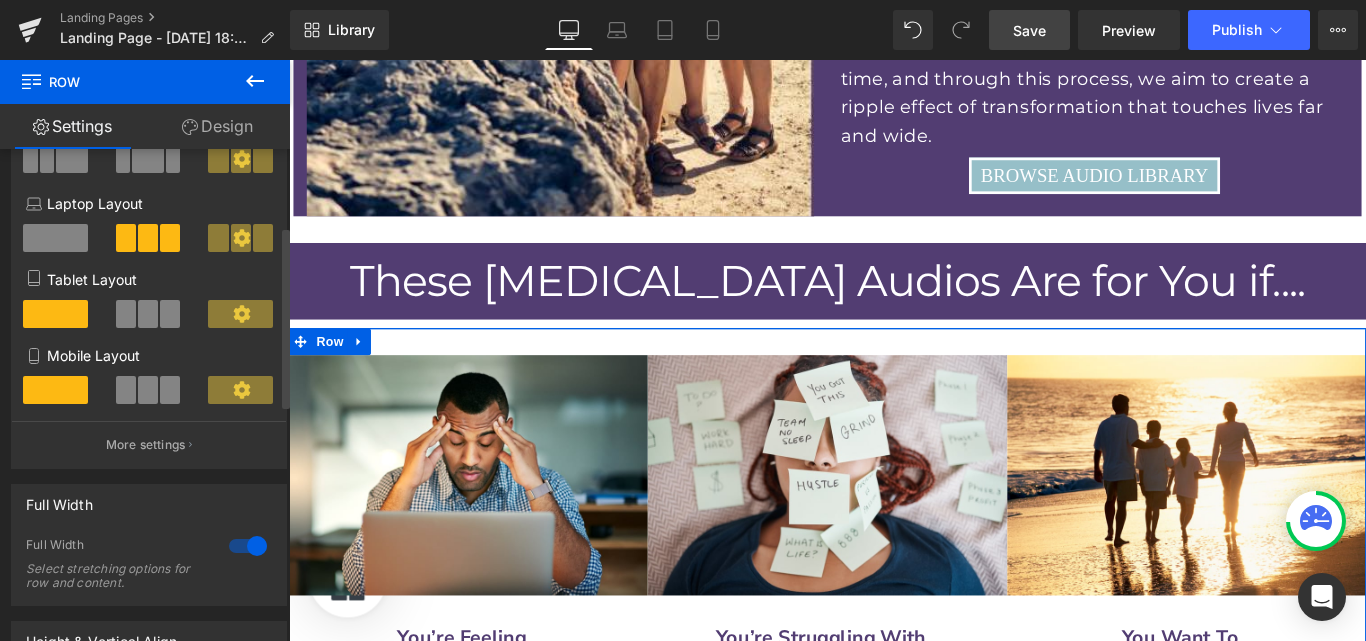 scroll, scrollTop: 209, scrollLeft: 0, axis: vertical 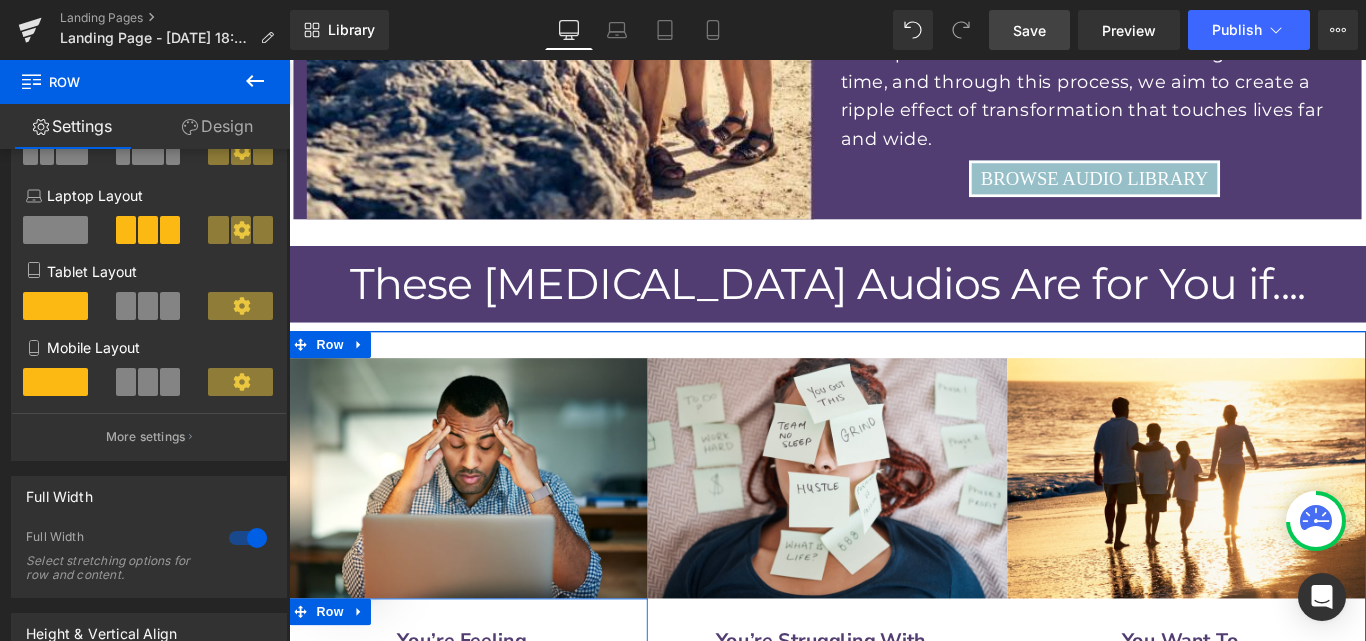 click on "Text Block" at bounding box center [502, 788] 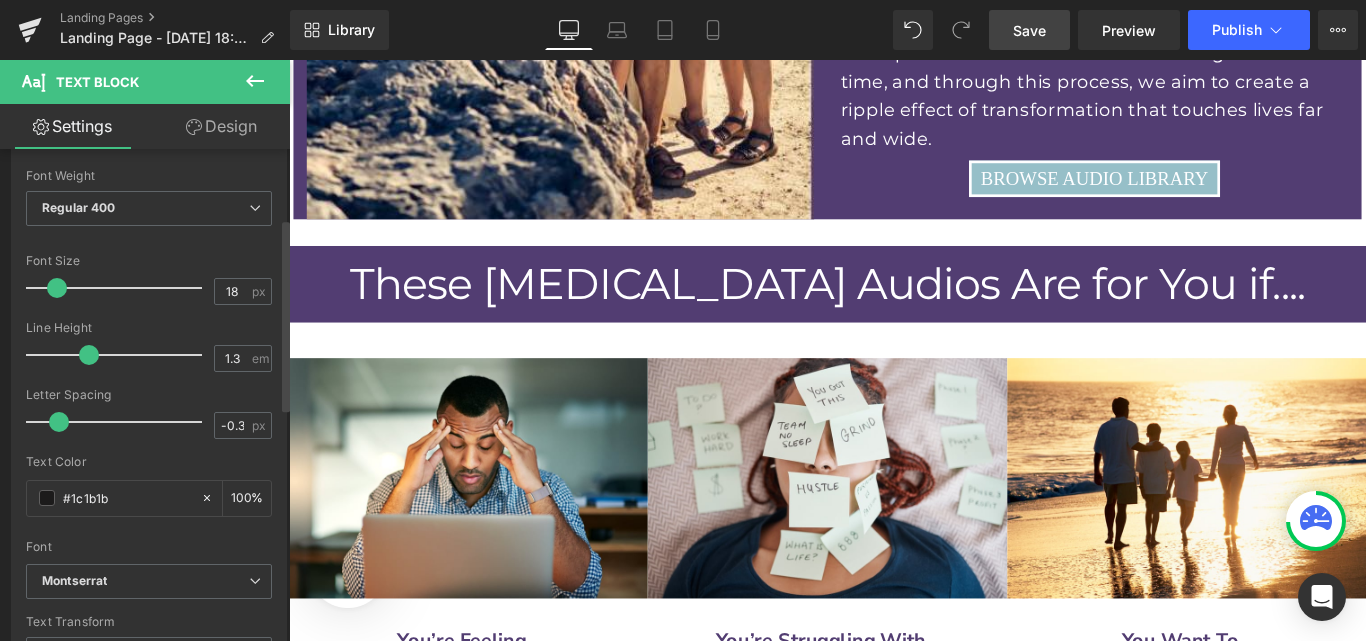 scroll, scrollTop: 216, scrollLeft: 0, axis: vertical 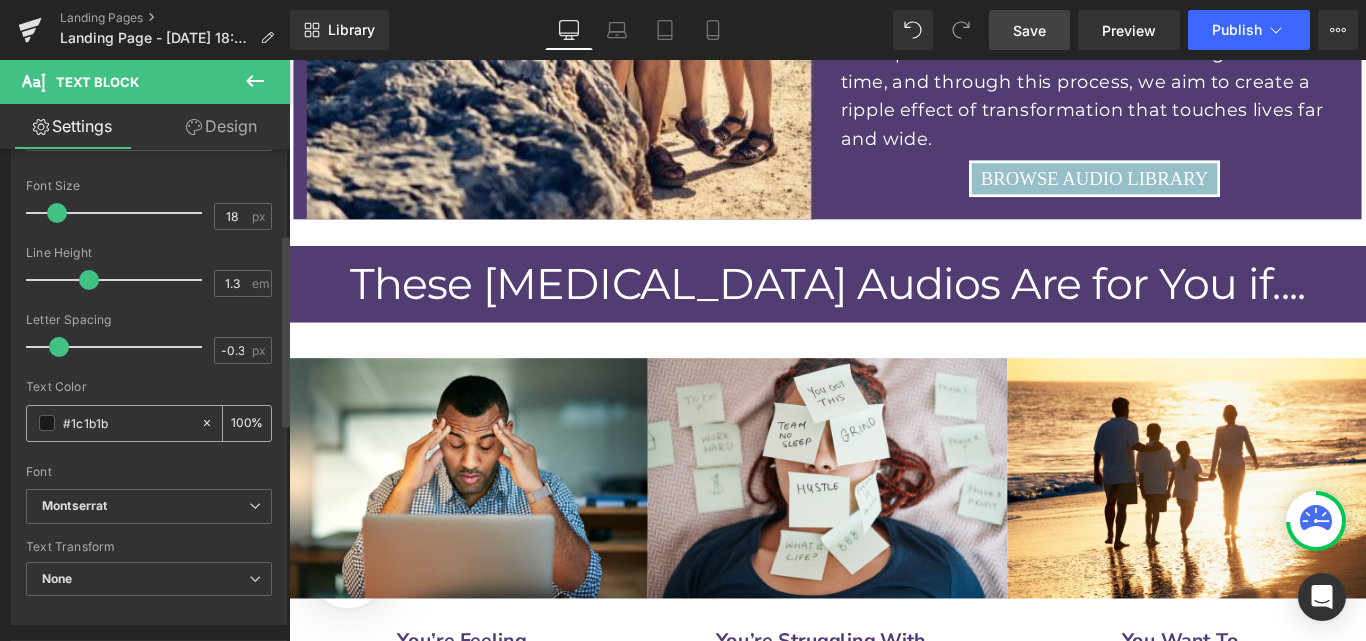 click 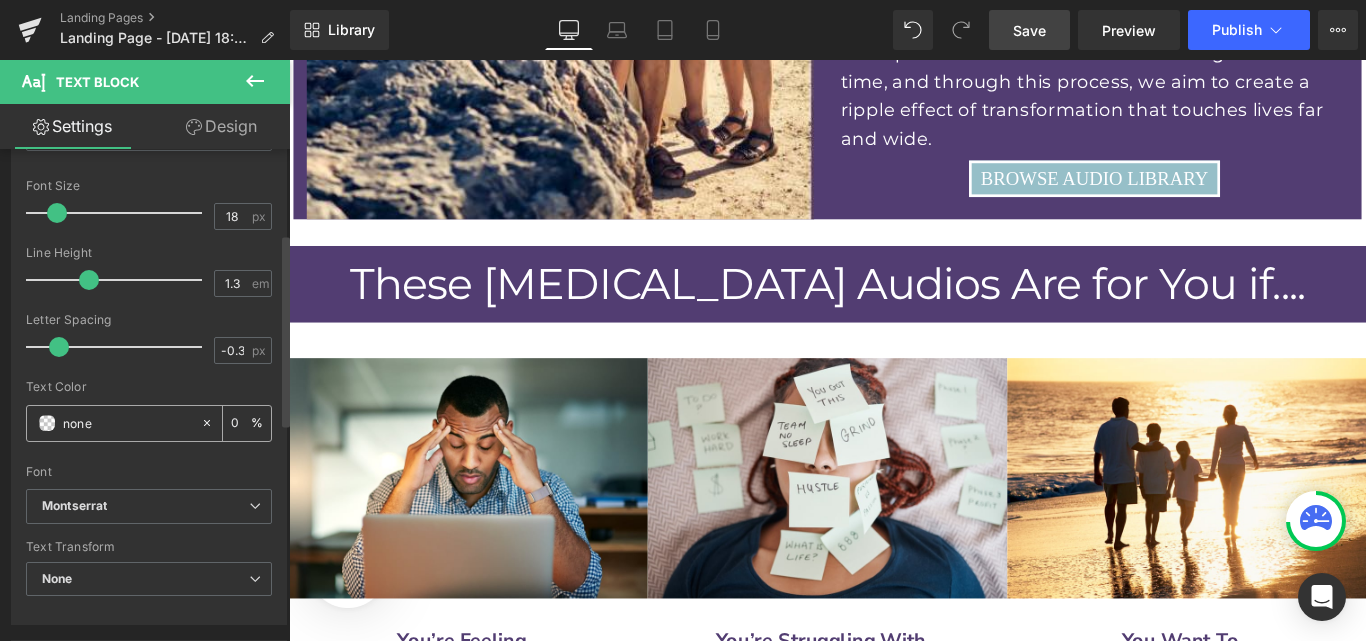 click on "#1c1b1b" at bounding box center [127, 423] 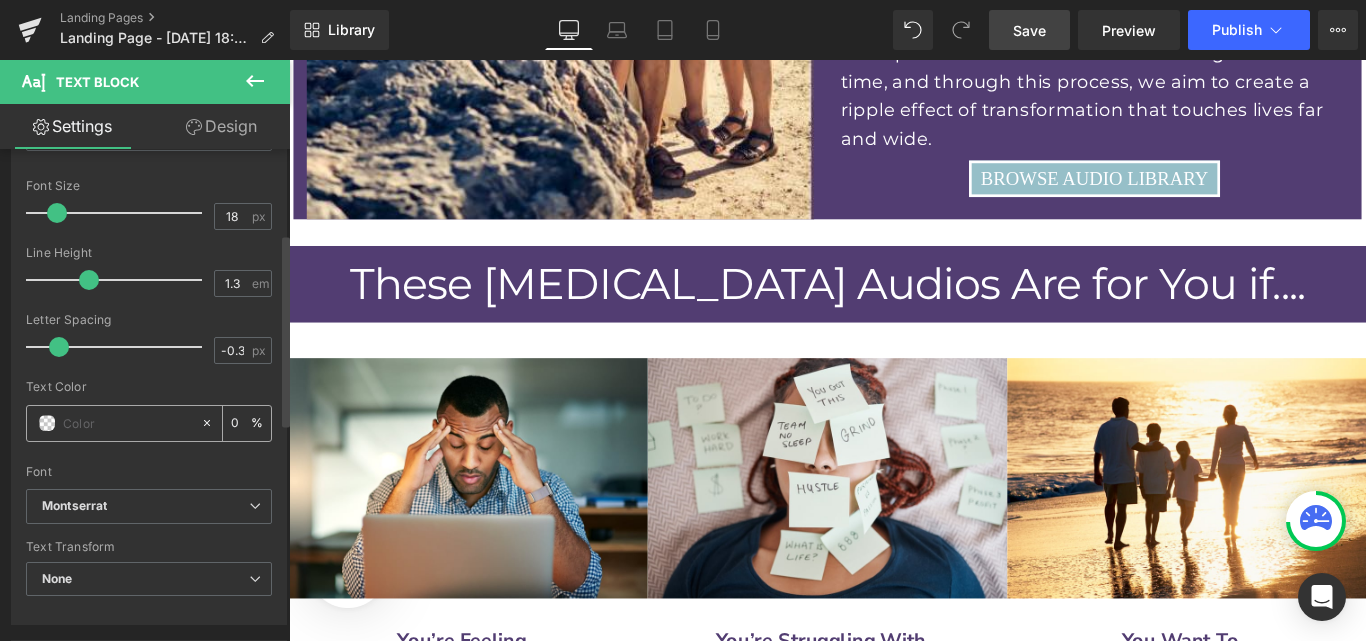 paste on "523D72" 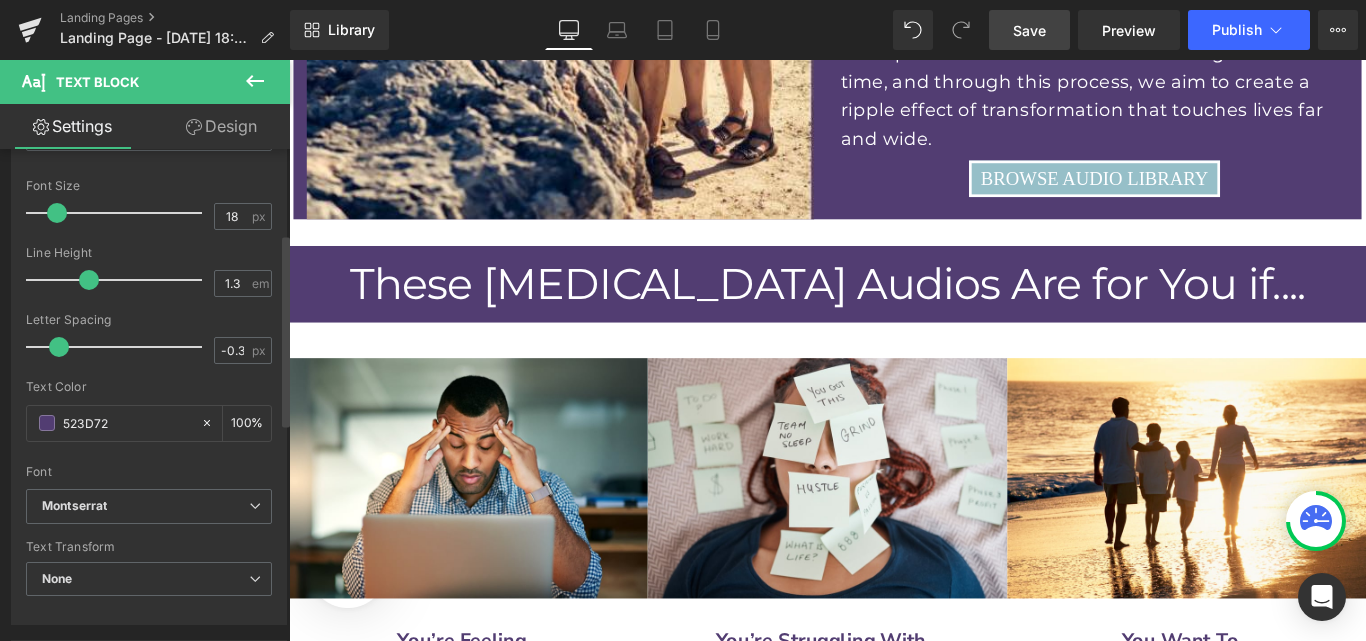 type on "523D72" 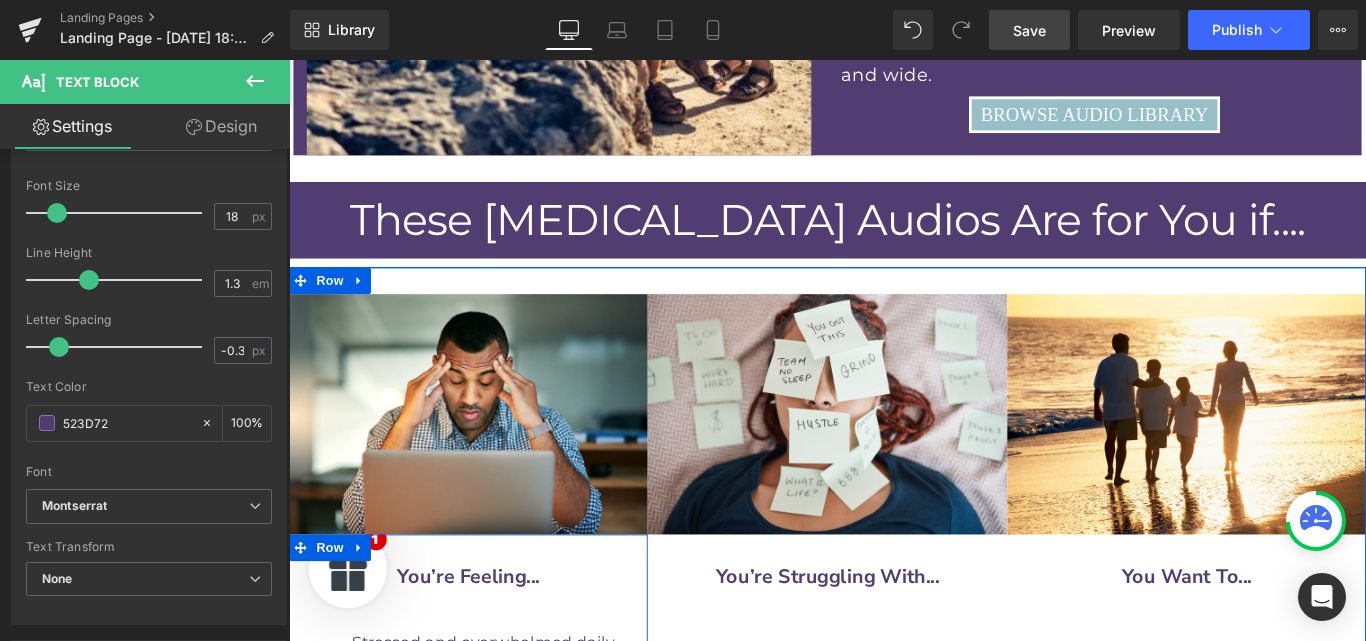 scroll, scrollTop: 9353, scrollLeft: 0, axis: vertical 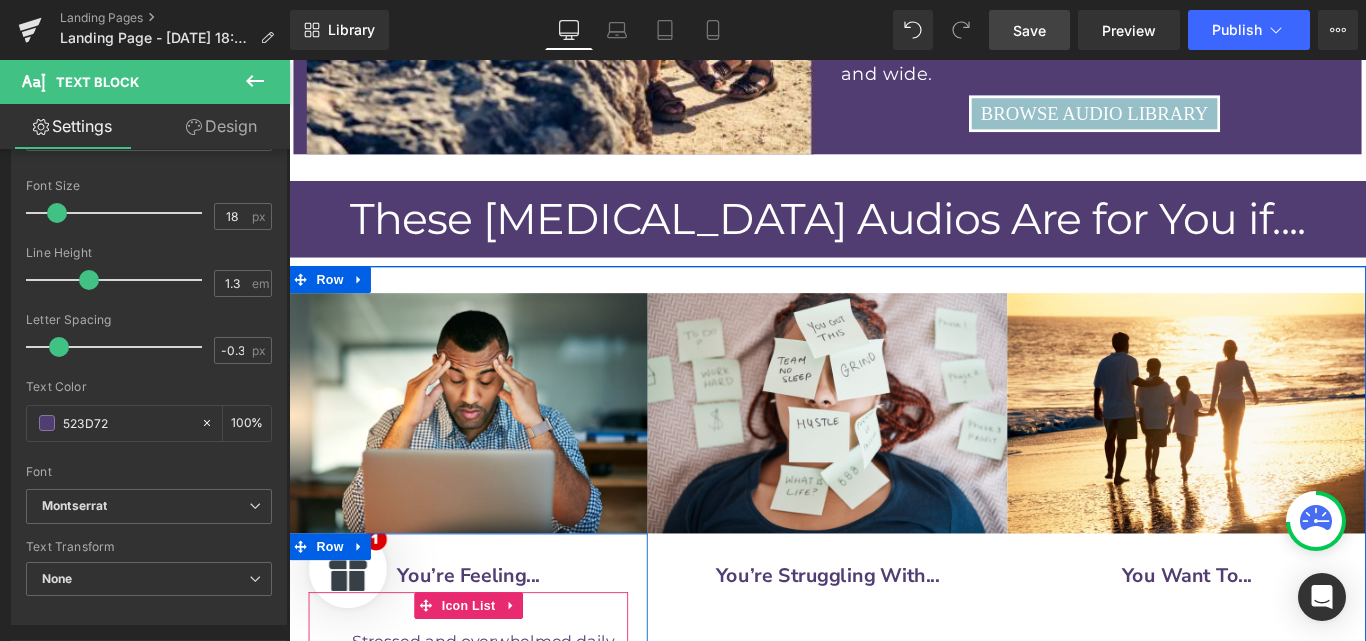 click on "Text Block" at bounding box center (502, 756) 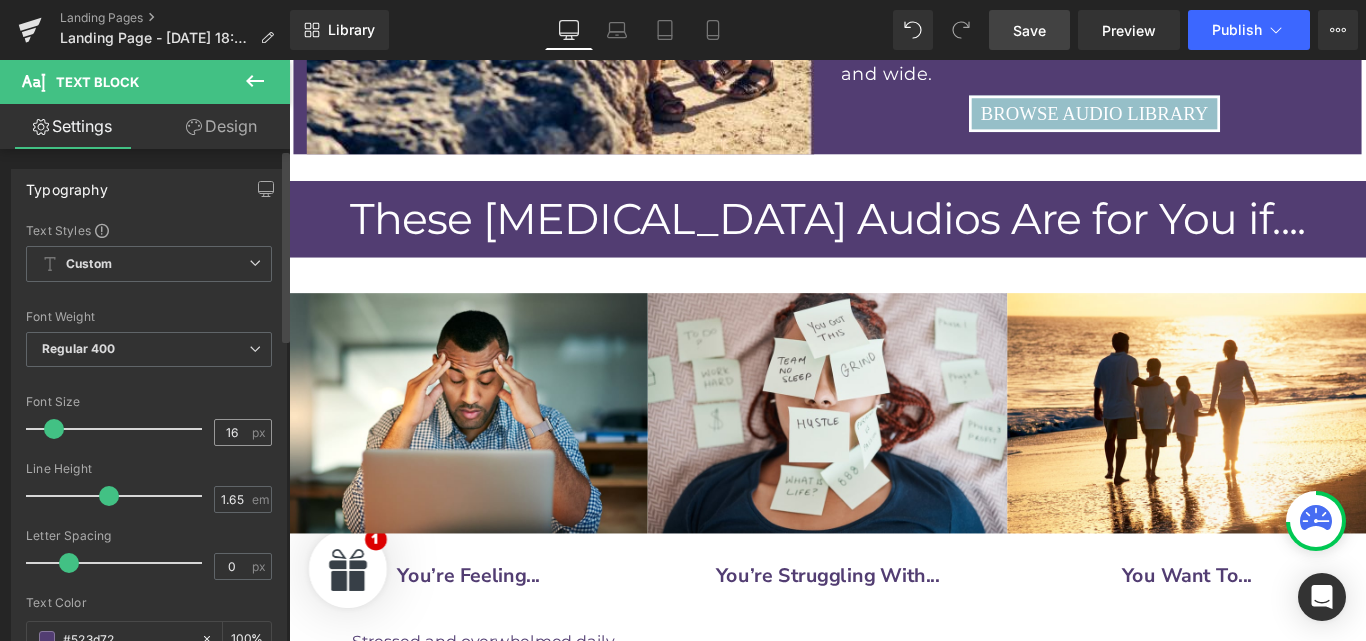 scroll, scrollTop: 1, scrollLeft: 0, axis: vertical 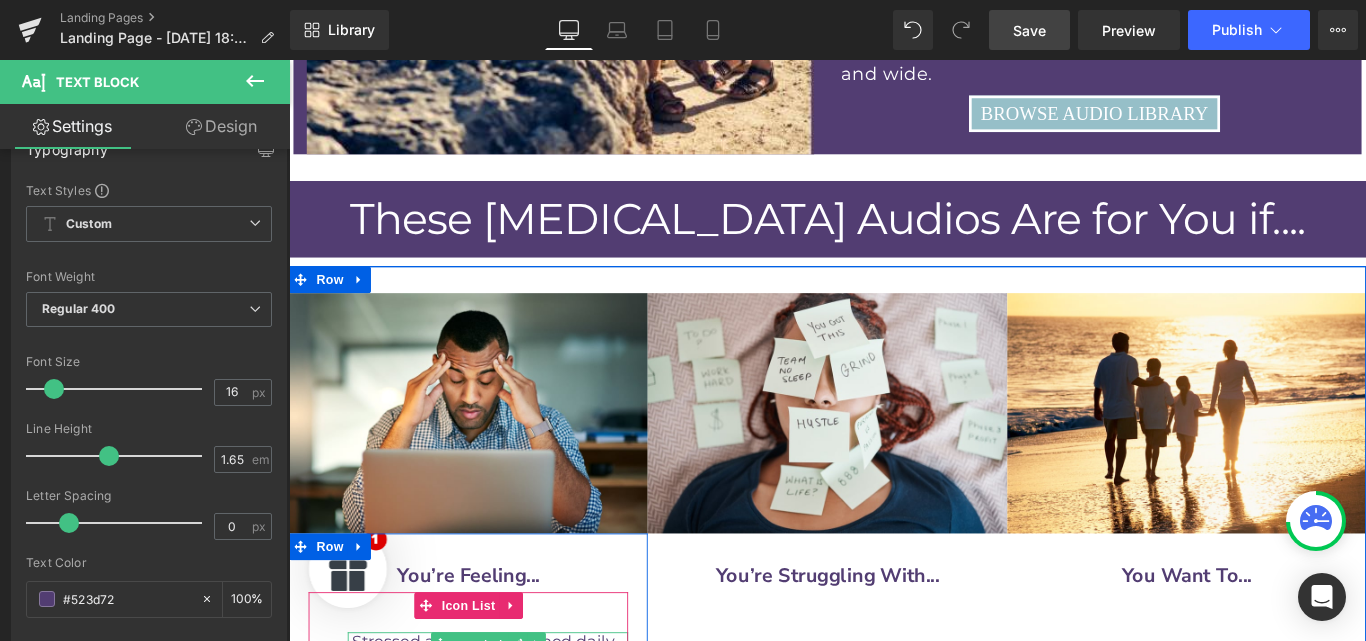 click on "Stressed and overwhelmed daily" at bounding box center (507, 714) 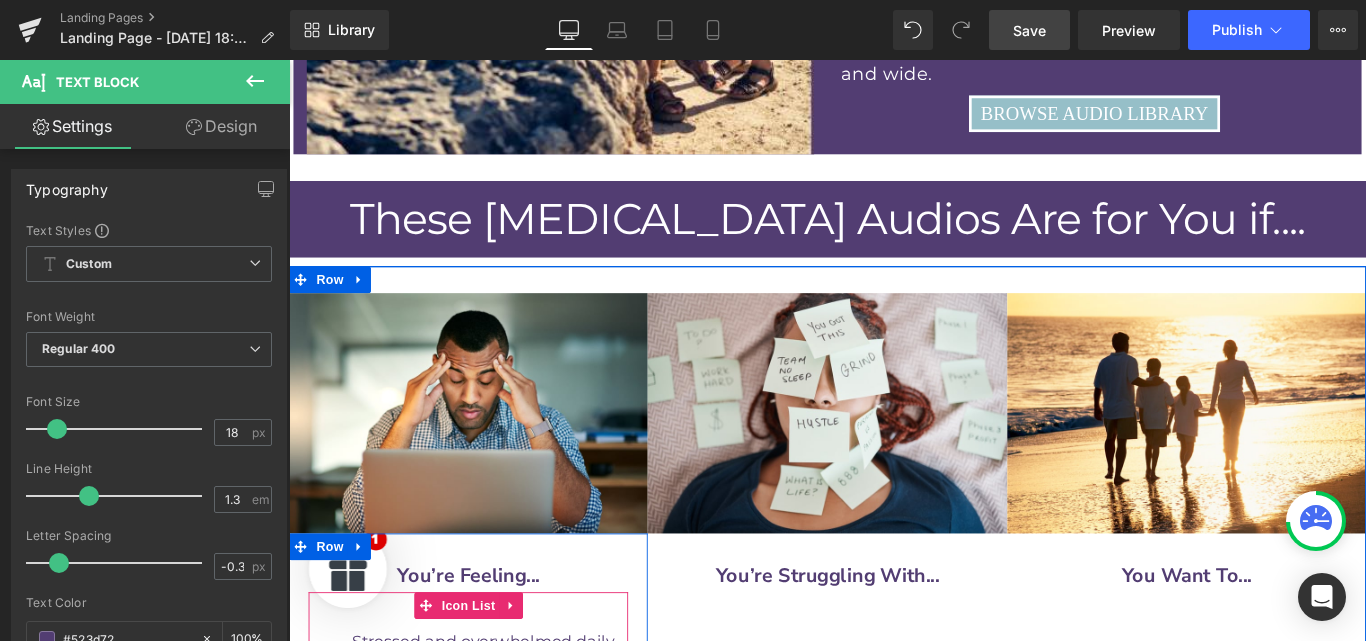 click on "Text Block" at bounding box center [502, 756] 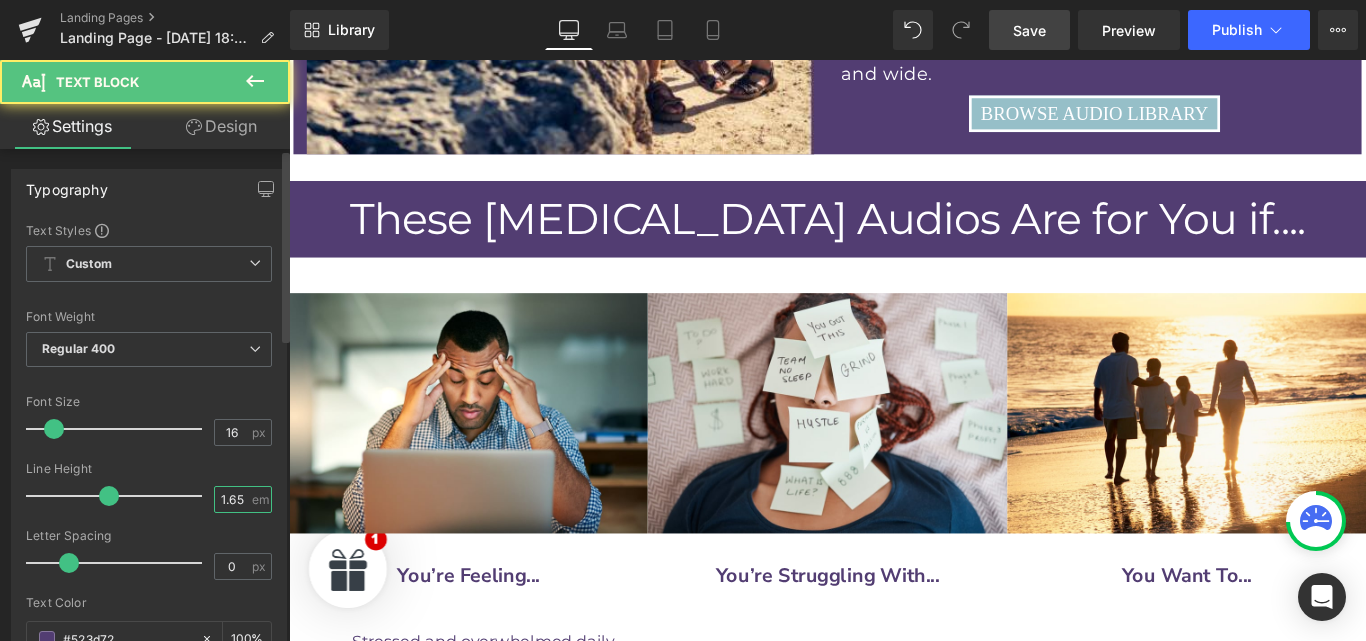 click on "1.65" at bounding box center [232, 499] 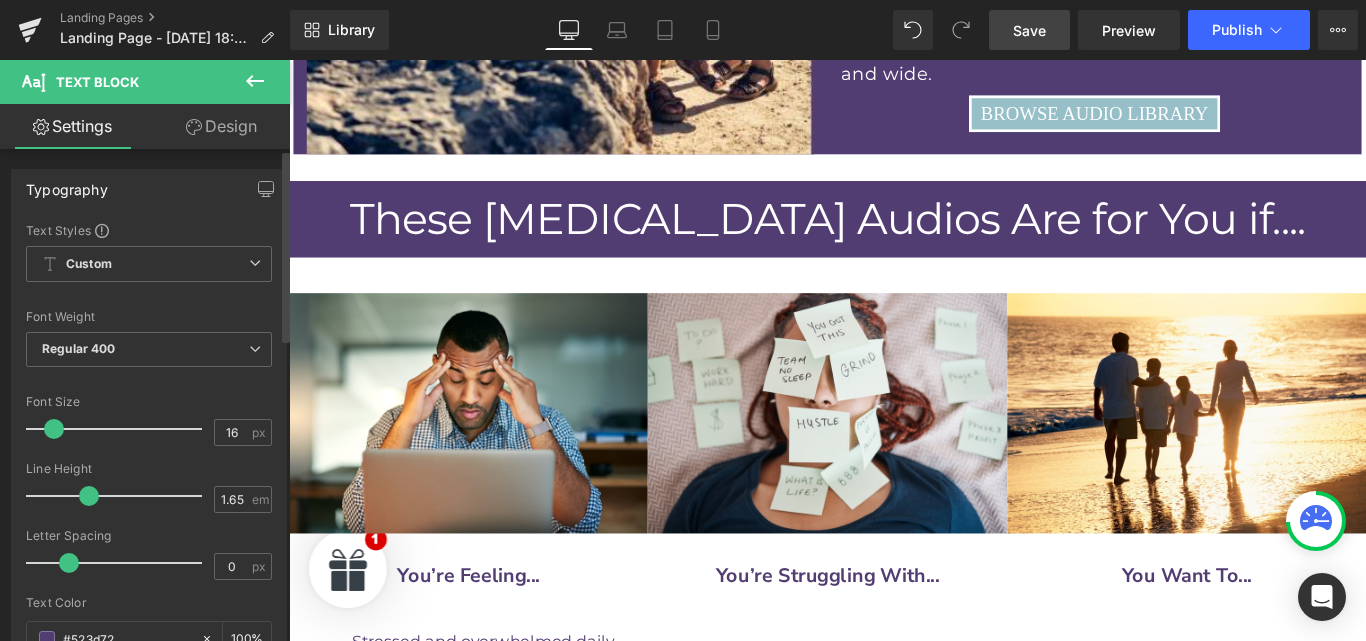 drag, startPoint x: 105, startPoint y: 497, endPoint x: 89, endPoint y: 496, distance: 16.03122 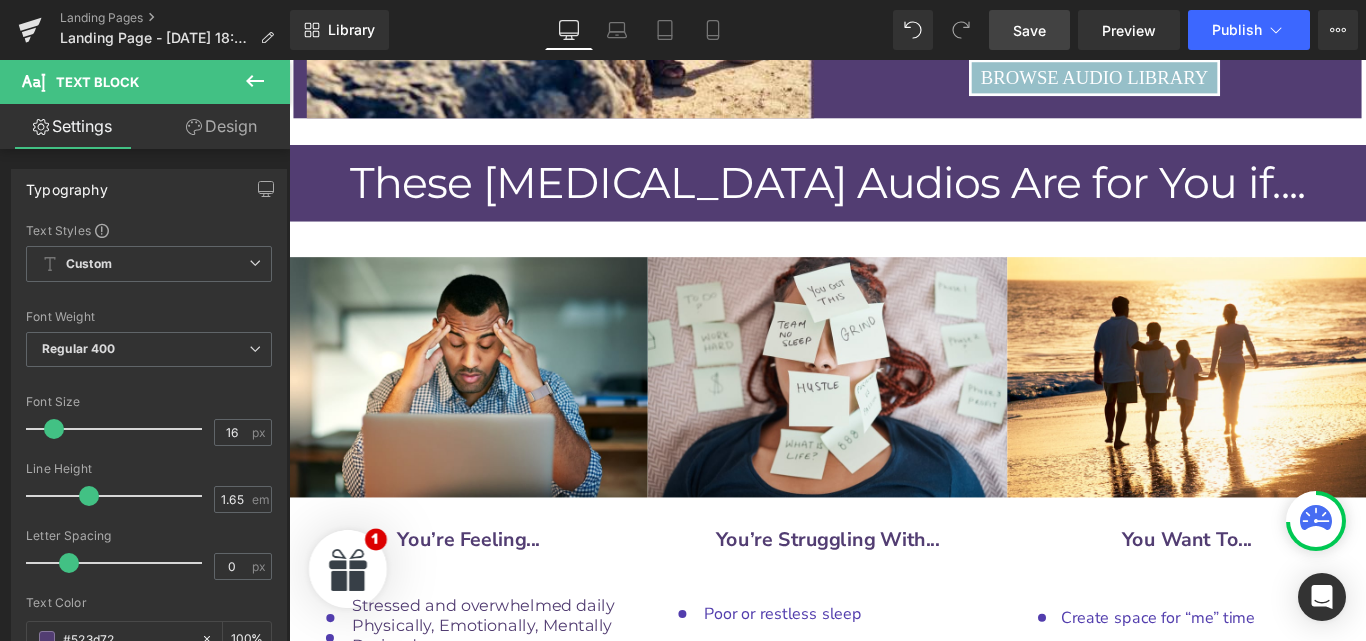 scroll, scrollTop: 9394, scrollLeft: 0, axis: vertical 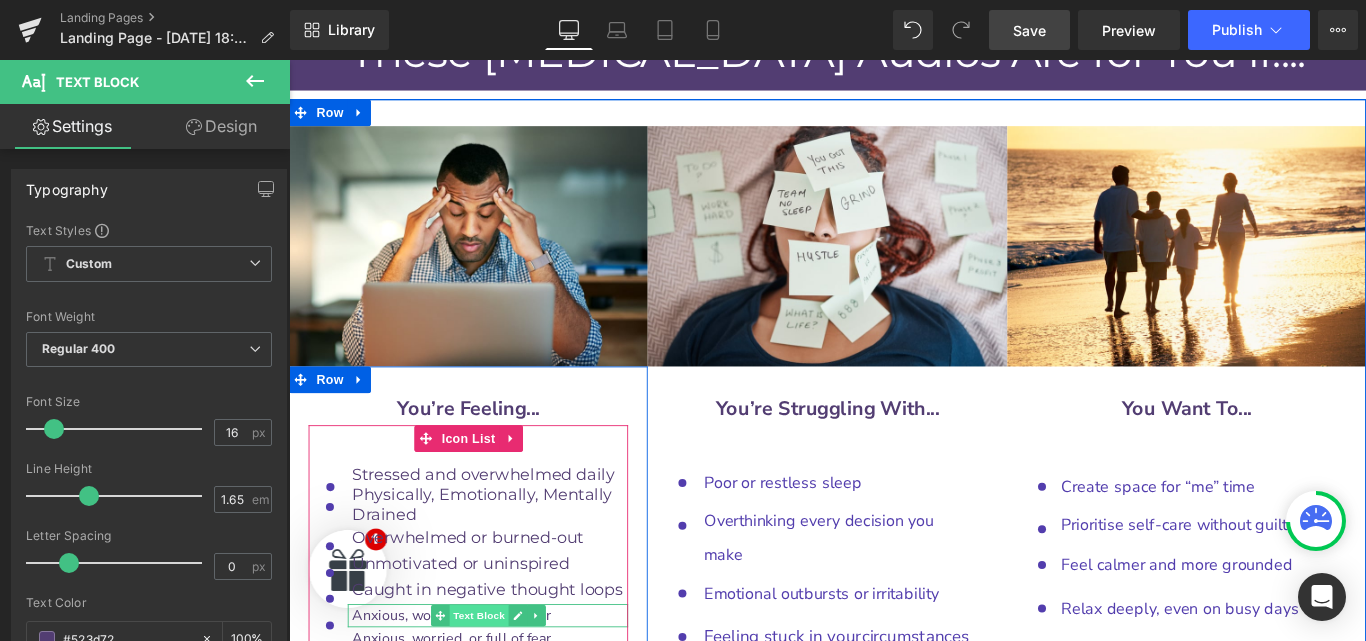 click on "Text Block" at bounding box center [502, 684] 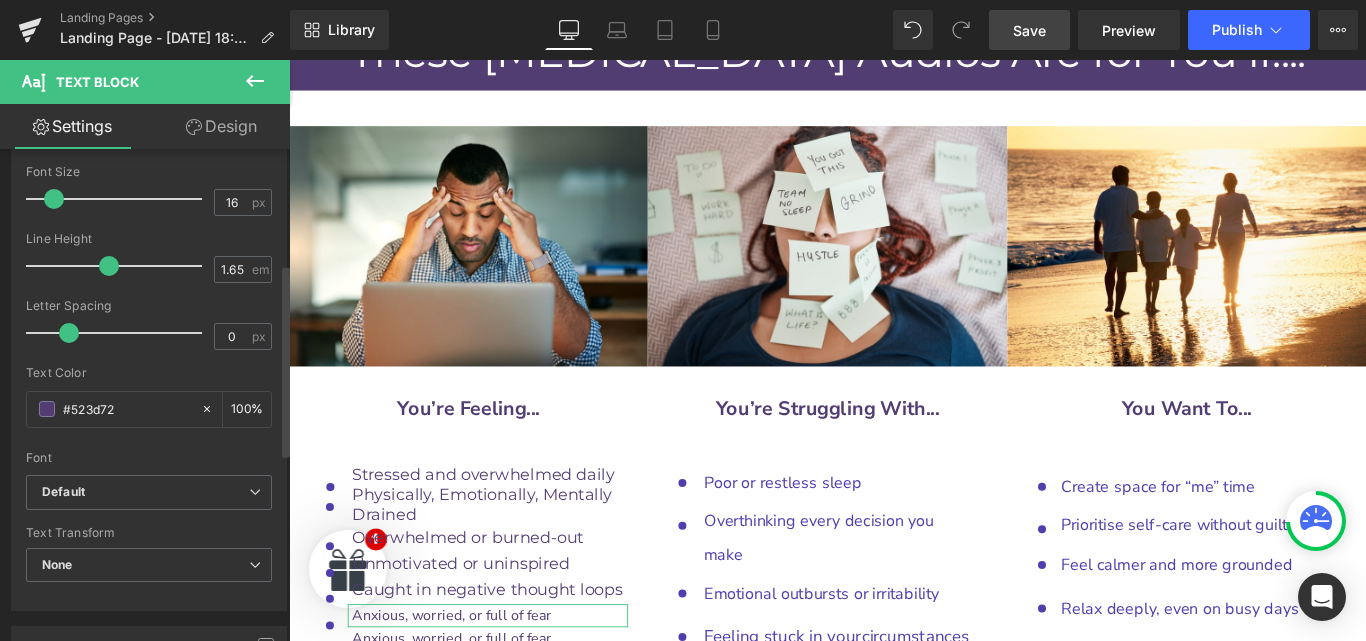 scroll, scrollTop: 355, scrollLeft: 0, axis: vertical 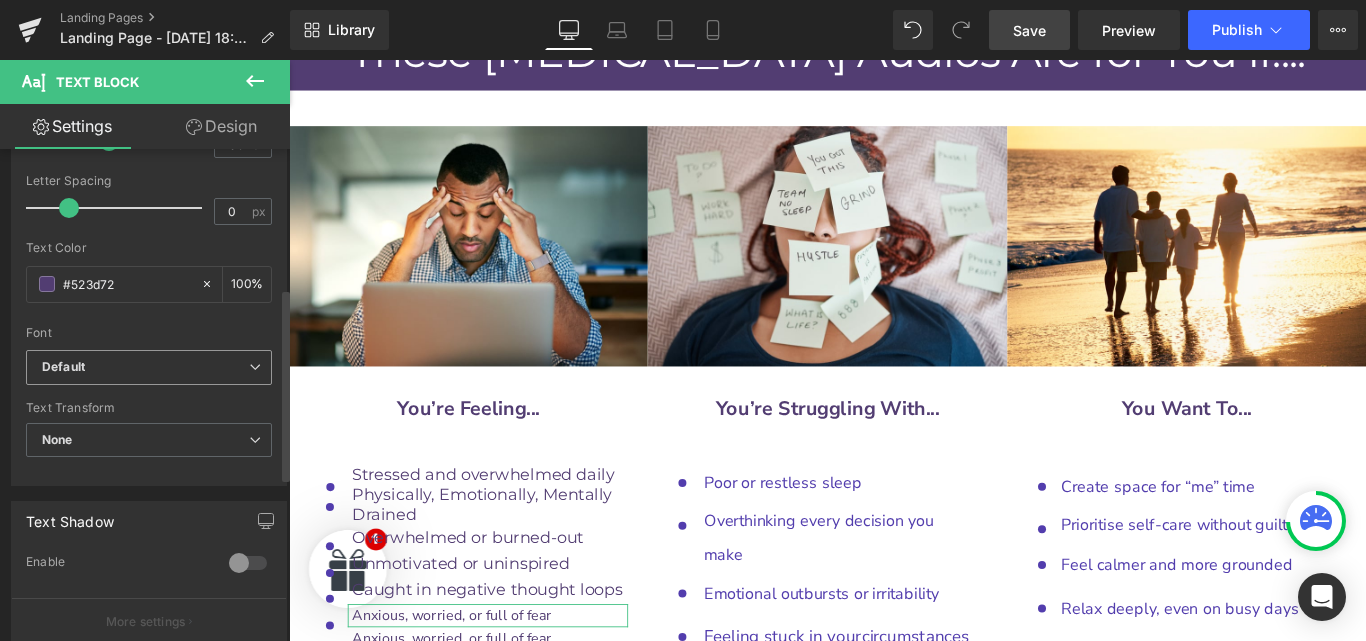 click on "Default" at bounding box center (145, 367) 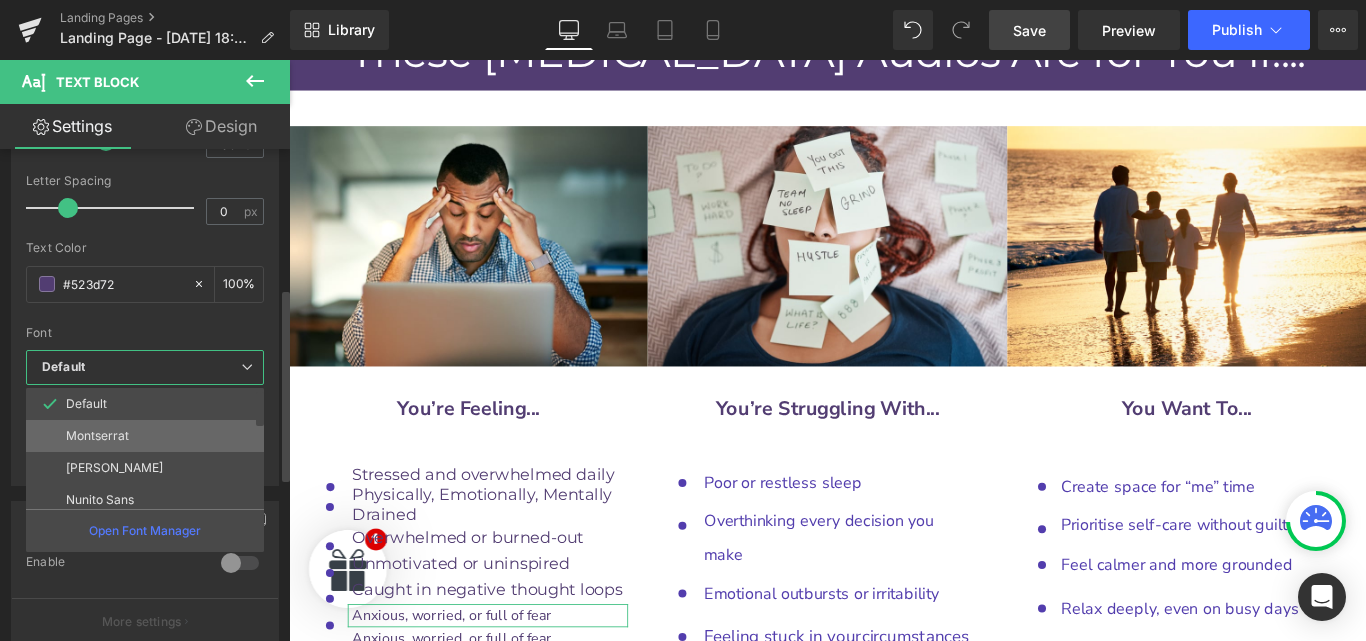 click on "Montserrat" at bounding box center (97, 436) 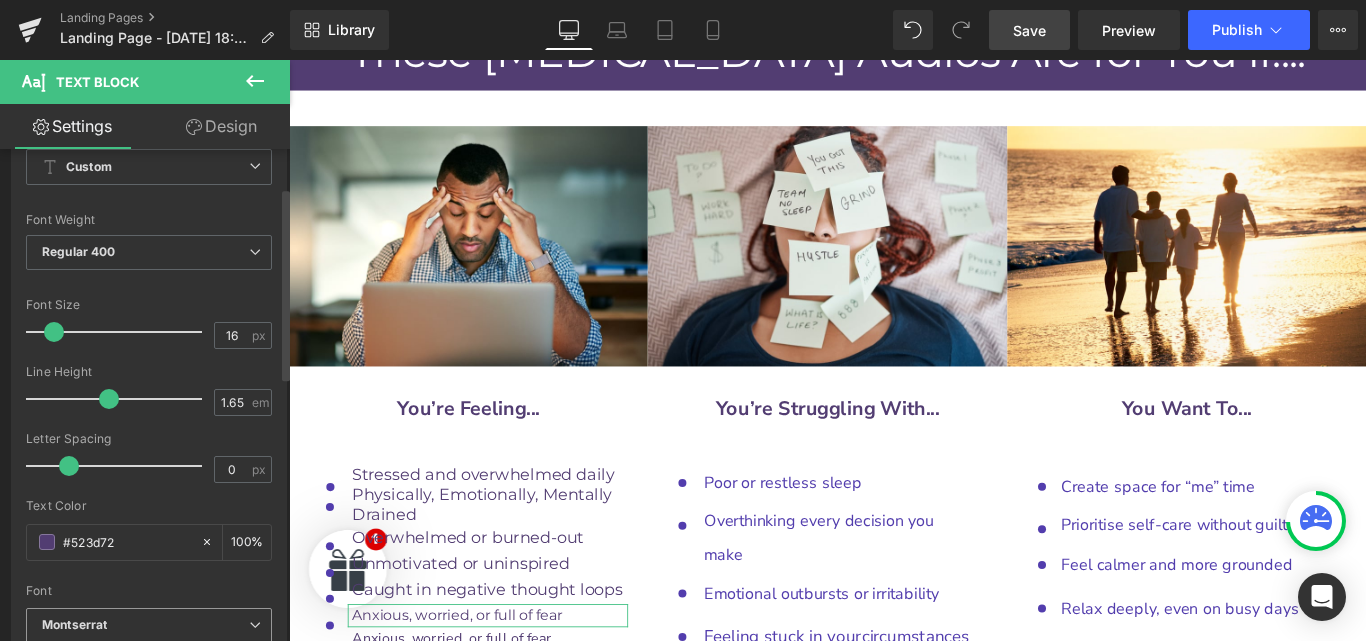 scroll, scrollTop: 96, scrollLeft: 0, axis: vertical 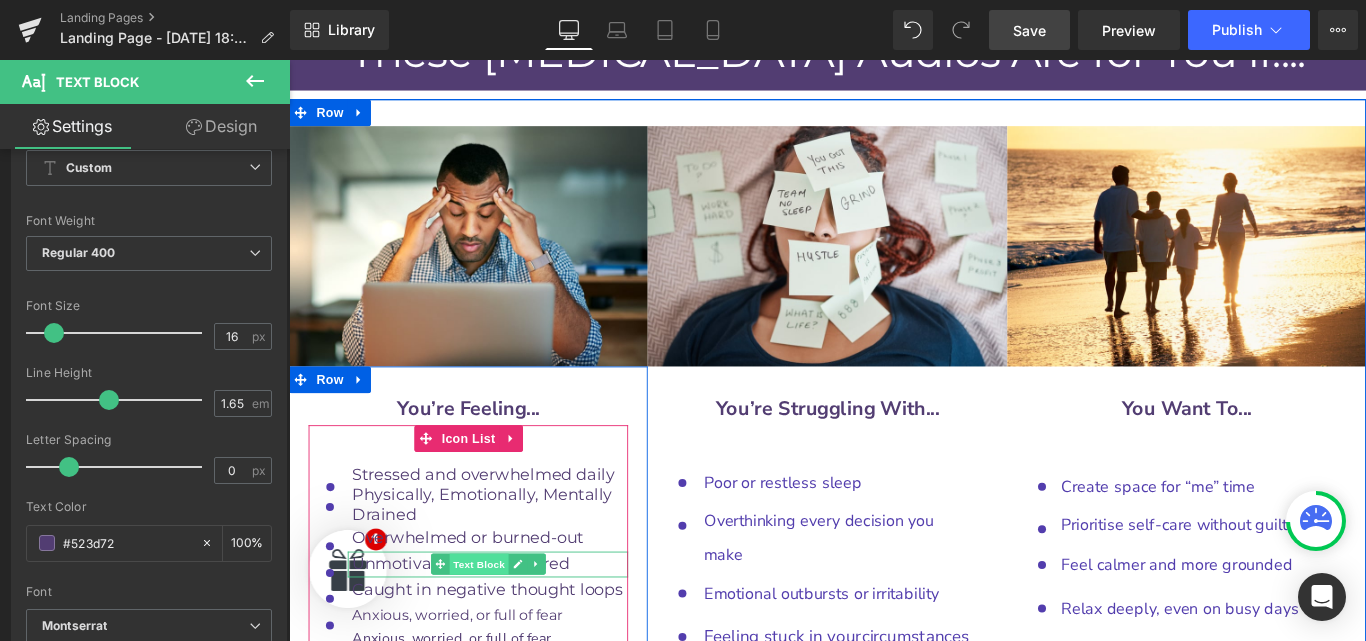click on "Text Block" at bounding box center [502, 626] 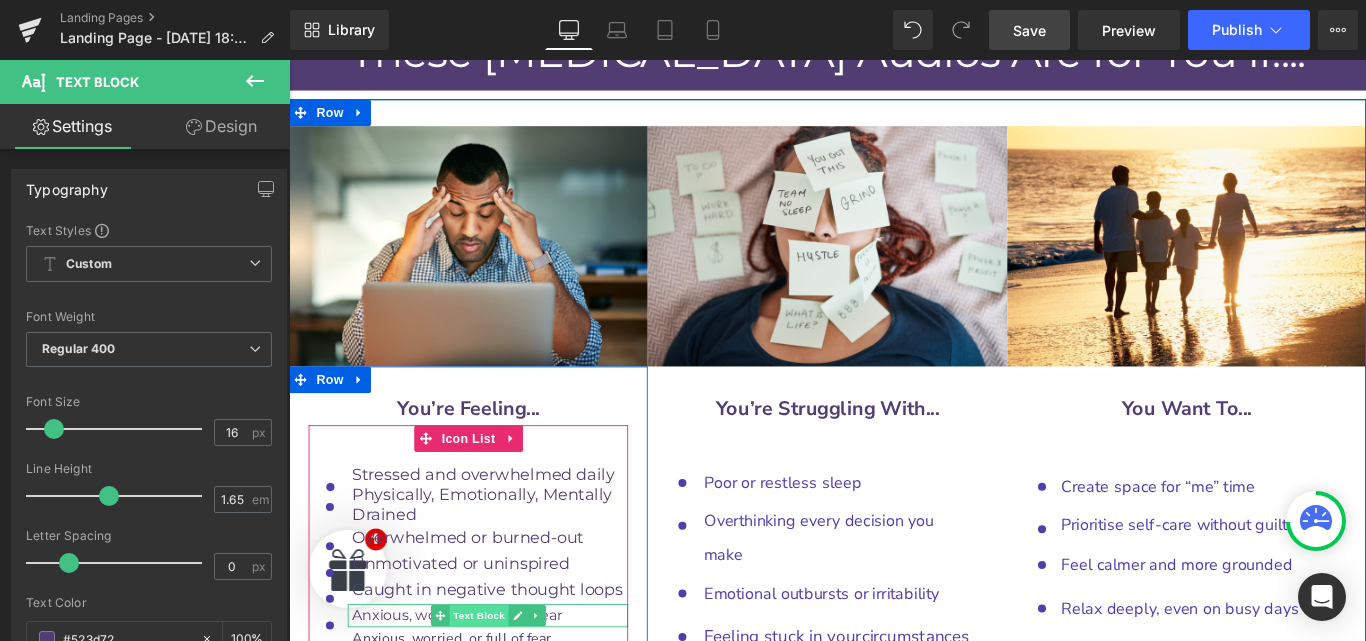 click on "Text Block" at bounding box center [502, 684] 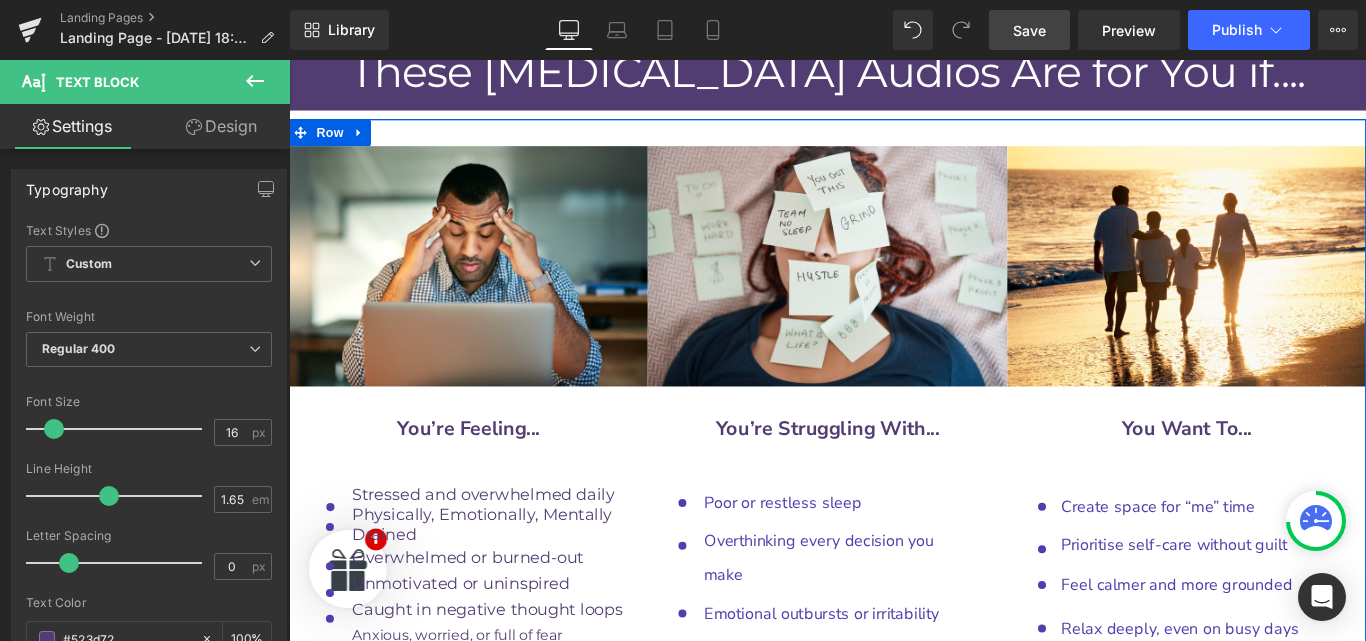 scroll, scrollTop: 9517, scrollLeft: 0, axis: vertical 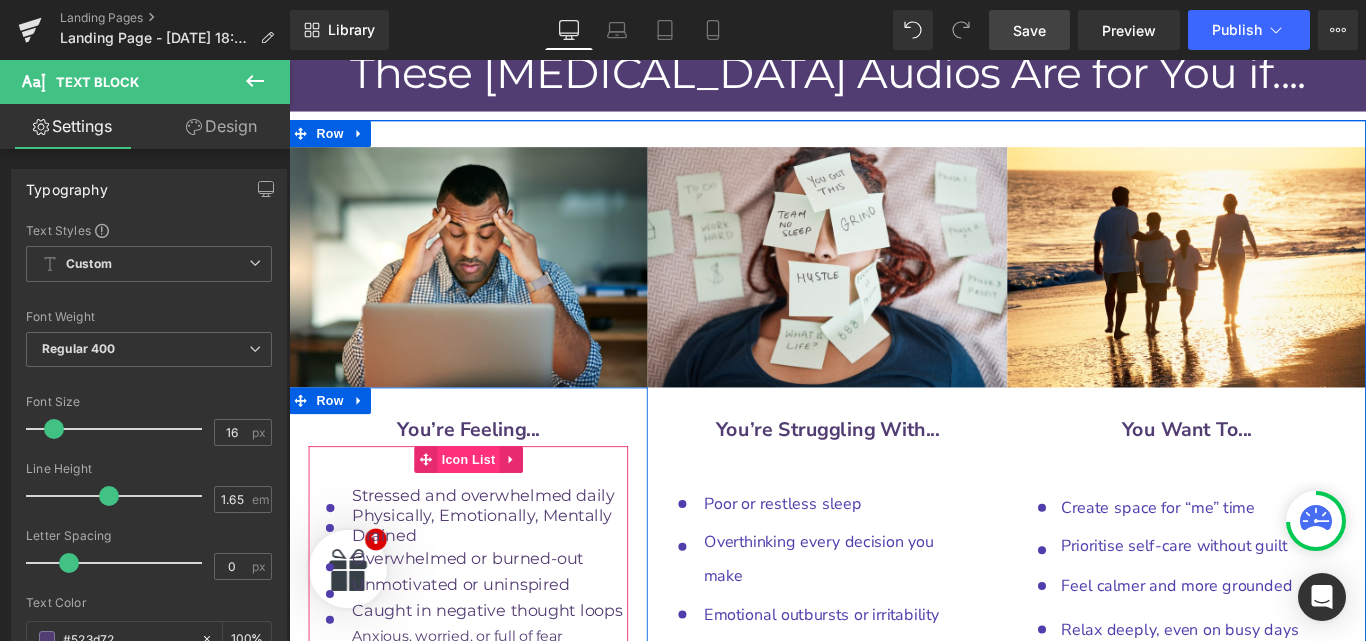 click on "Icon List" at bounding box center (491, 509) 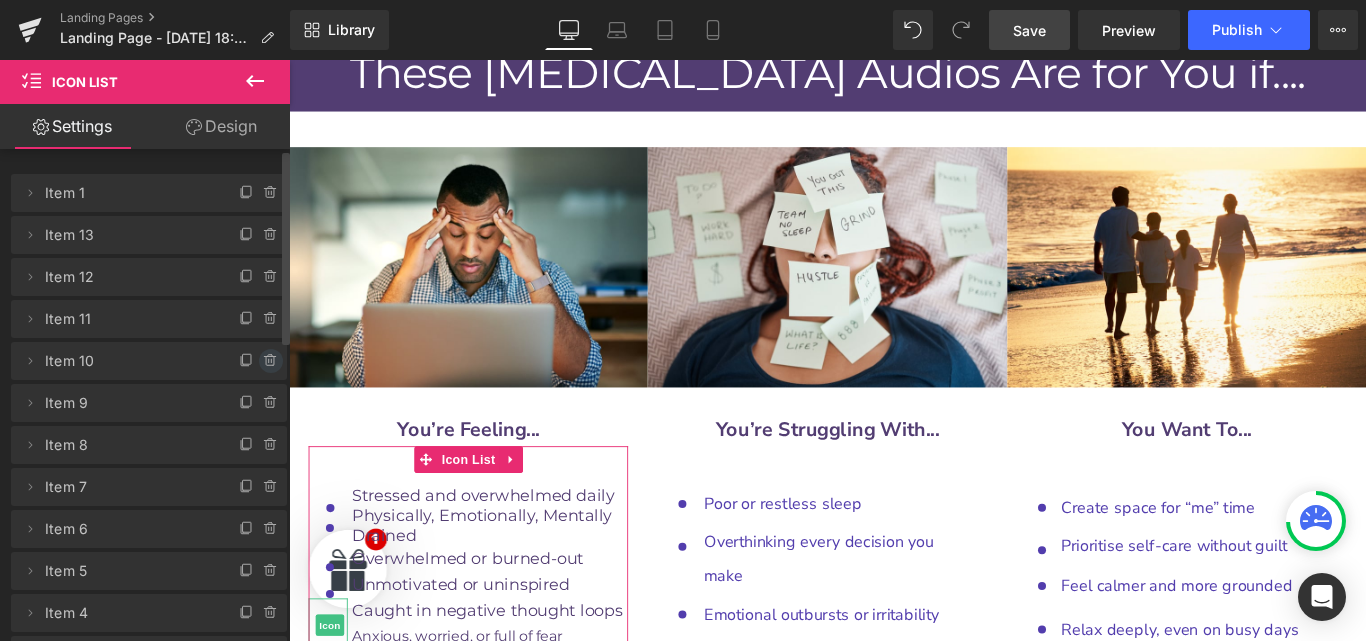 click 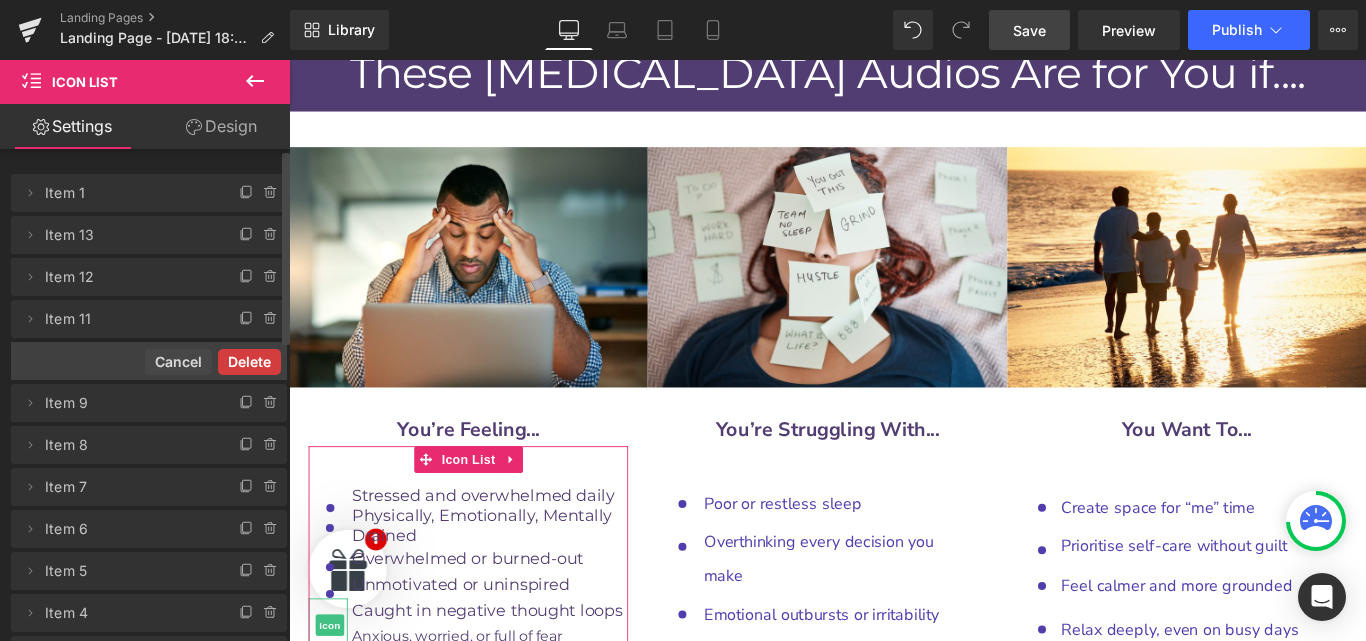 click on "Delete" at bounding box center [249, 362] 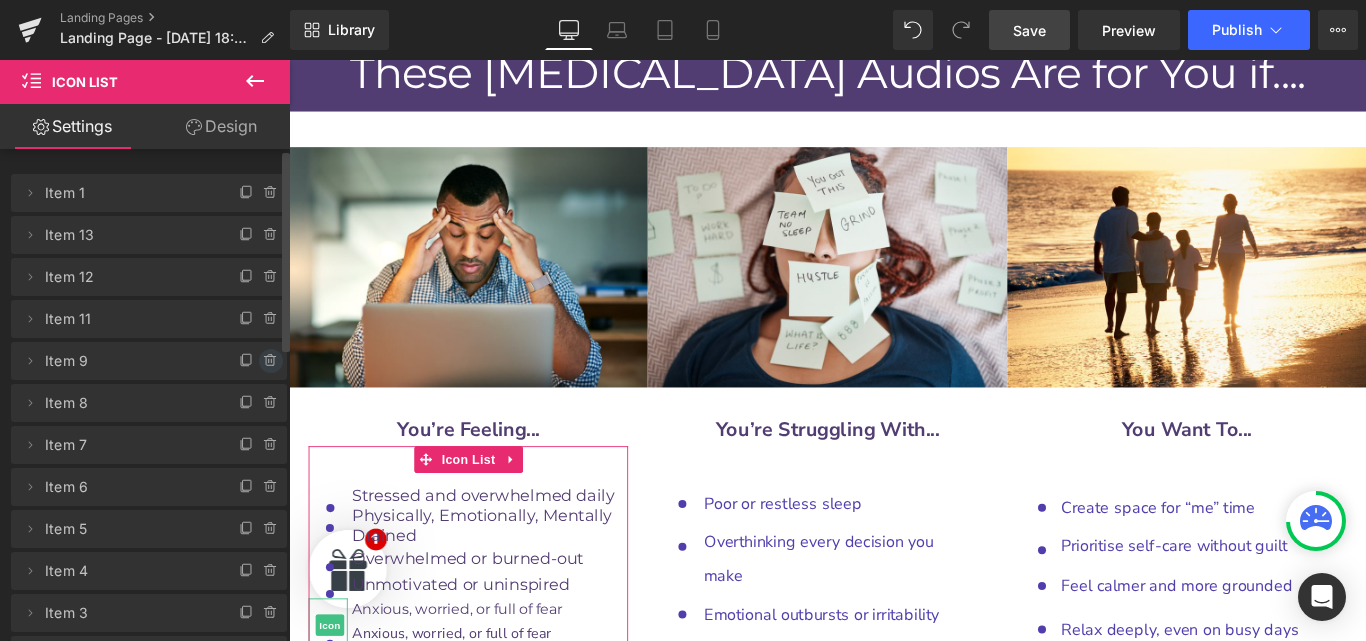 click 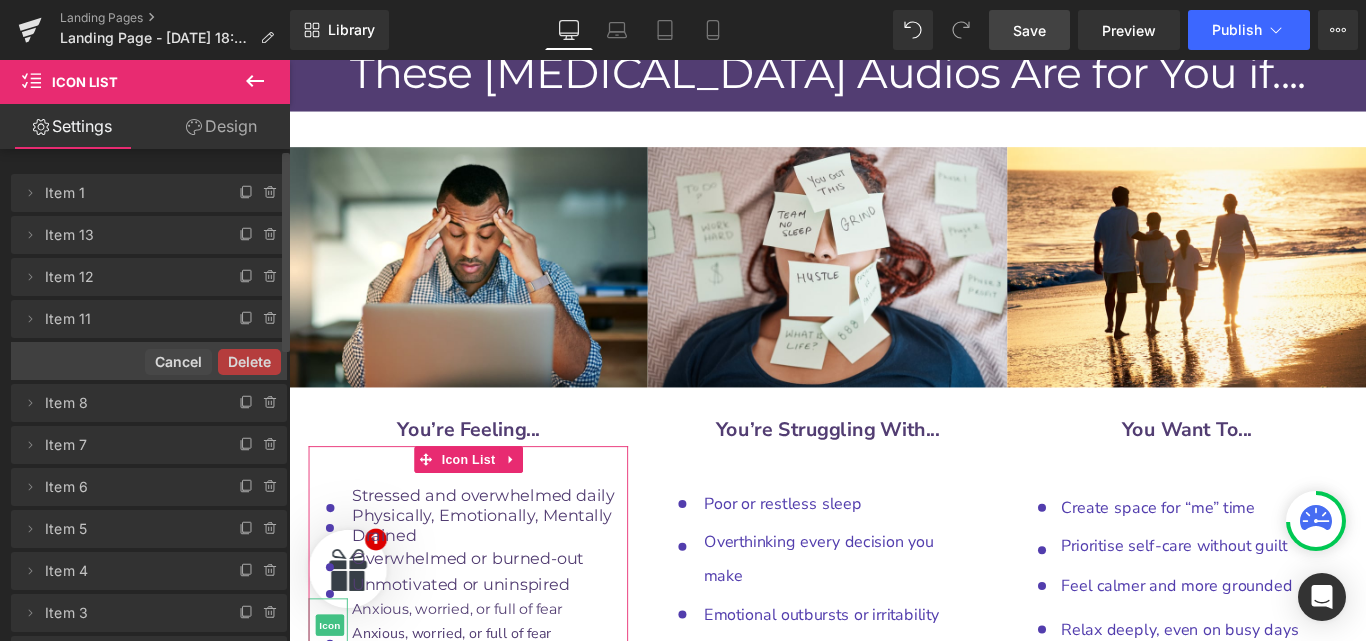 click on "Delete" at bounding box center [249, 362] 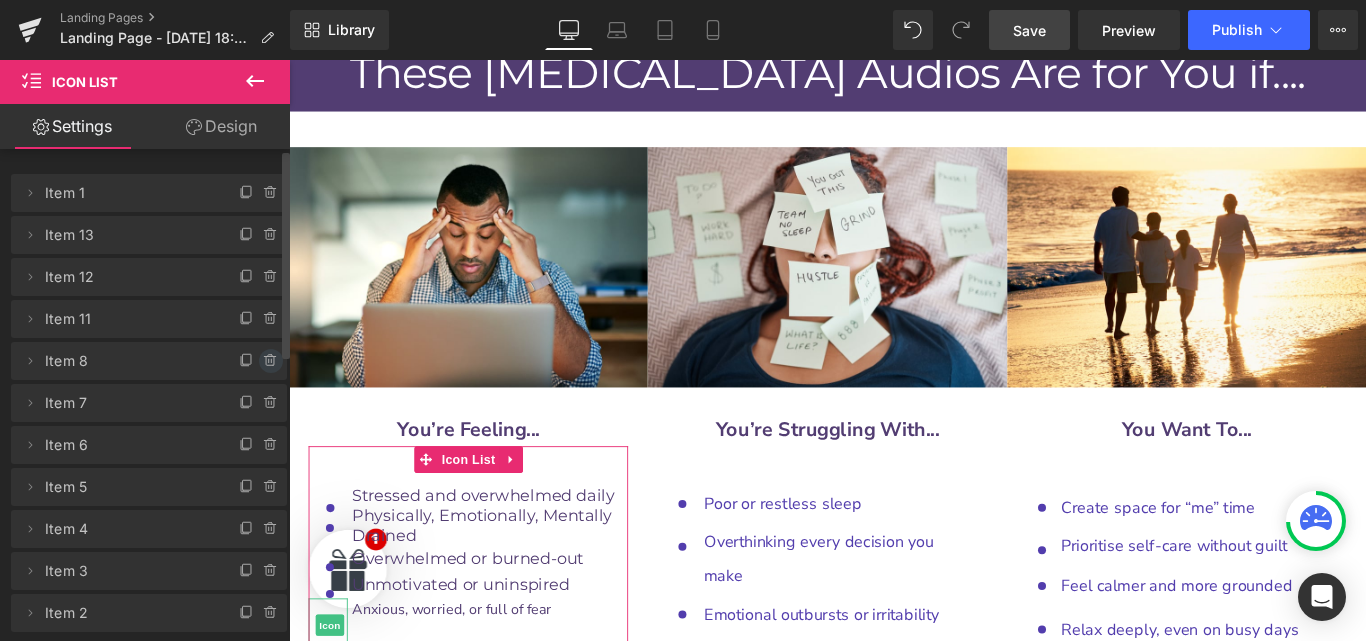 click 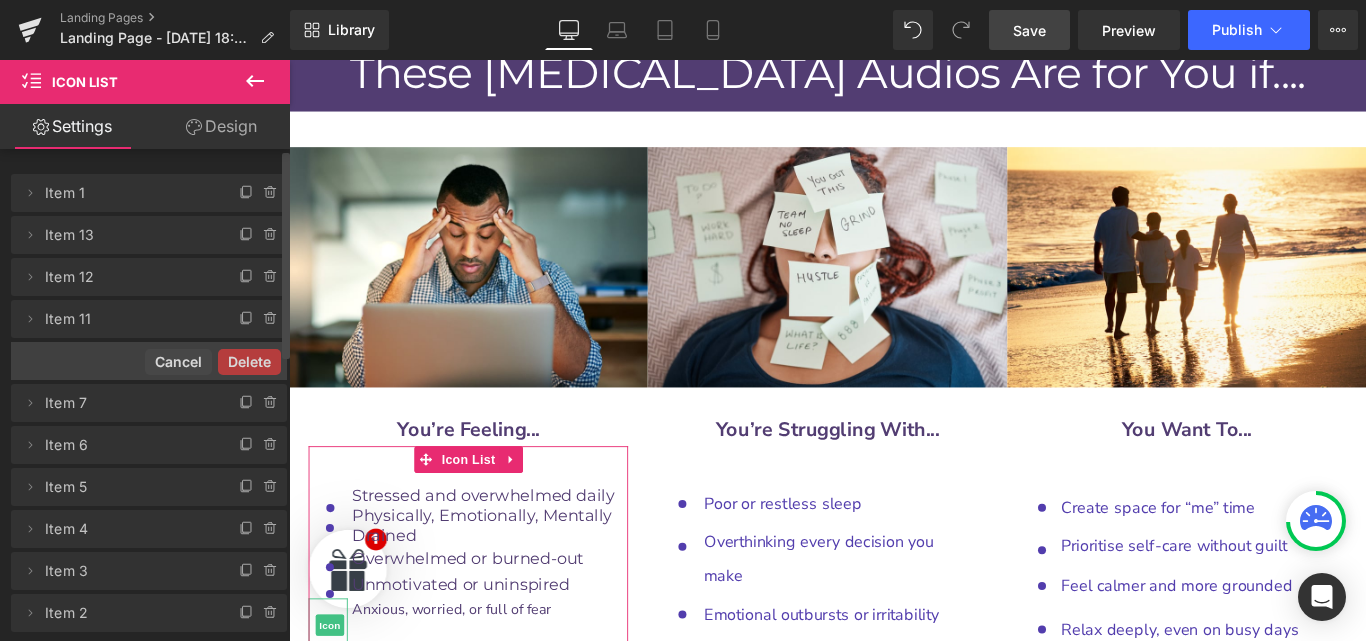 click on "Delete" at bounding box center [249, 362] 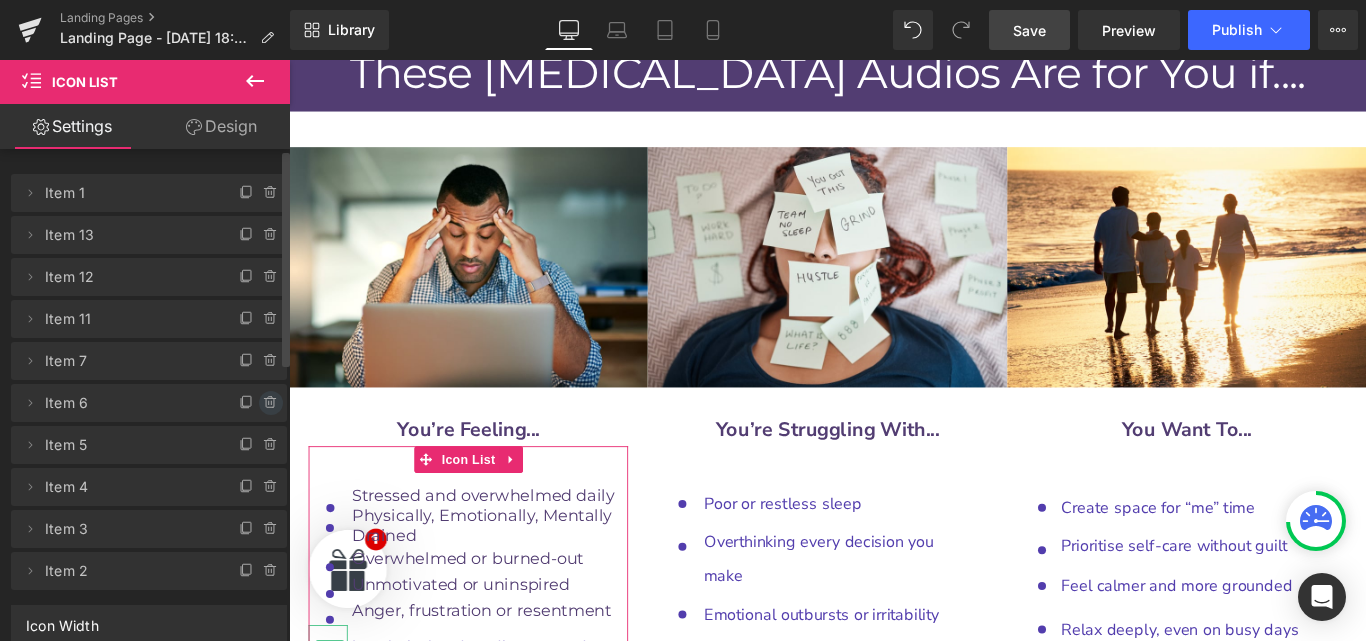 click 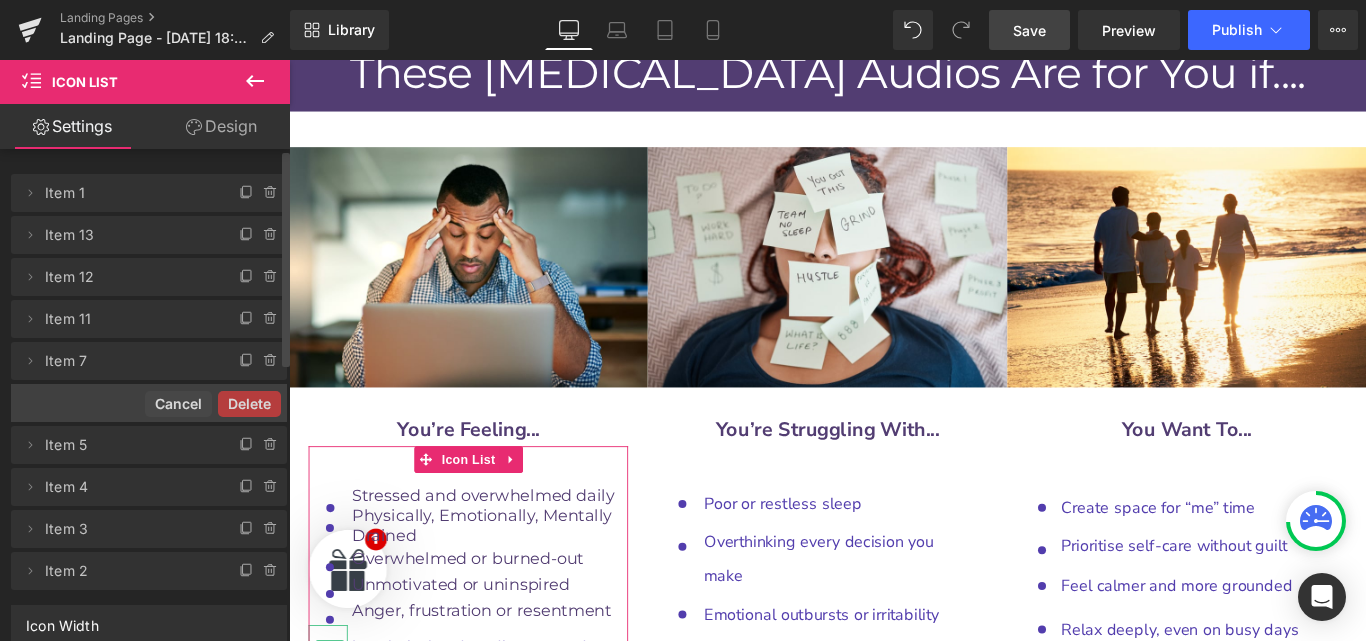 click on "Delete" at bounding box center [249, 404] 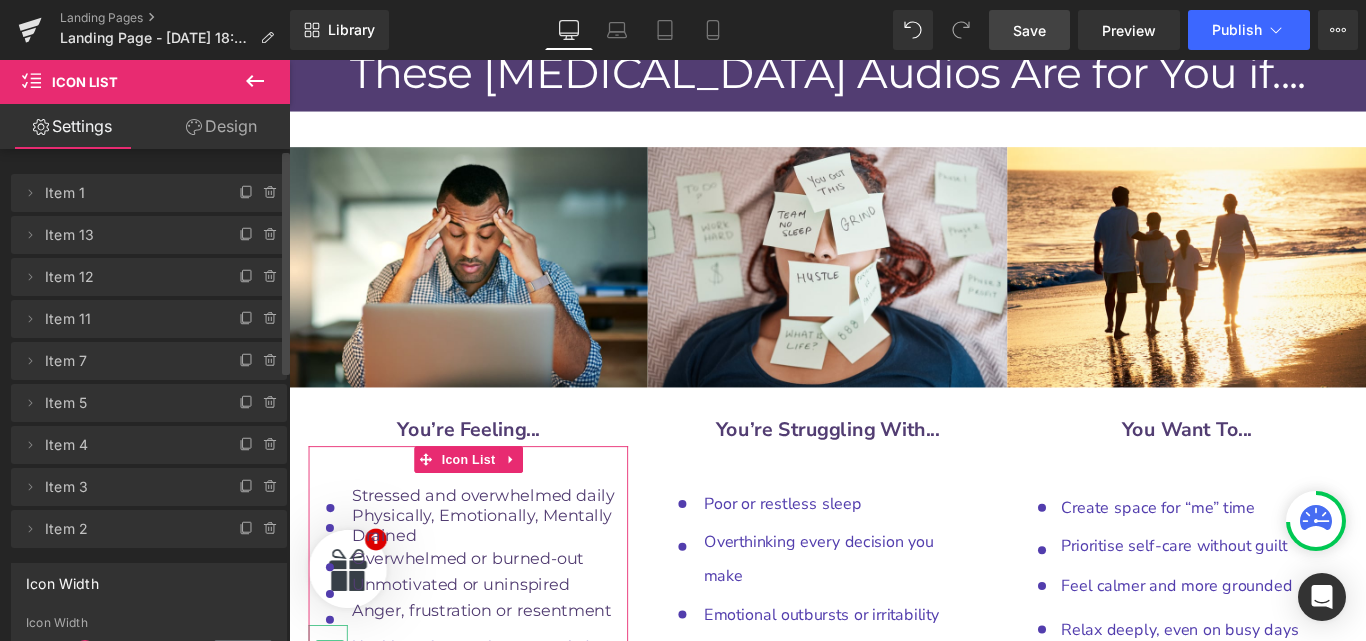 click 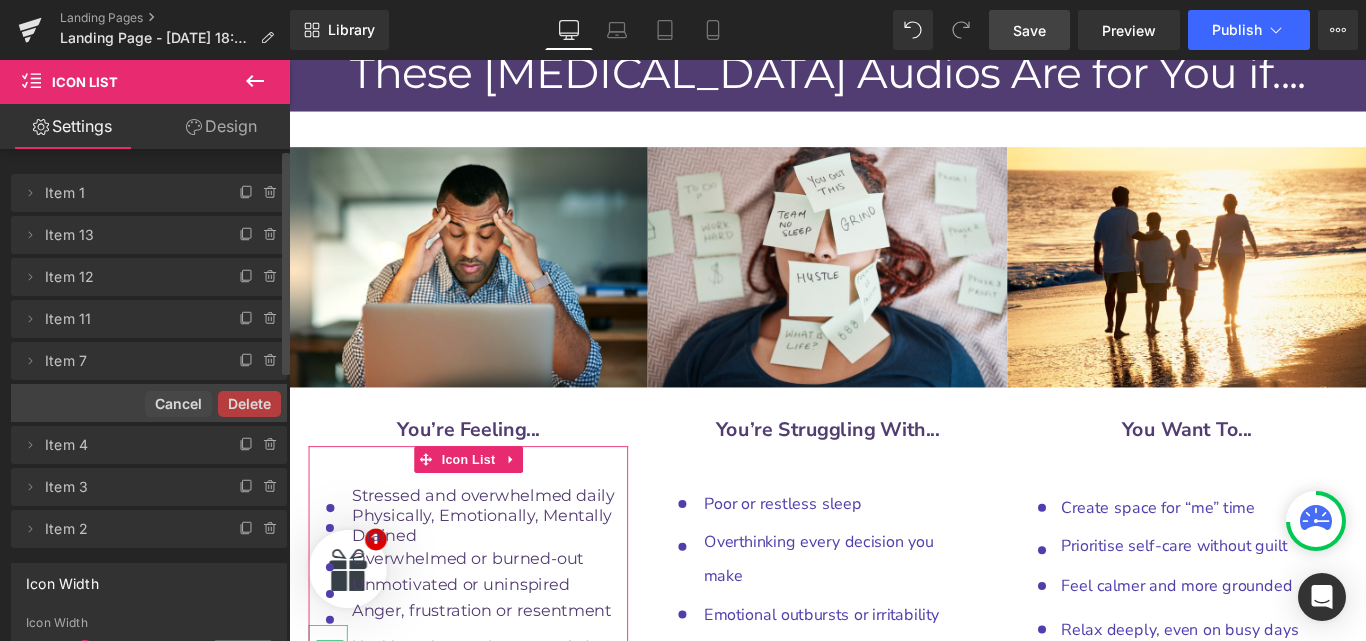 click on "Delete Cancel" at bounding box center [149, 403] 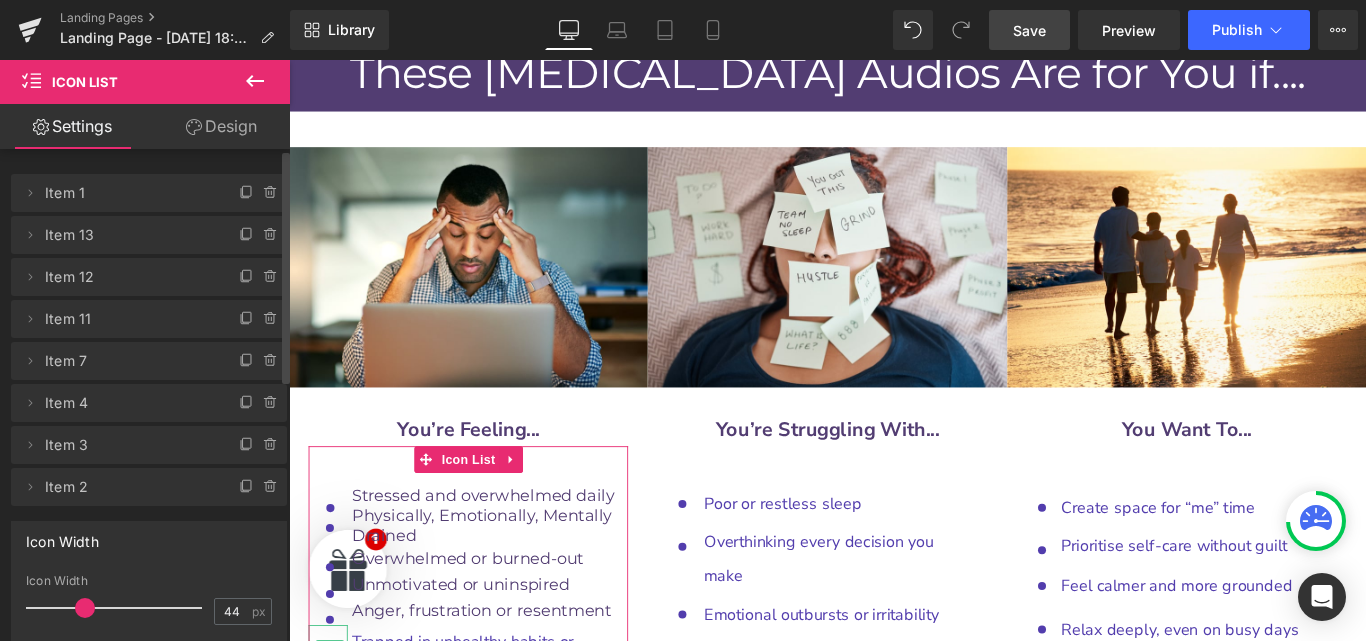 click 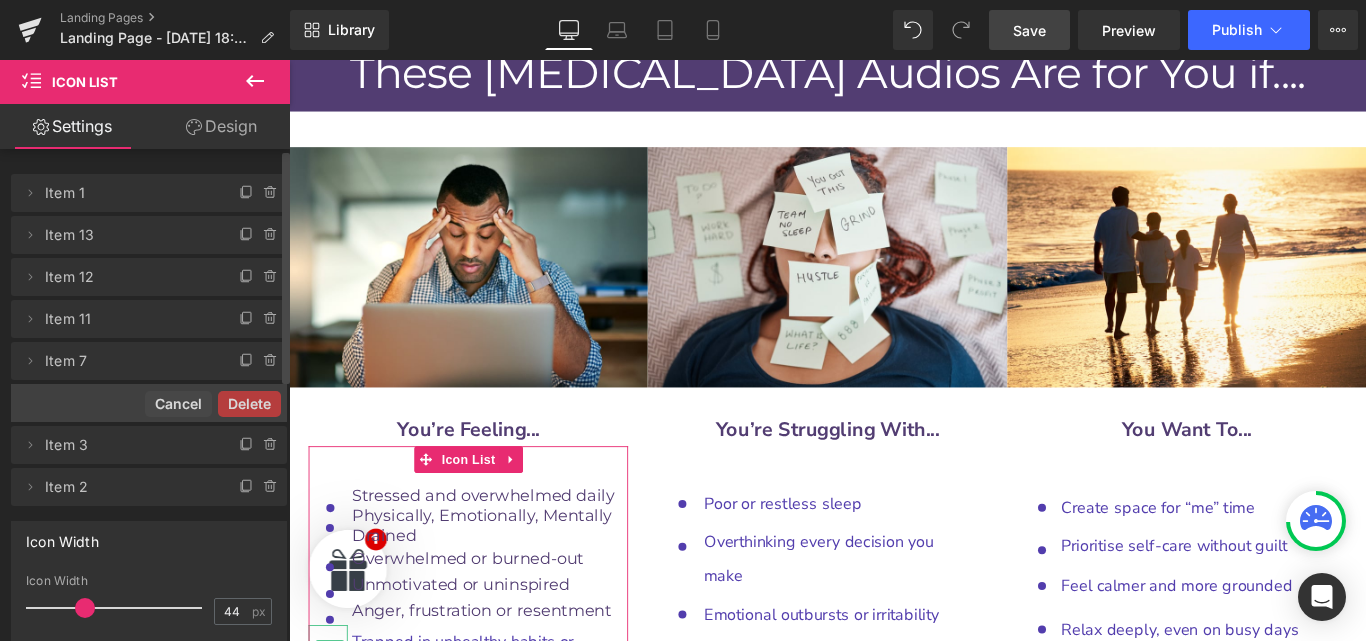 click on "Delete" at bounding box center [249, 404] 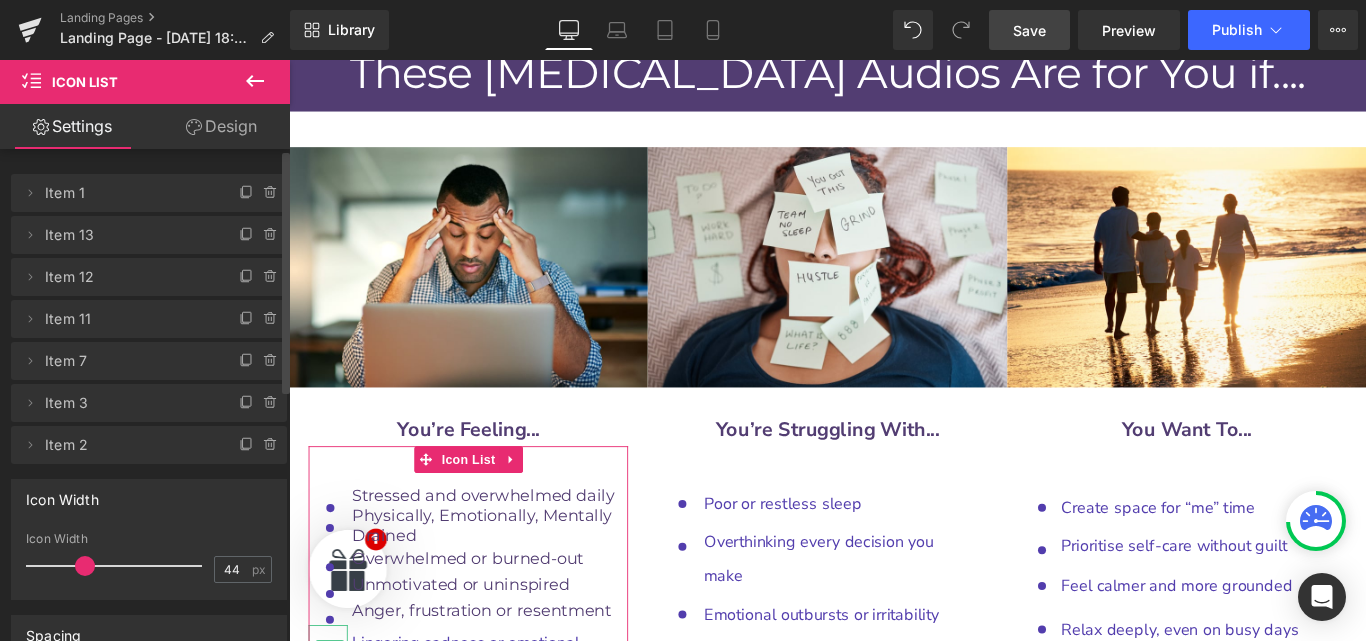 click 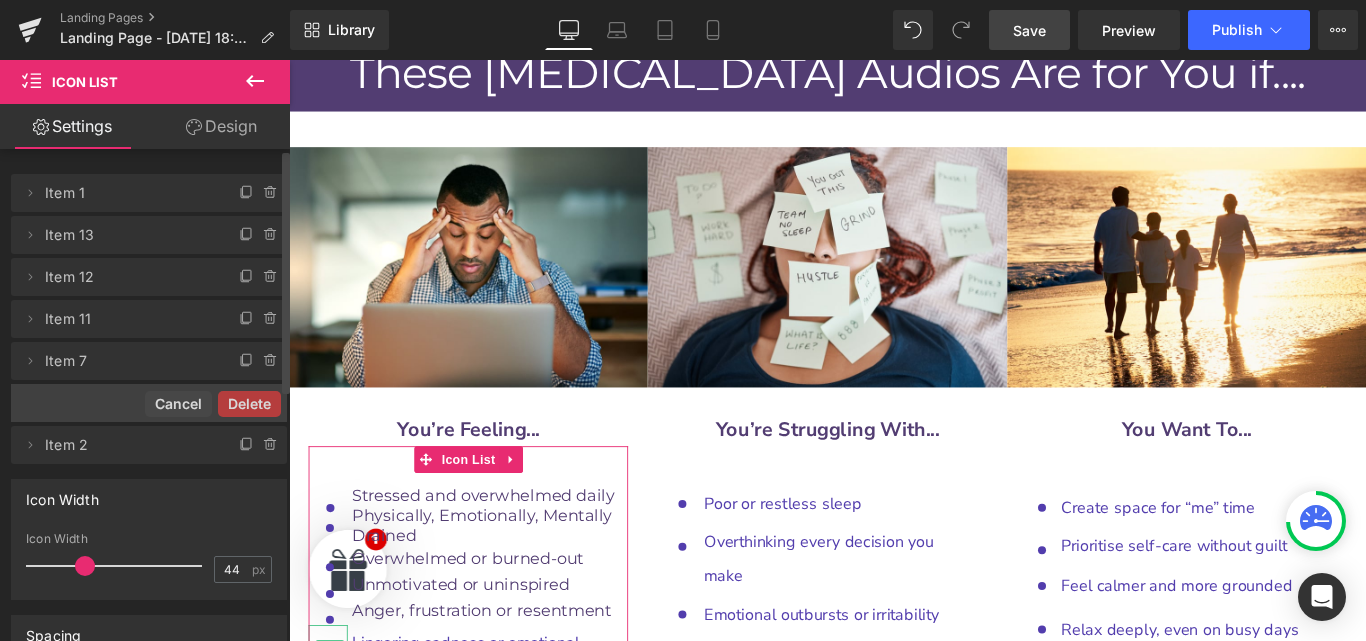click on "Delete" at bounding box center [249, 404] 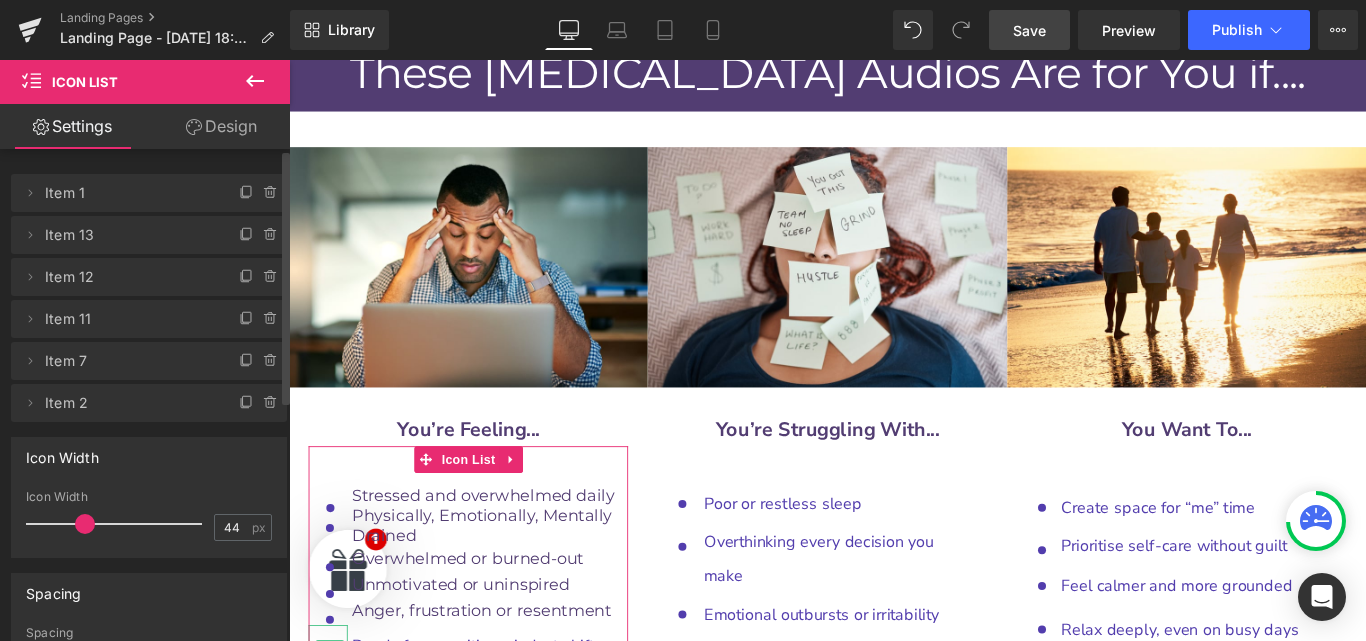 click 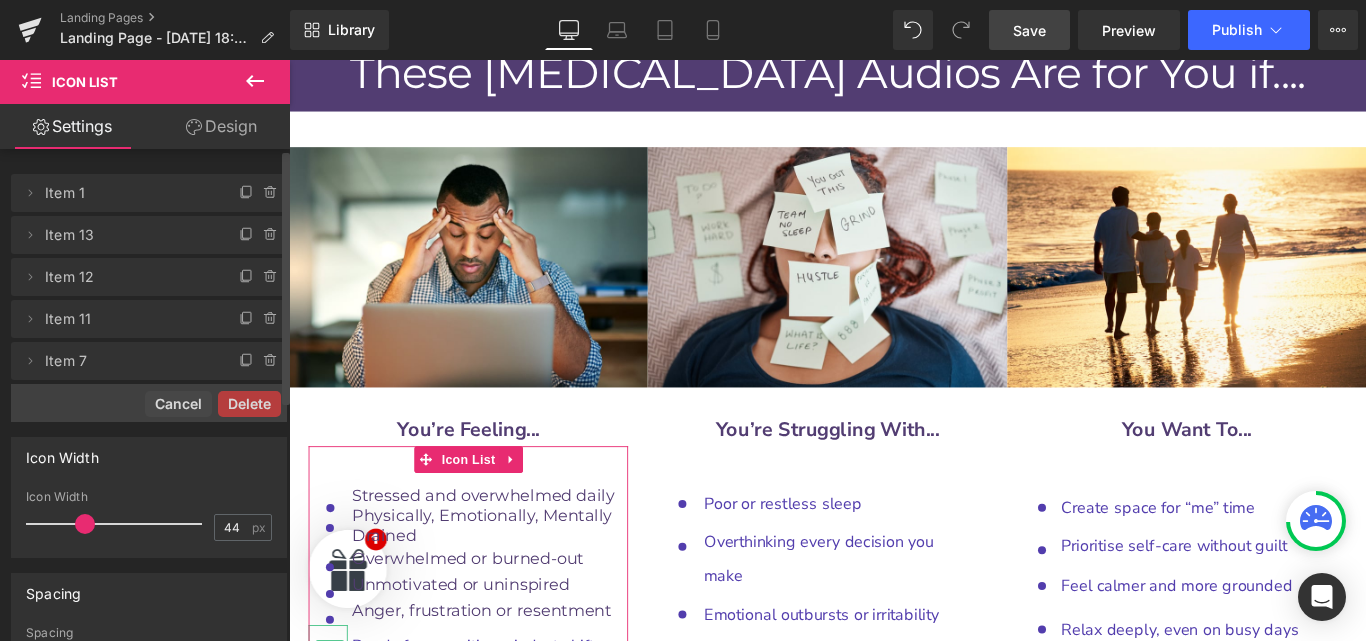 click on "Delete" at bounding box center [249, 404] 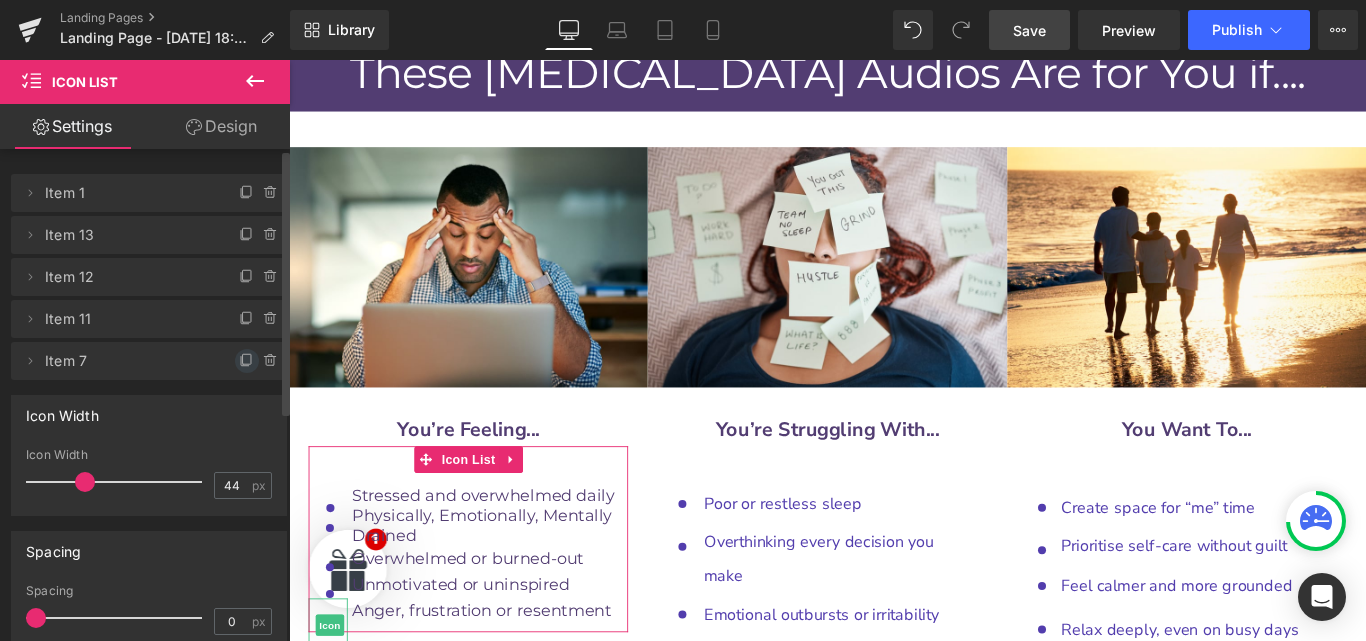 click 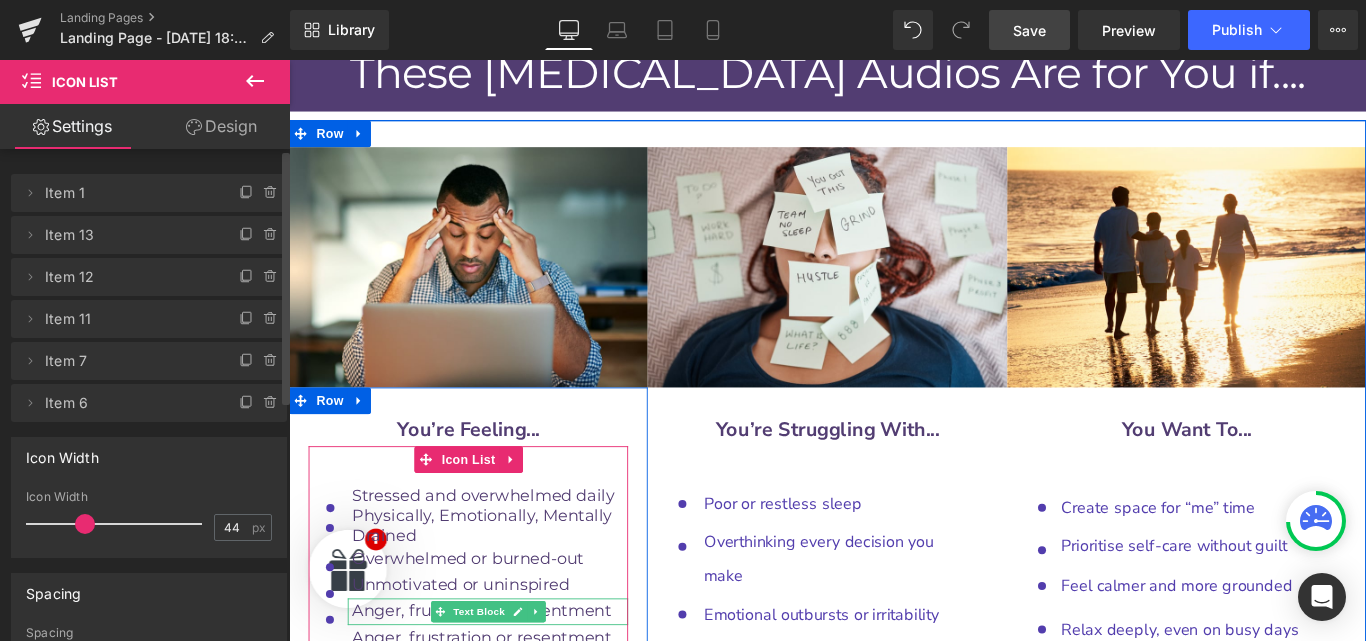 click on "Anger, frustration or resentment" at bounding box center [505, 679] 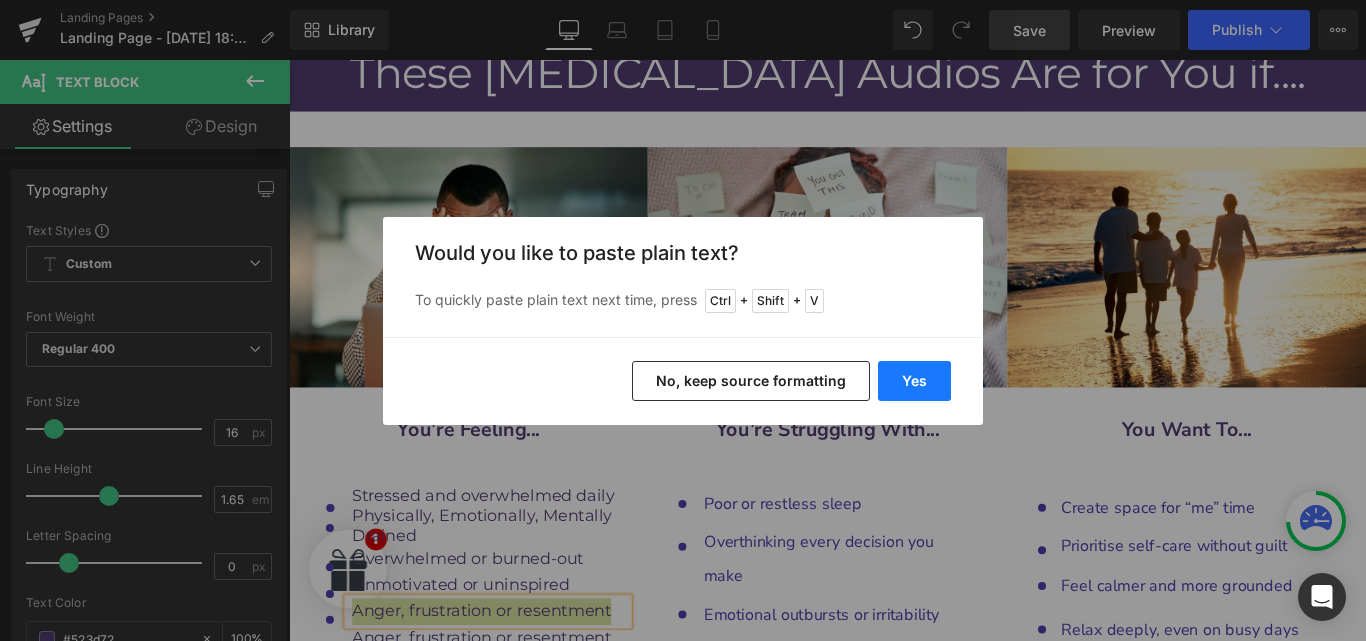 click on "Yes" at bounding box center (914, 381) 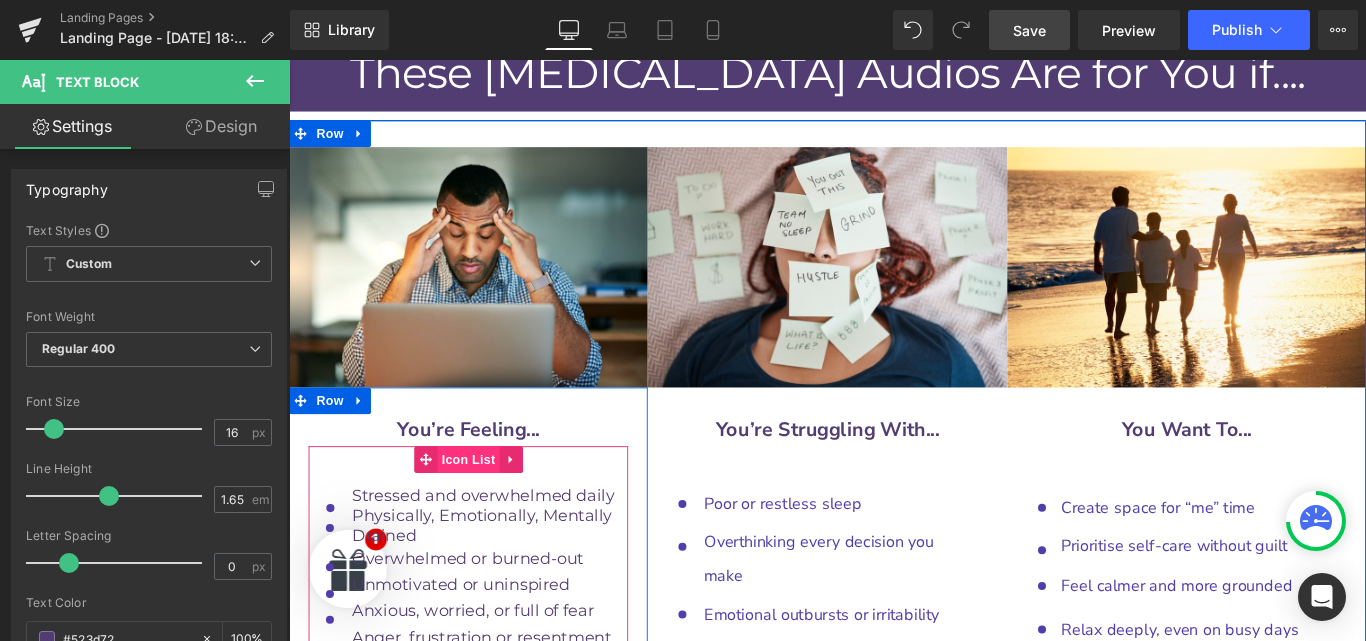 click on "Icon List" at bounding box center [491, 509] 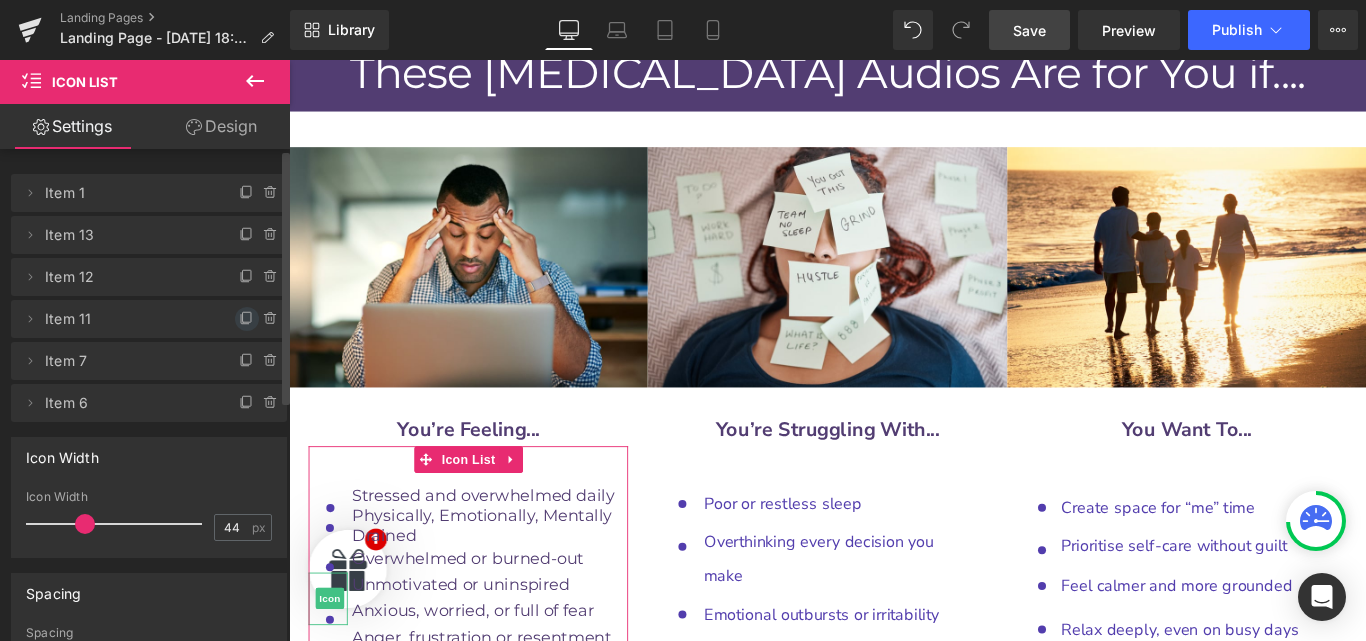 click 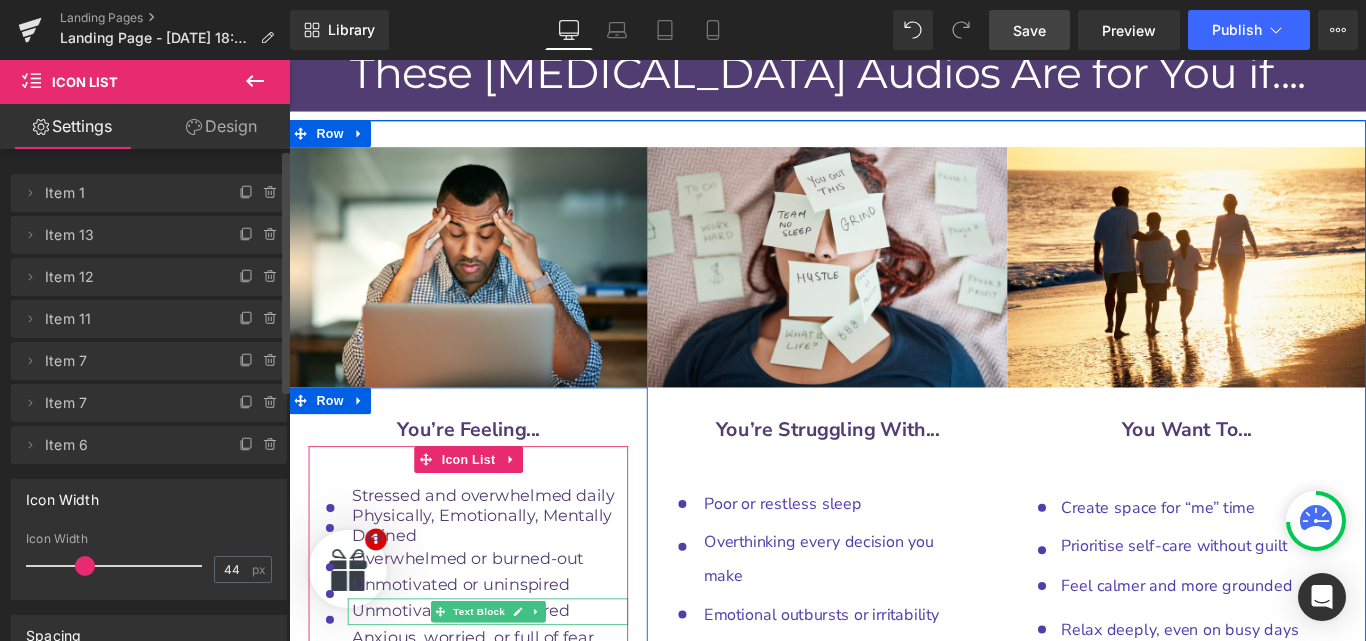 click on "Unmotivated or uninspired" at bounding box center (515, 680) 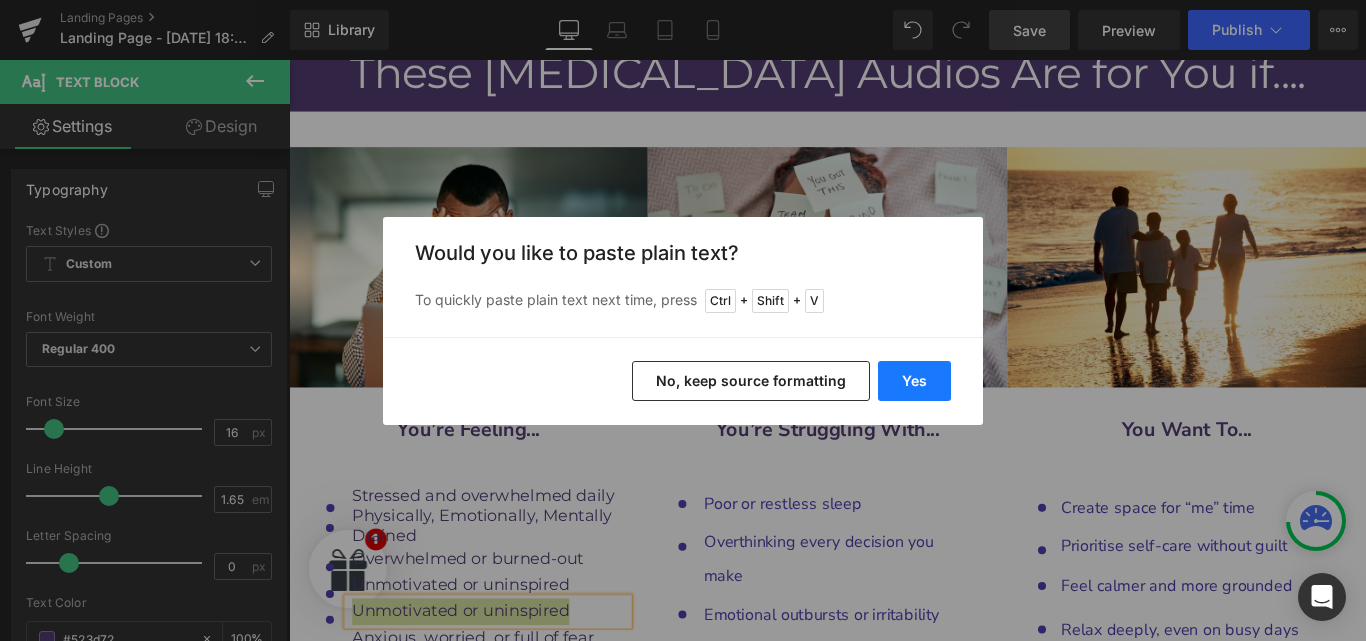 click on "Yes" at bounding box center (914, 381) 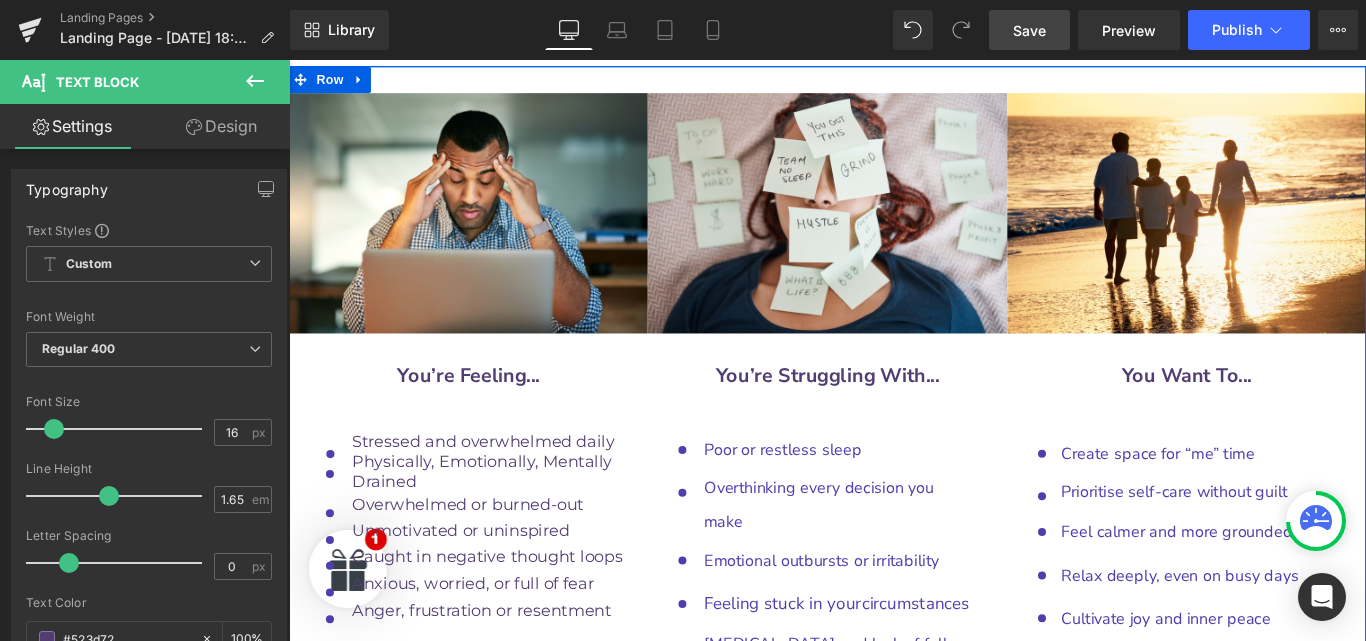 scroll, scrollTop: 9580, scrollLeft: 0, axis: vertical 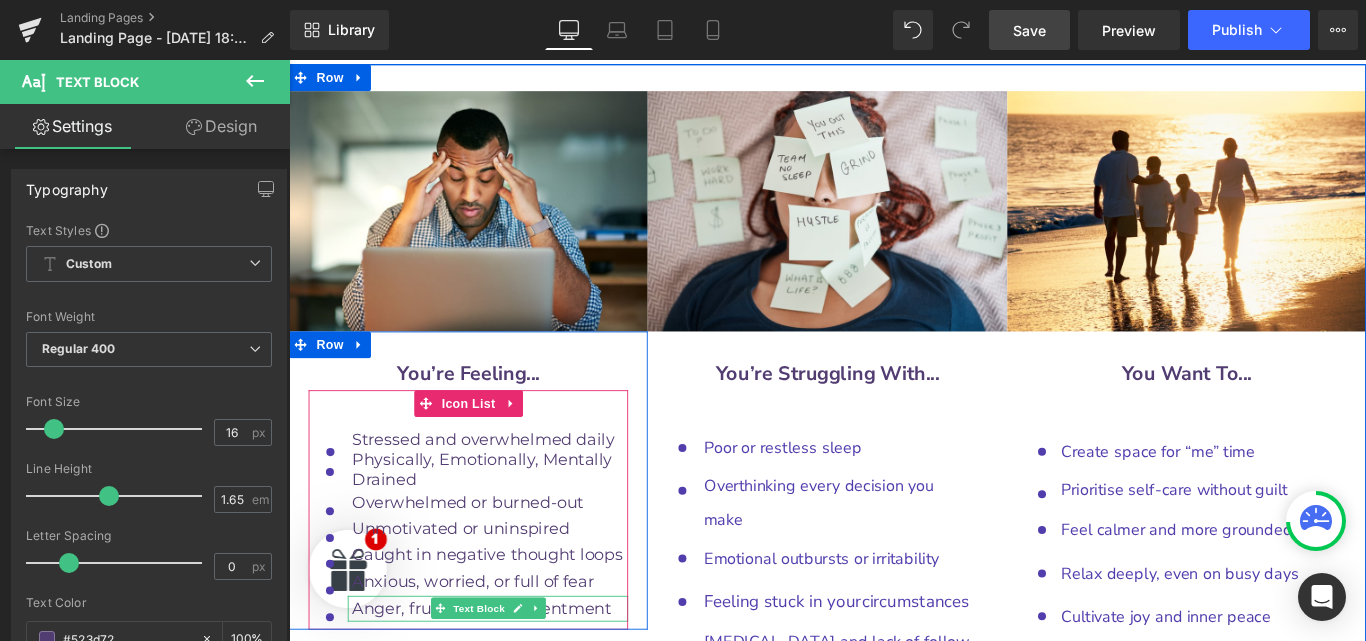 click on "Anger, frustration or resentment" at bounding box center (505, 676) 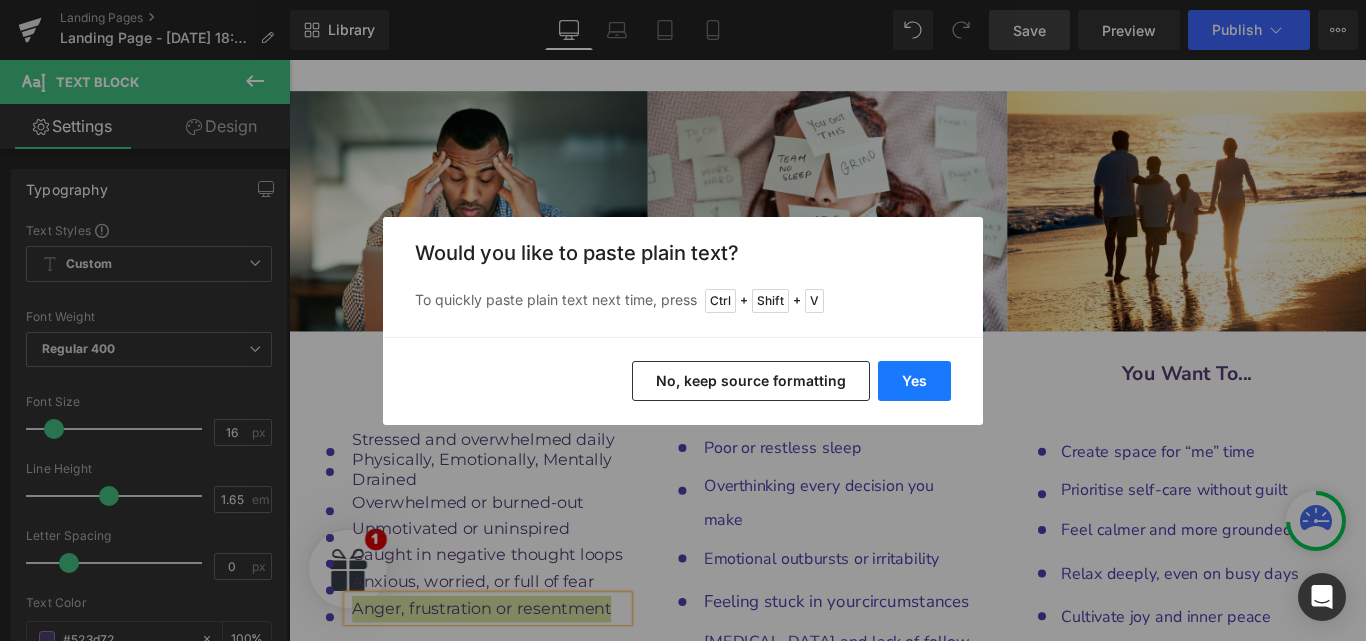 click on "Yes" at bounding box center (914, 381) 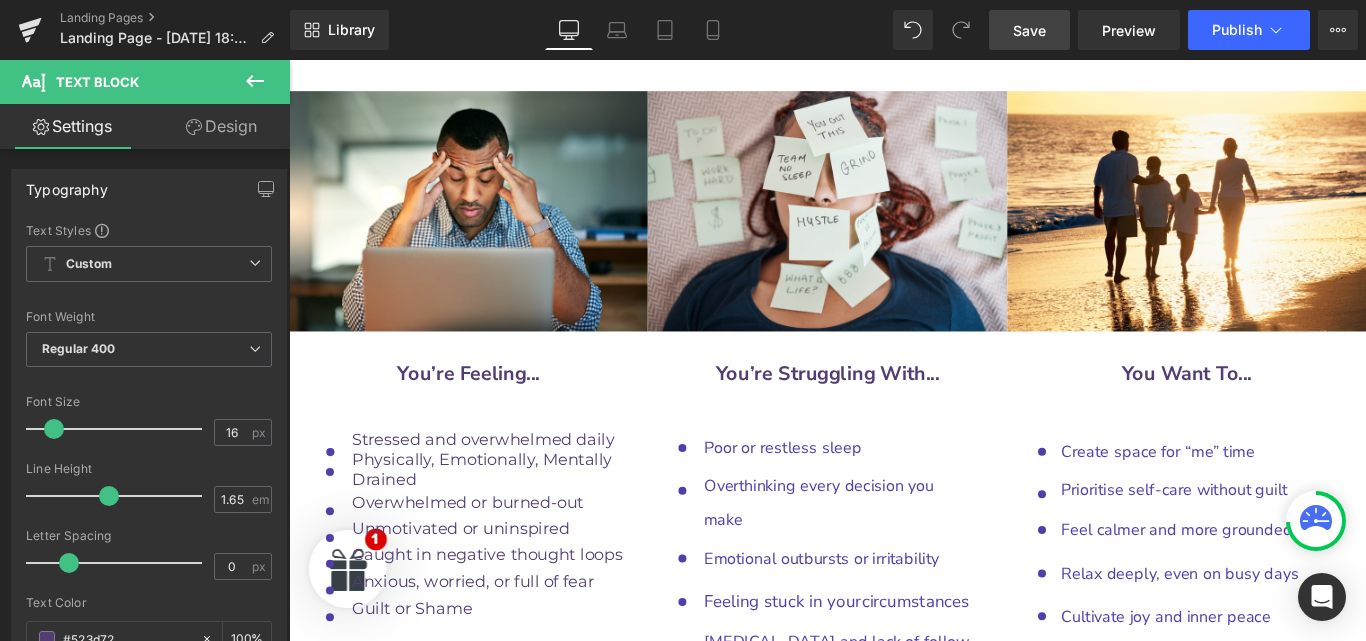 click on "Save" at bounding box center [1029, 30] 